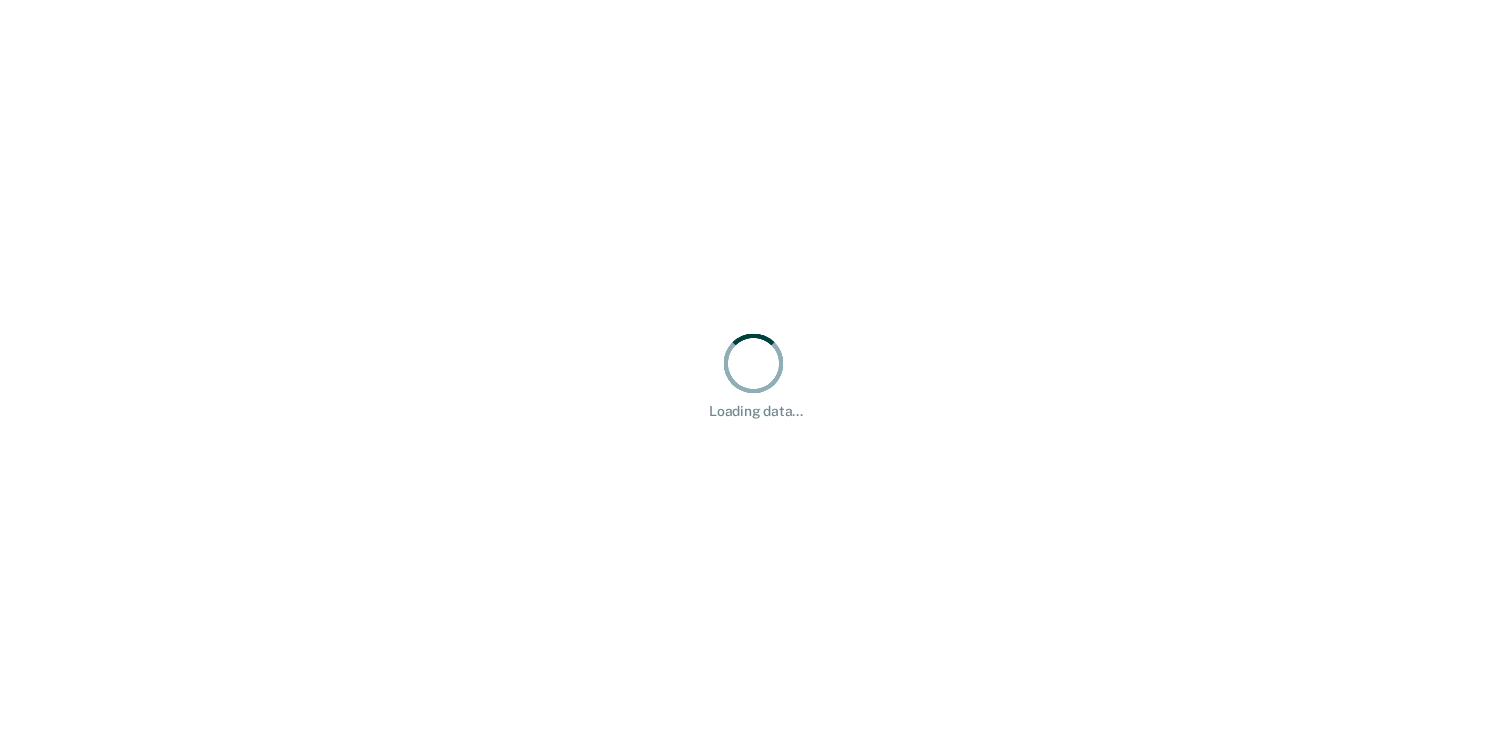scroll, scrollTop: 0, scrollLeft: 0, axis: both 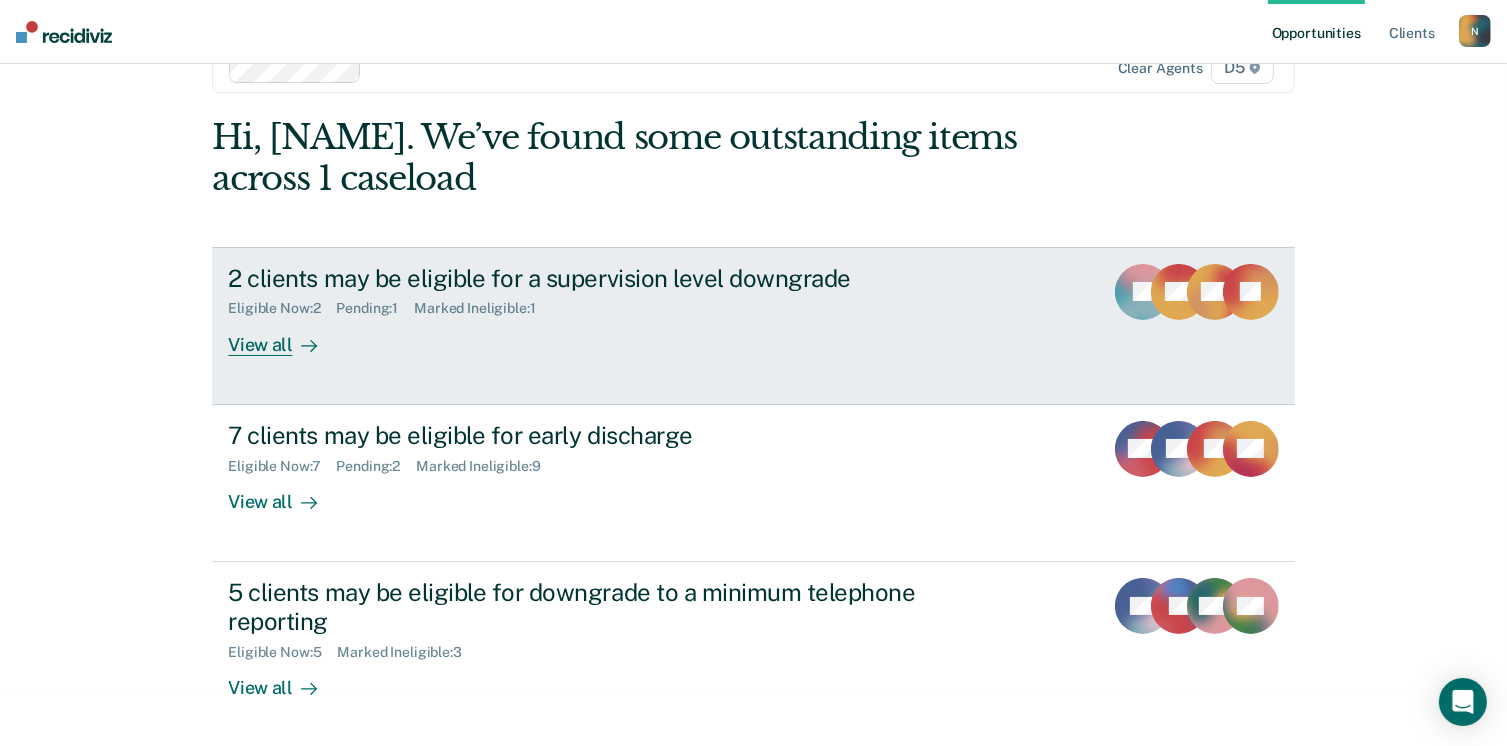 click on "Eligible Now :  2 Pending :  1 Marked Ineligible :  1" at bounding box center (579, 304) 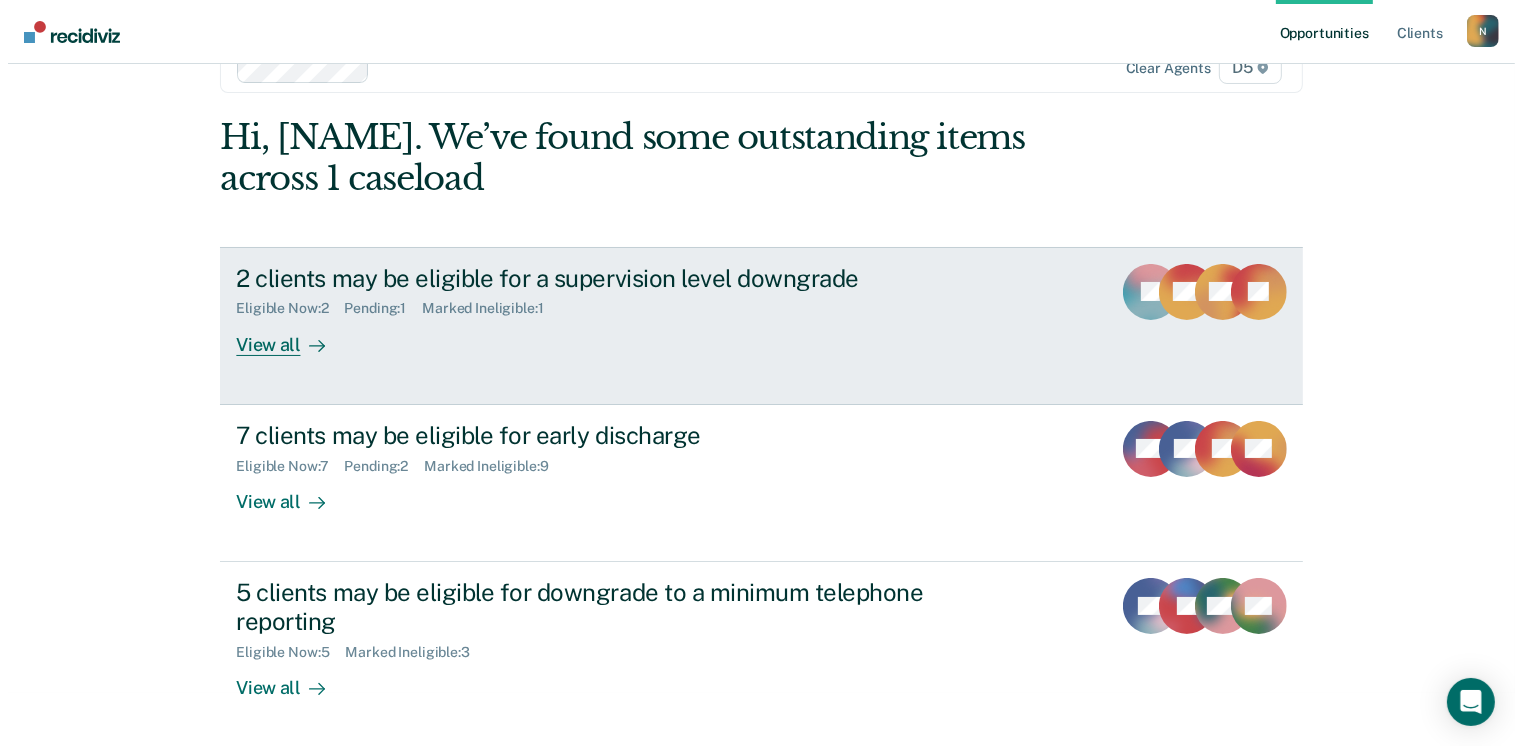 scroll, scrollTop: 0, scrollLeft: 0, axis: both 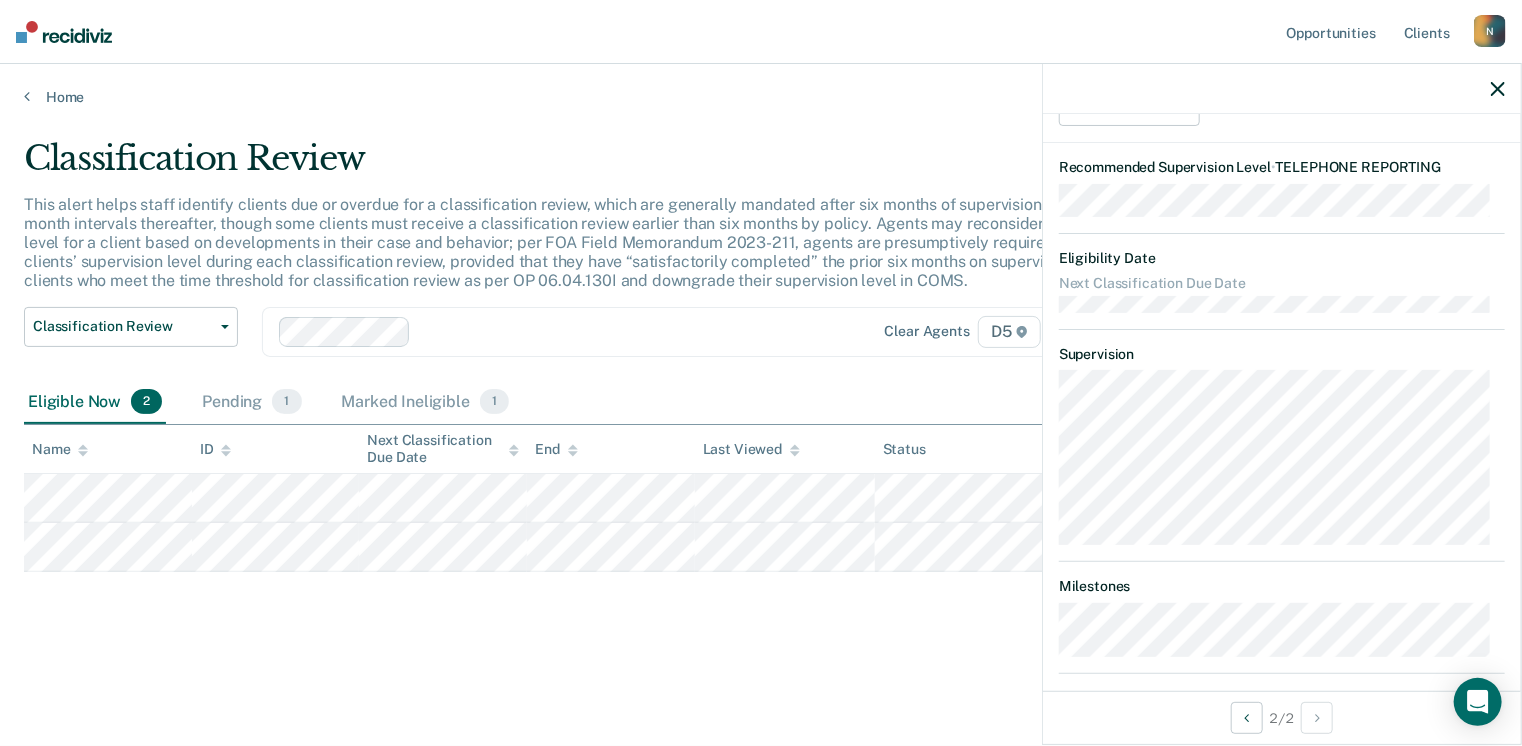click on "Classification Review This alert helps staff identify clients due or overdue for a classification review, which are generally mandated after six months of supervision and at six-month intervals thereafter, though some clients must receive a classification review earlier than six months by policy. Agents may reconsider the supervision level for a client based on developments in their case and behavior; per FOA Field Memorandum 2023-211, agents are presumptively required to downgrade clients’ supervision level during each classification review, provided that they have “satisfactorily completed” the prior six months on supervision. Review clients who meet the time threshold for classification review as per OP 06.04.130I and downgrade their supervision level in COMS. Classification Review Classification Review Early Discharge Minimum Telephone Reporting Overdue for Discharge Supervision Level Mismatch Clear agents D5 Eligible Now 2 Pending 1 Marked Ineligible 1 Name ID Next Classification Due Date" at bounding box center [761, 399] 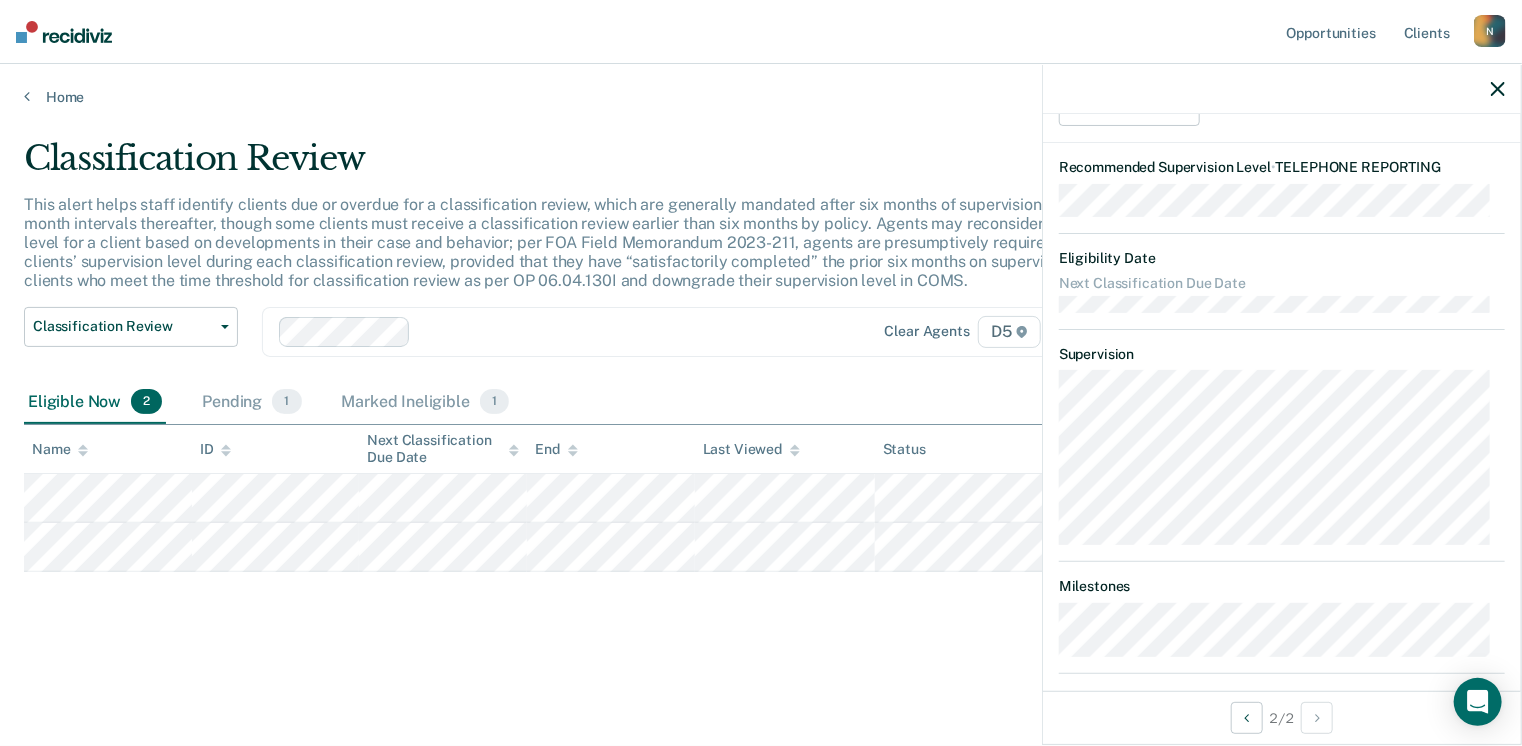 click on "Classification Review This alert helps staff identify clients due or overdue for a classification review, which are generally mandated after six months of supervision and at six-month intervals thereafter, though some clients must receive a classification review earlier than six months by policy. Agents may reconsider the supervision level for a client based on developments in their case and behavior; per FOA Field Memorandum 2023-211, agents are presumptively required to downgrade clients’ supervision level during each classification review, provided that they have “satisfactorily completed” the prior six months on supervision. Review clients who meet the time threshold for classification review as per OP 06.04.130I and downgrade their supervision level in COMS. Classification Review Classification Review Early Discharge Minimum Telephone Reporting Overdue for Discharge Supervision Level Mismatch Clear agents D5 Eligible Now 2 Pending 1 Marked Ineligible 1 Name ID Next Classification Due Date" at bounding box center (761, 423) 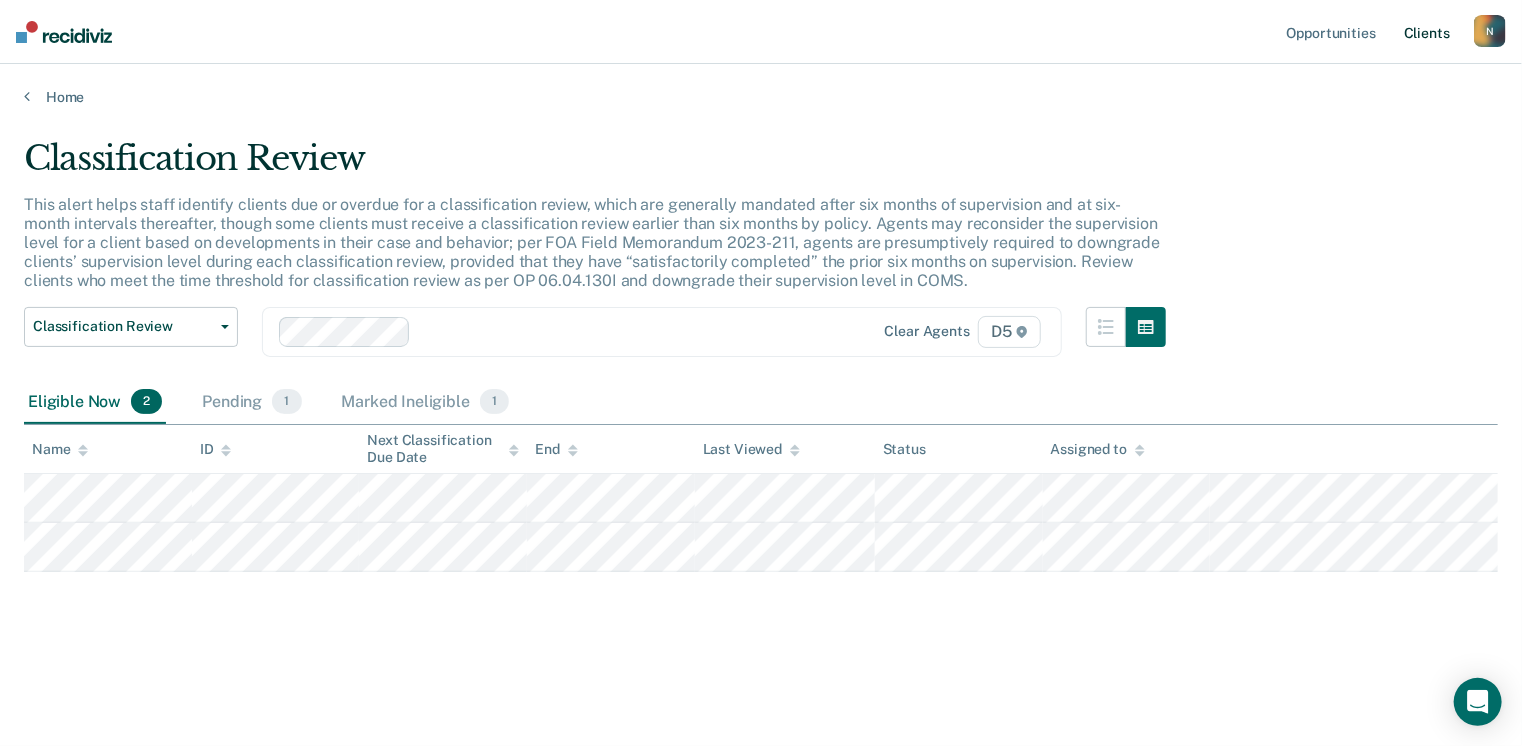 click on "Client s" at bounding box center [1427, 32] 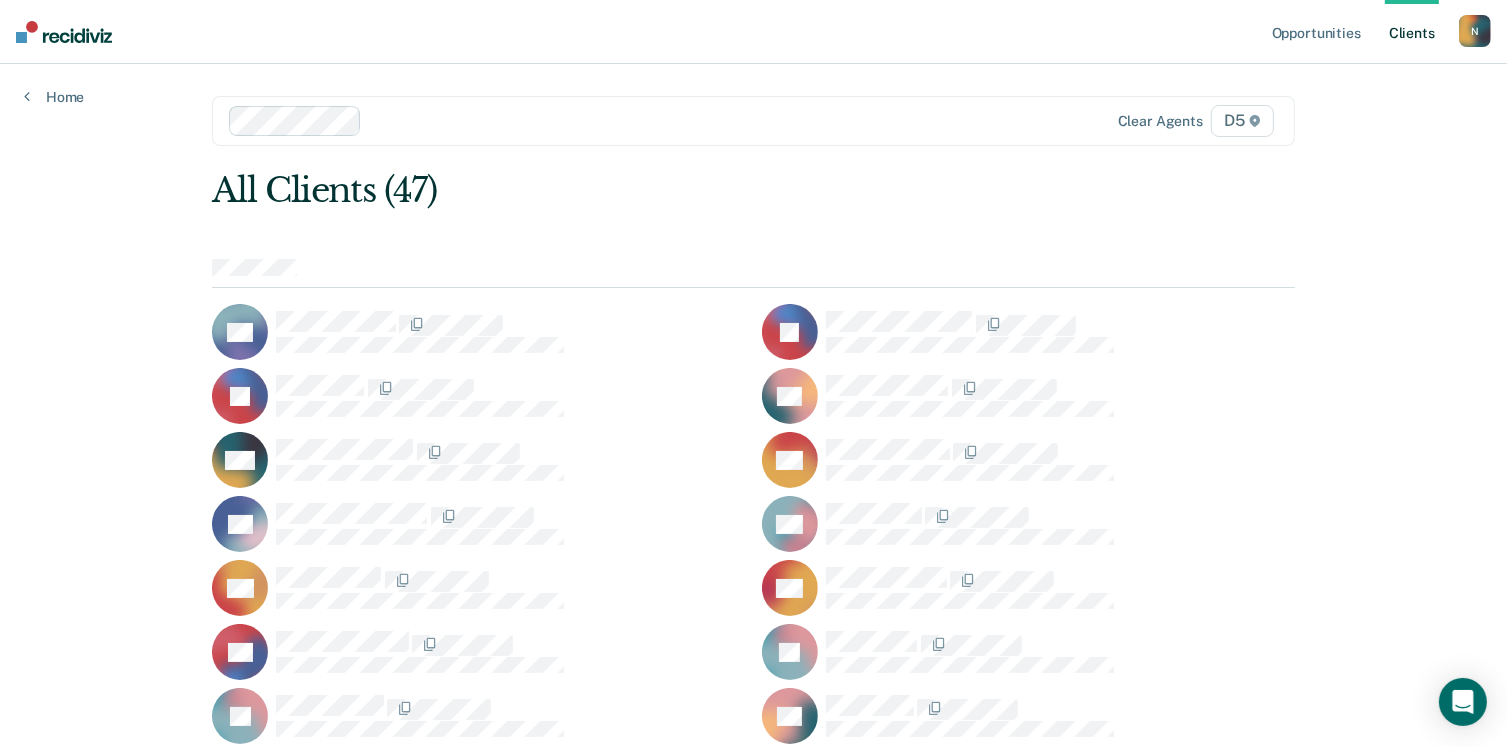 click on "N" at bounding box center (1475, 31) 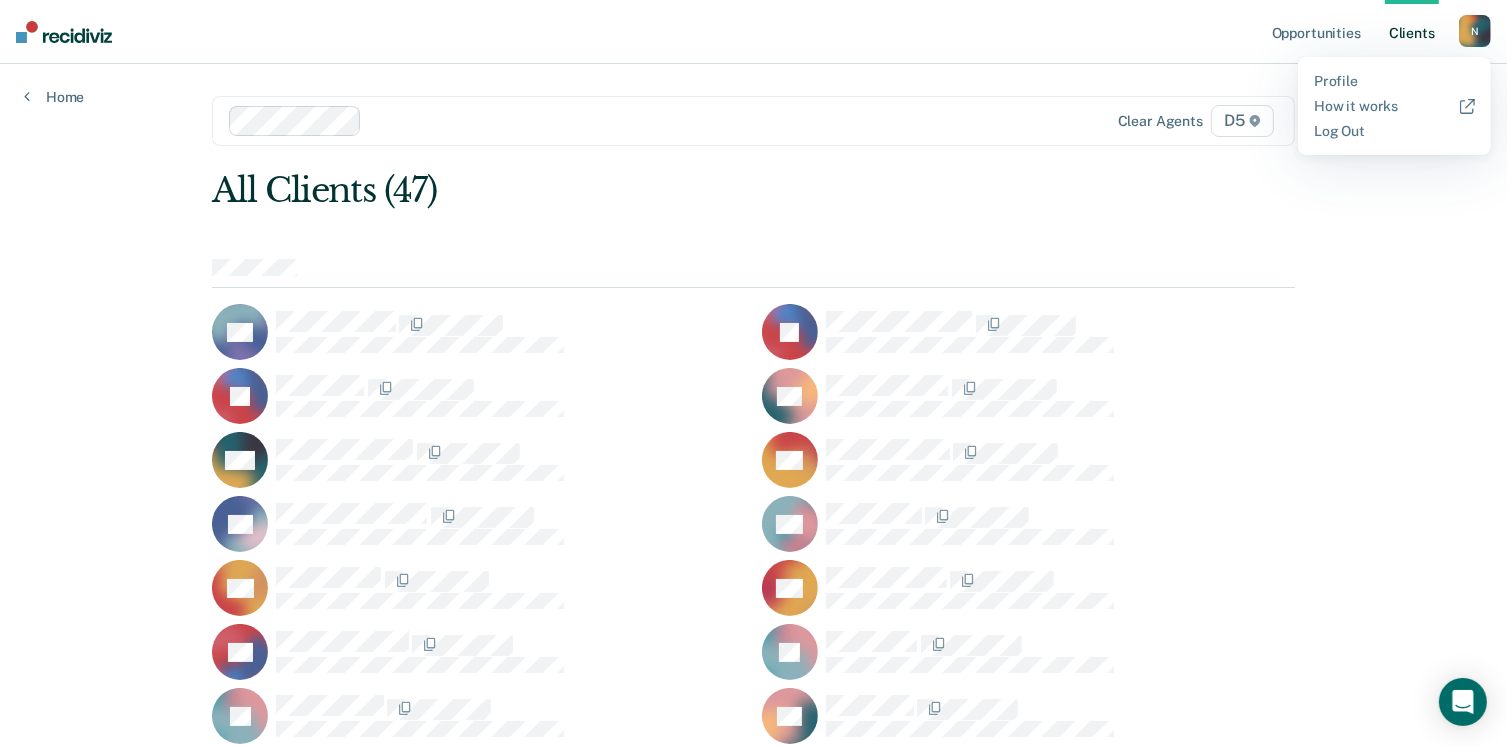 click on "Opportunities Client s NelsonJ25@michigan.gov N Profile How it works Log Out Home Clear   agents D5   All Clients (47) KB   JB   JB   AB   MC   NC   PC   DD   AD   GD   TD   JD   JD   DE   PE   MF   GG   CH   DH   MH   DH   GJ   DJ   AJ   MK   TL   KM   MM   DM   KM   CN   SP   JP   RR   TR   CR   MS   RS   JS   CS   ES   CS   RT   JT   CU   FW   FW" at bounding box center (753, 956) 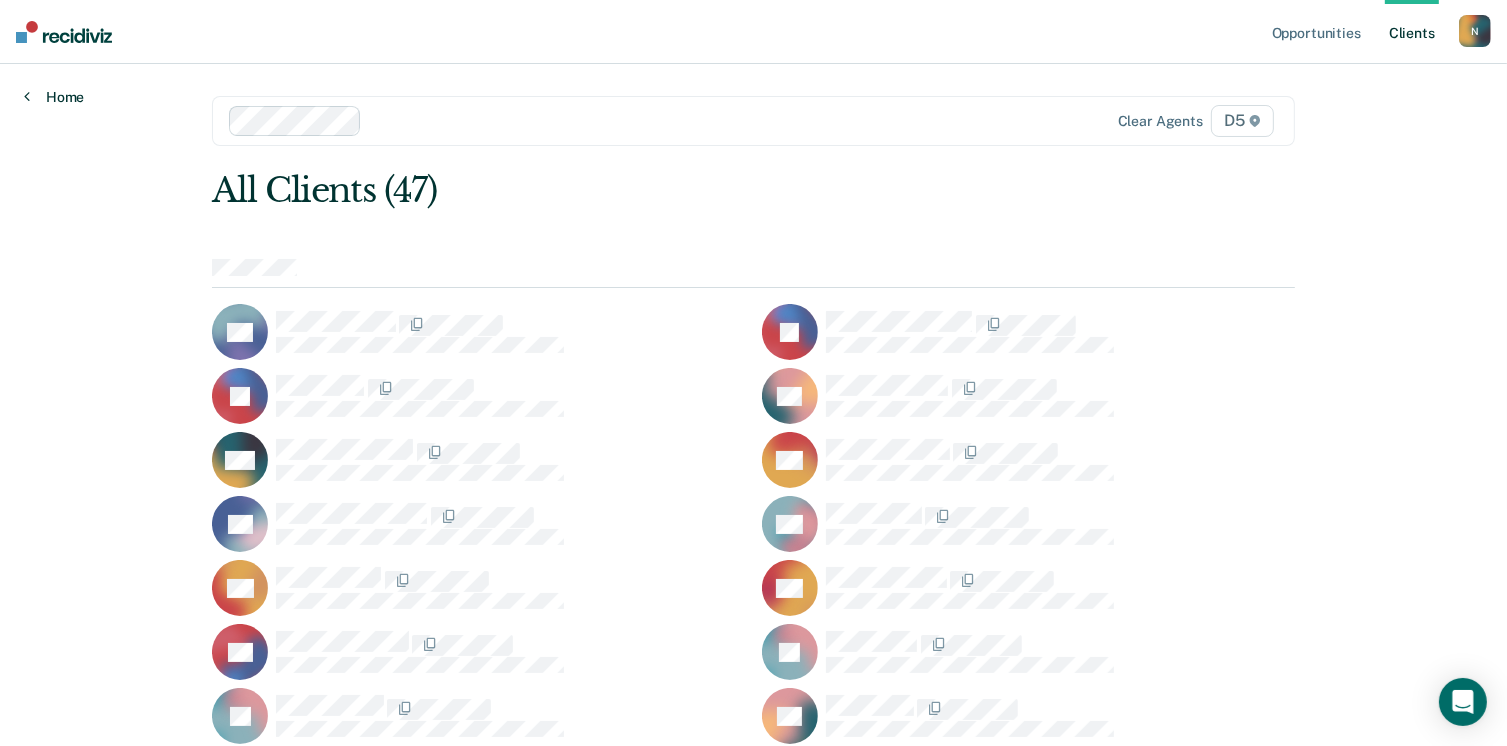 click on "Home" at bounding box center (54, 97) 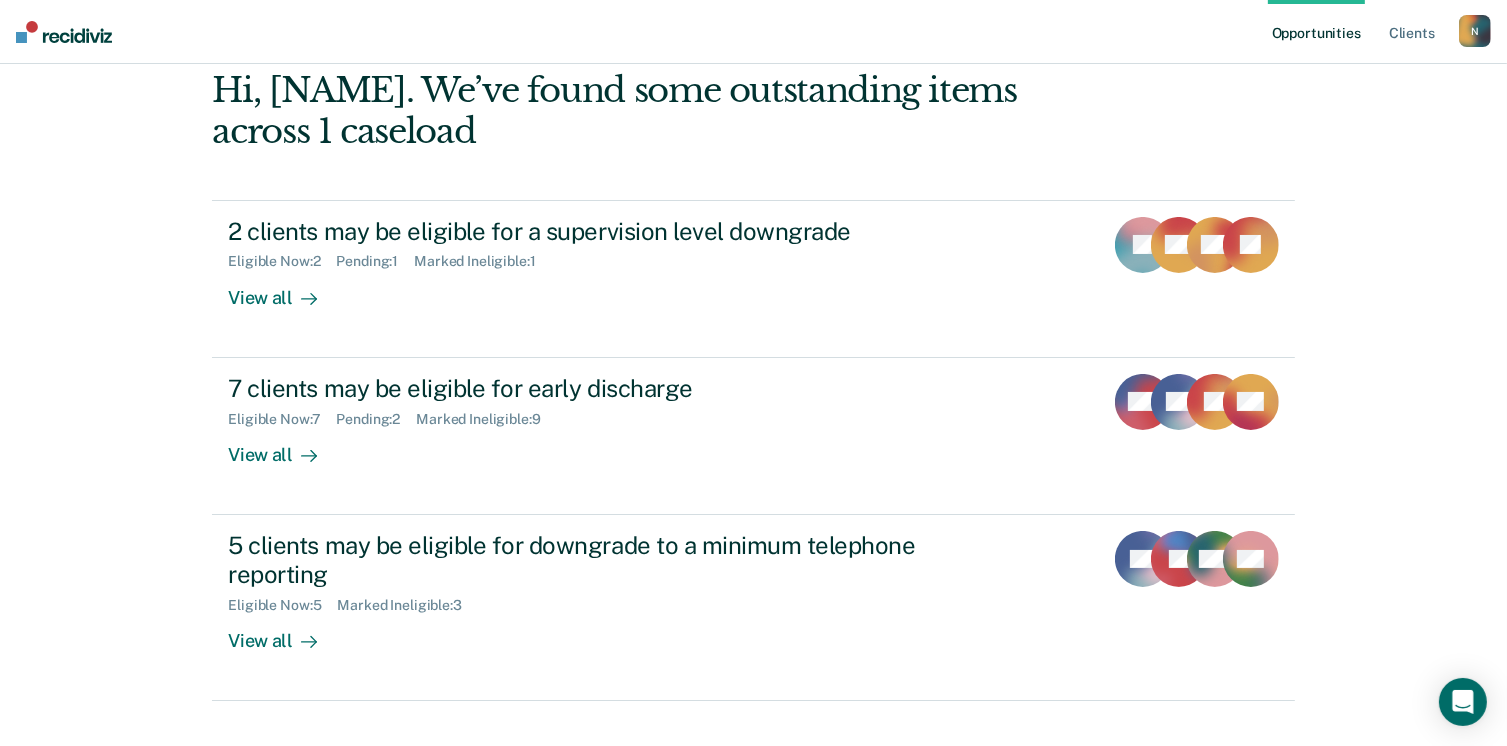 scroll, scrollTop: 133, scrollLeft: 0, axis: vertical 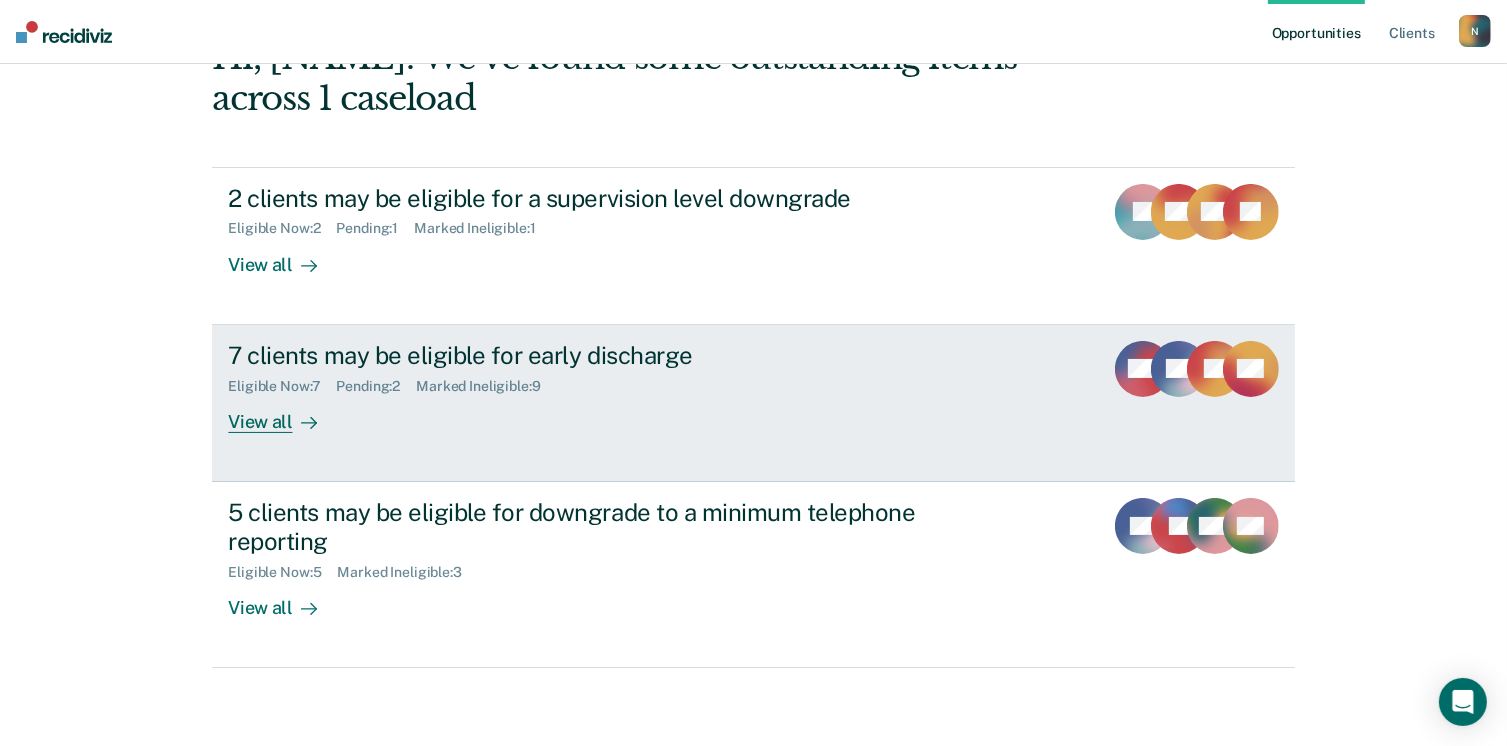 click on "View all" at bounding box center (284, 413) 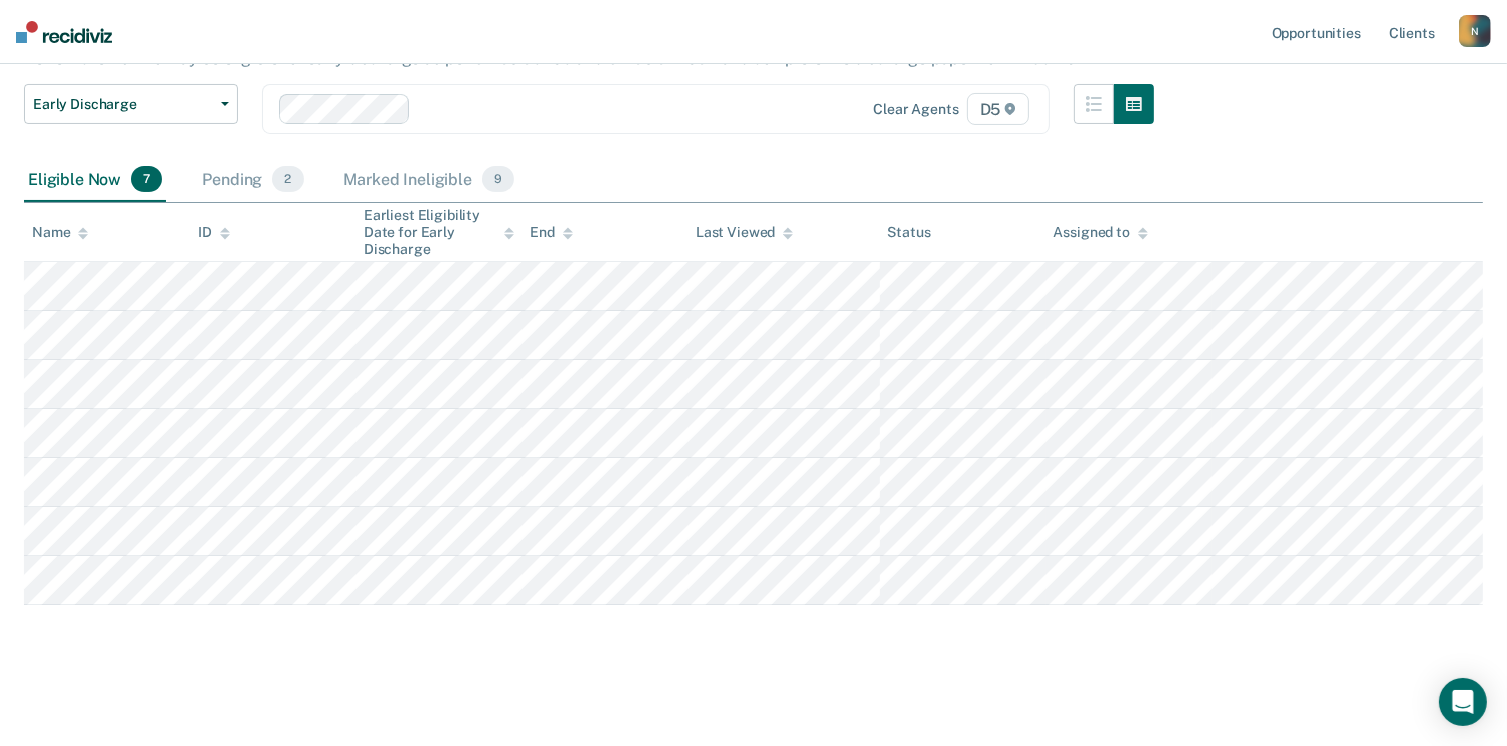 scroll, scrollTop: 204, scrollLeft: 0, axis: vertical 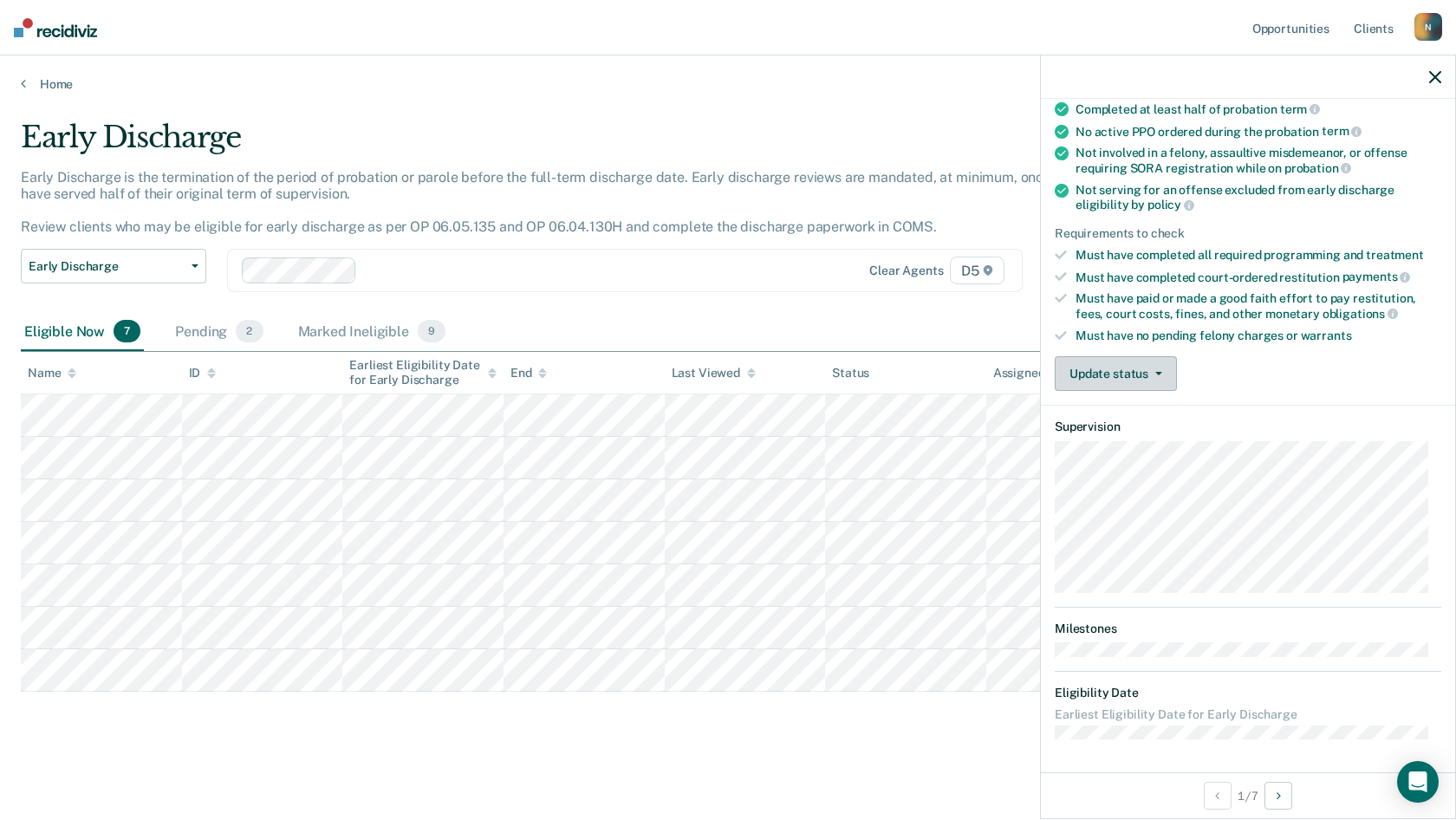click on "Update status" at bounding box center [1115, 374] 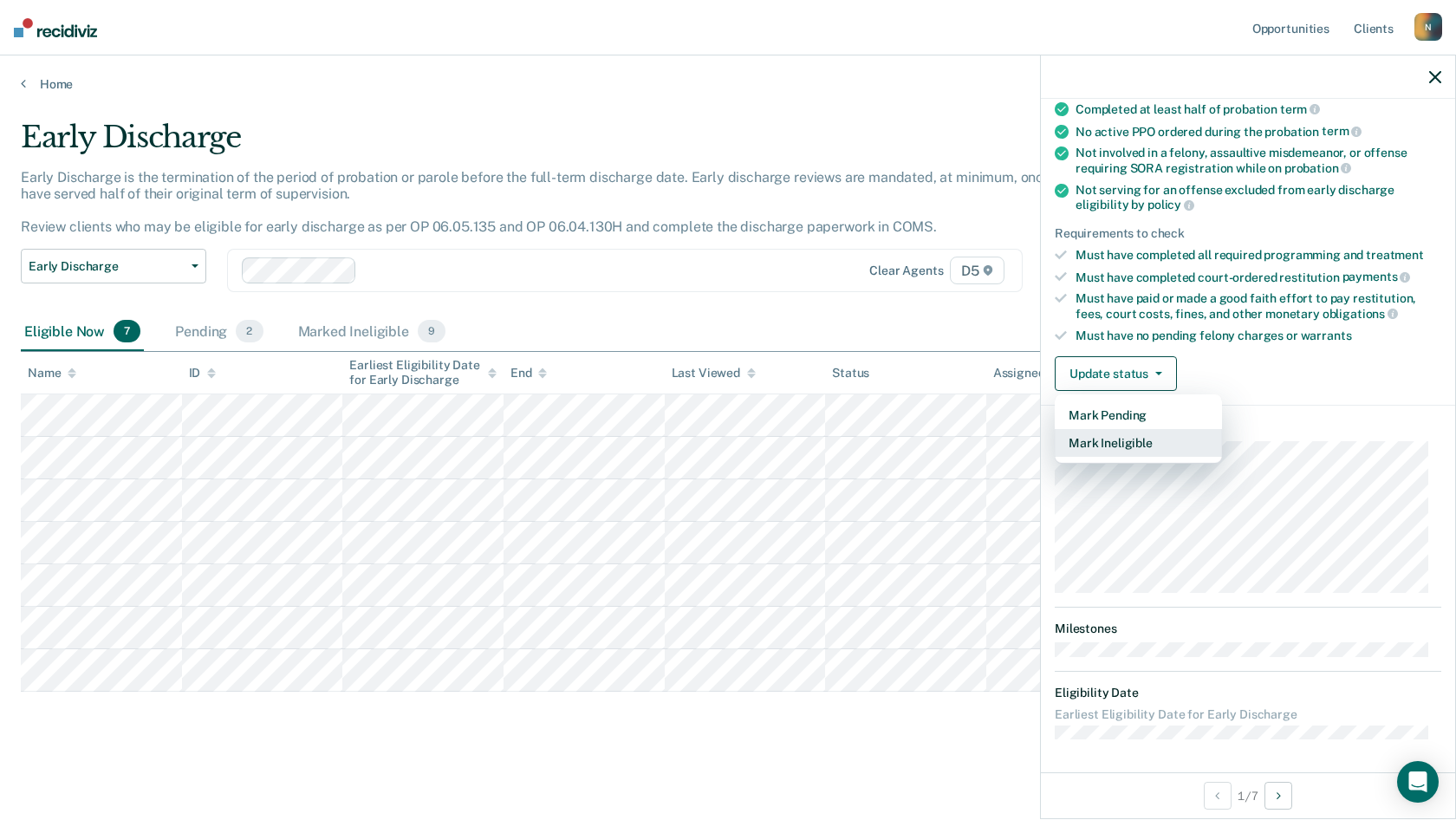 click on "Mark Ineligible" at bounding box center [1138, 443] 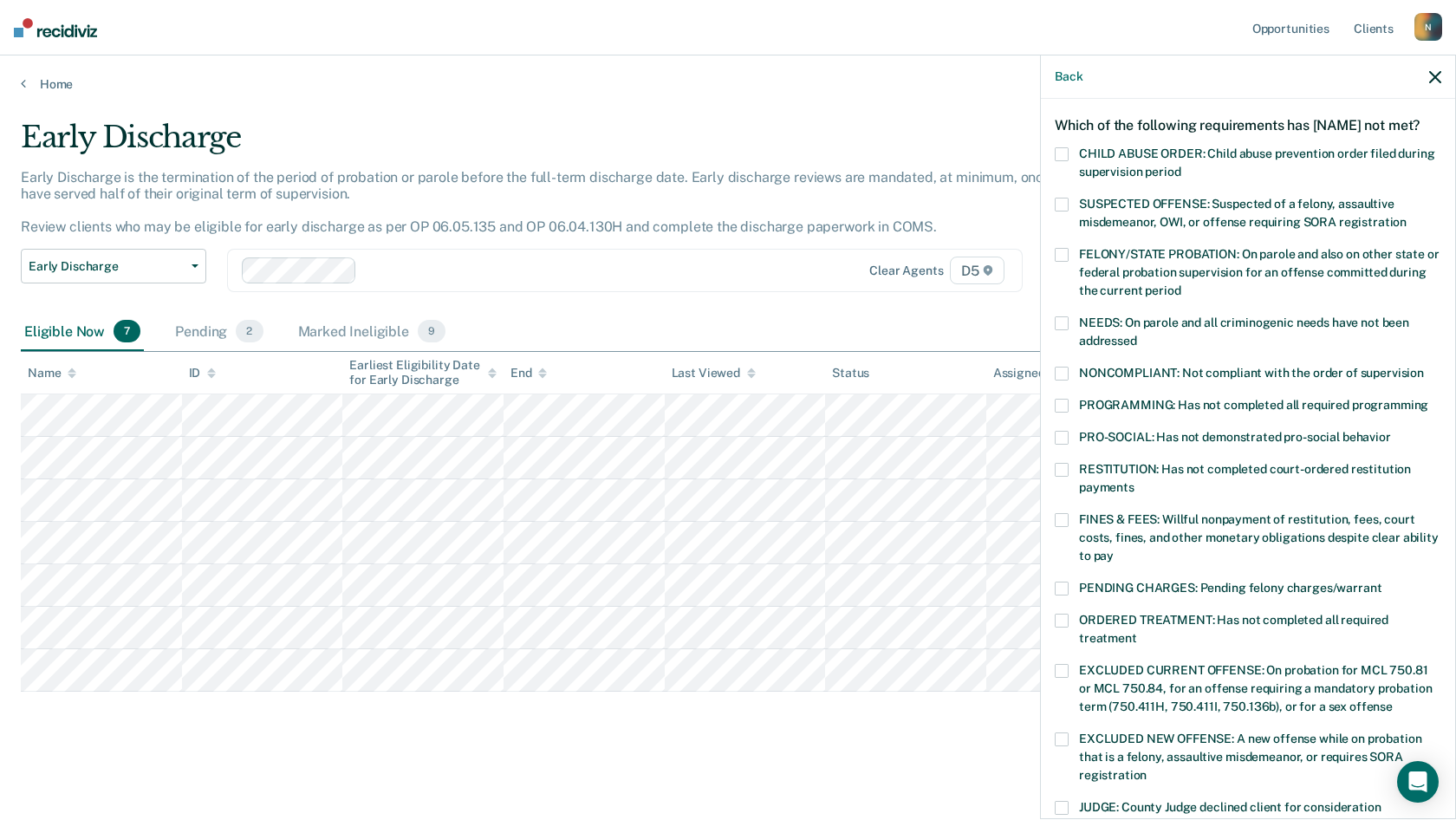 scroll, scrollTop: 0, scrollLeft: 0, axis: both 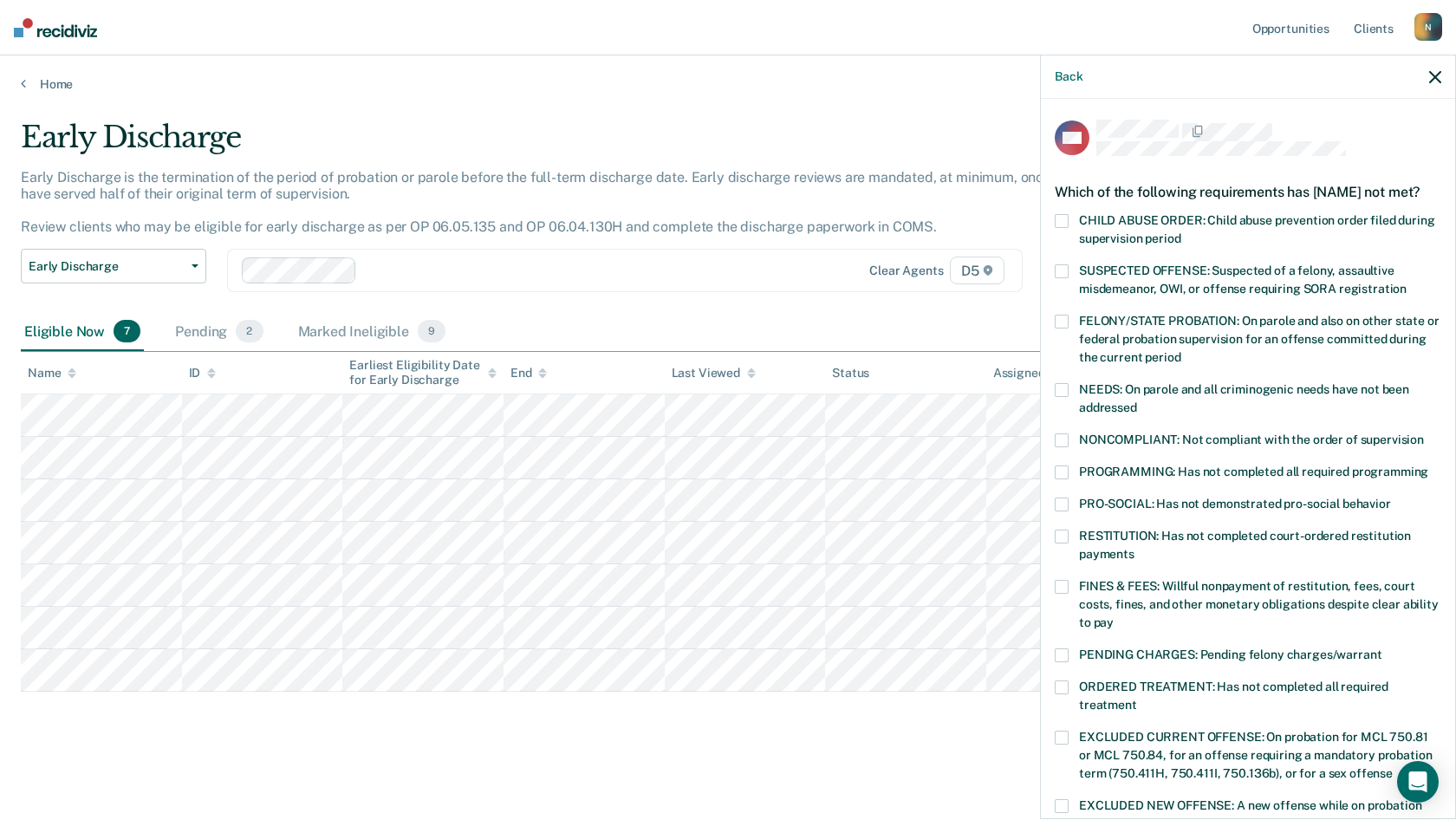 click at bounding box center [1062, 537] 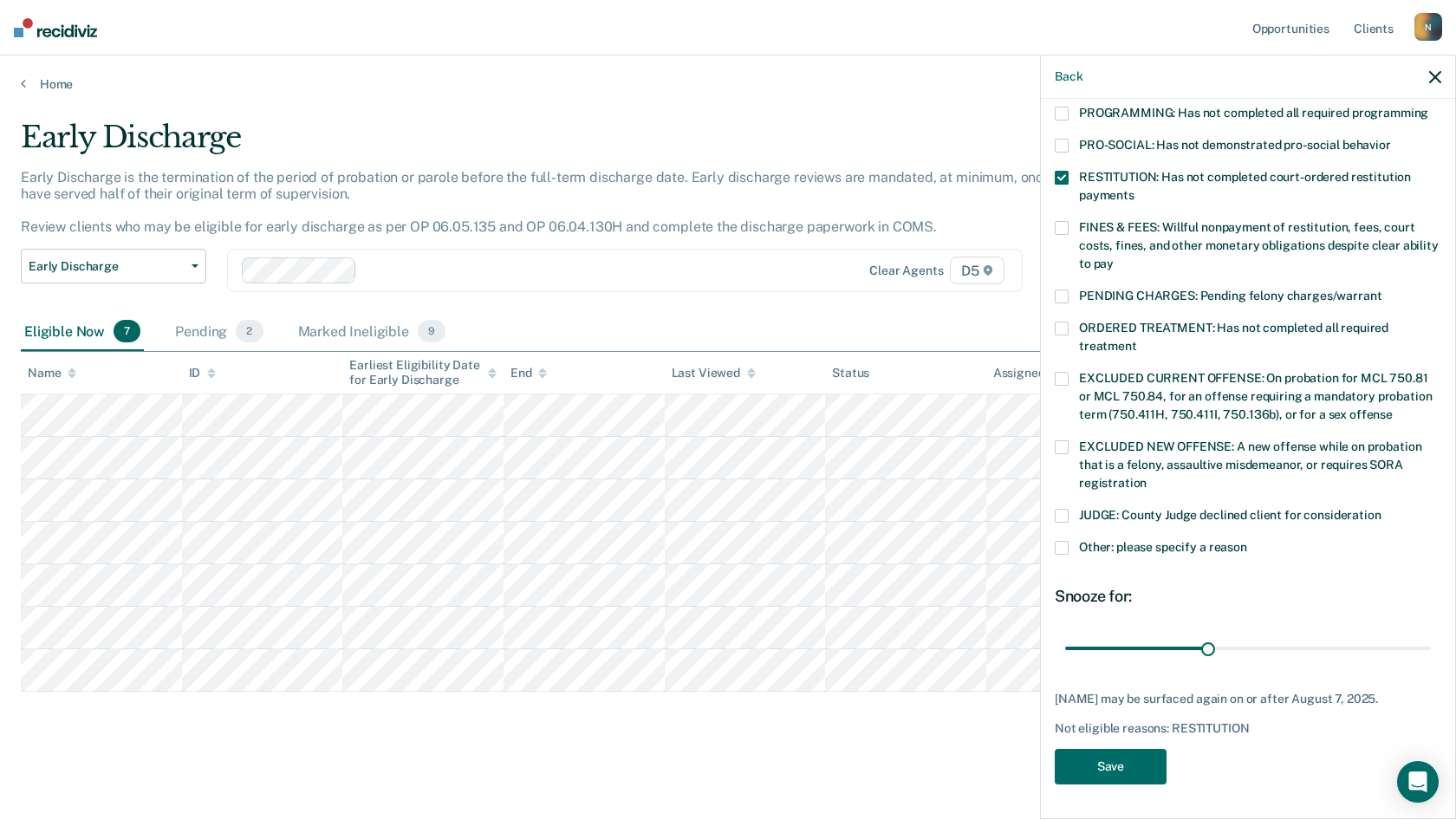 scroll, scrollTop: 374, scrollLeft: 0, axis: vertical 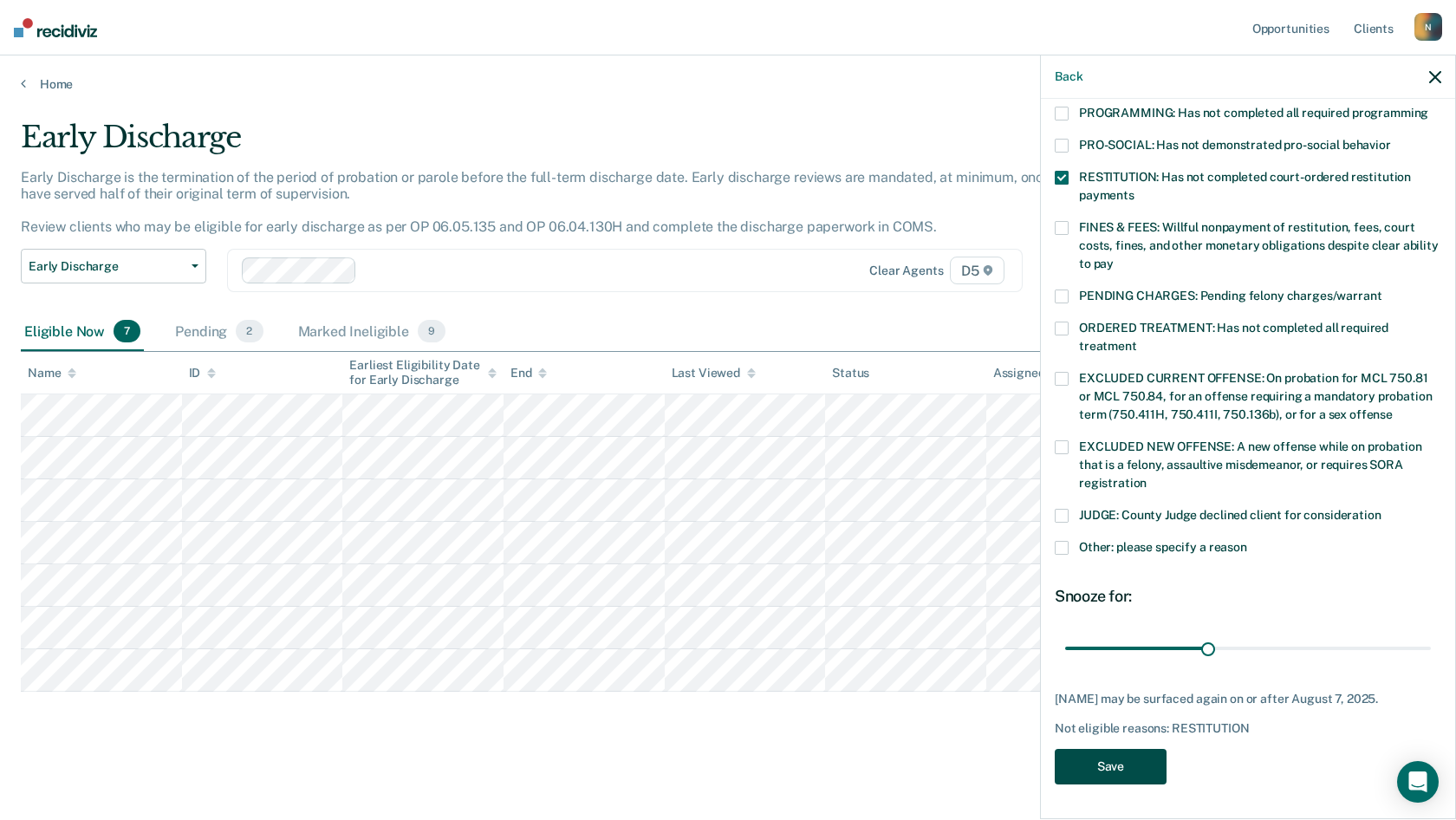 click on "Save" at bounding box center (1110, 766) 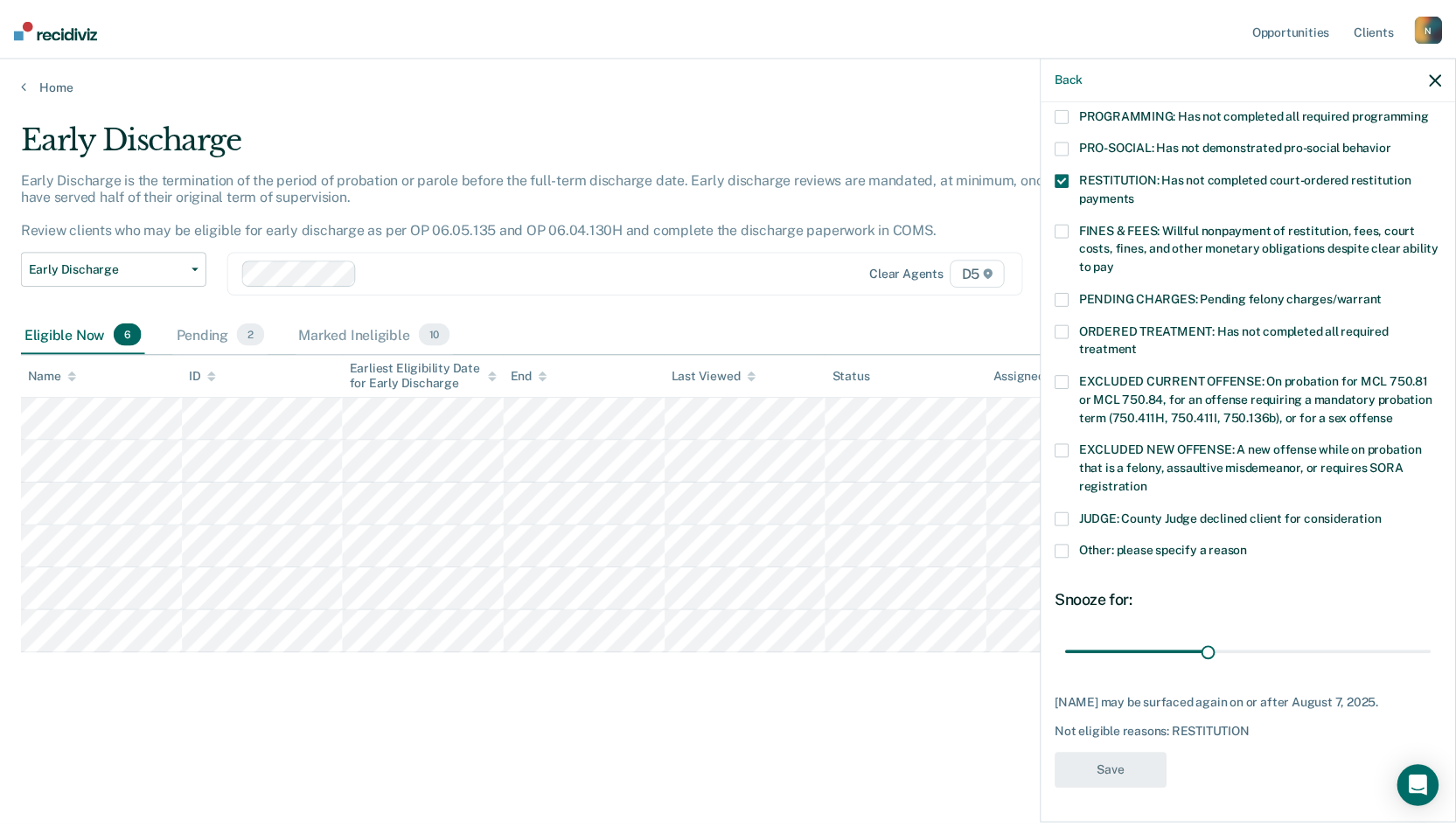 scroll, scrollTop: 284, scrollLeft: 0, axis: vertical 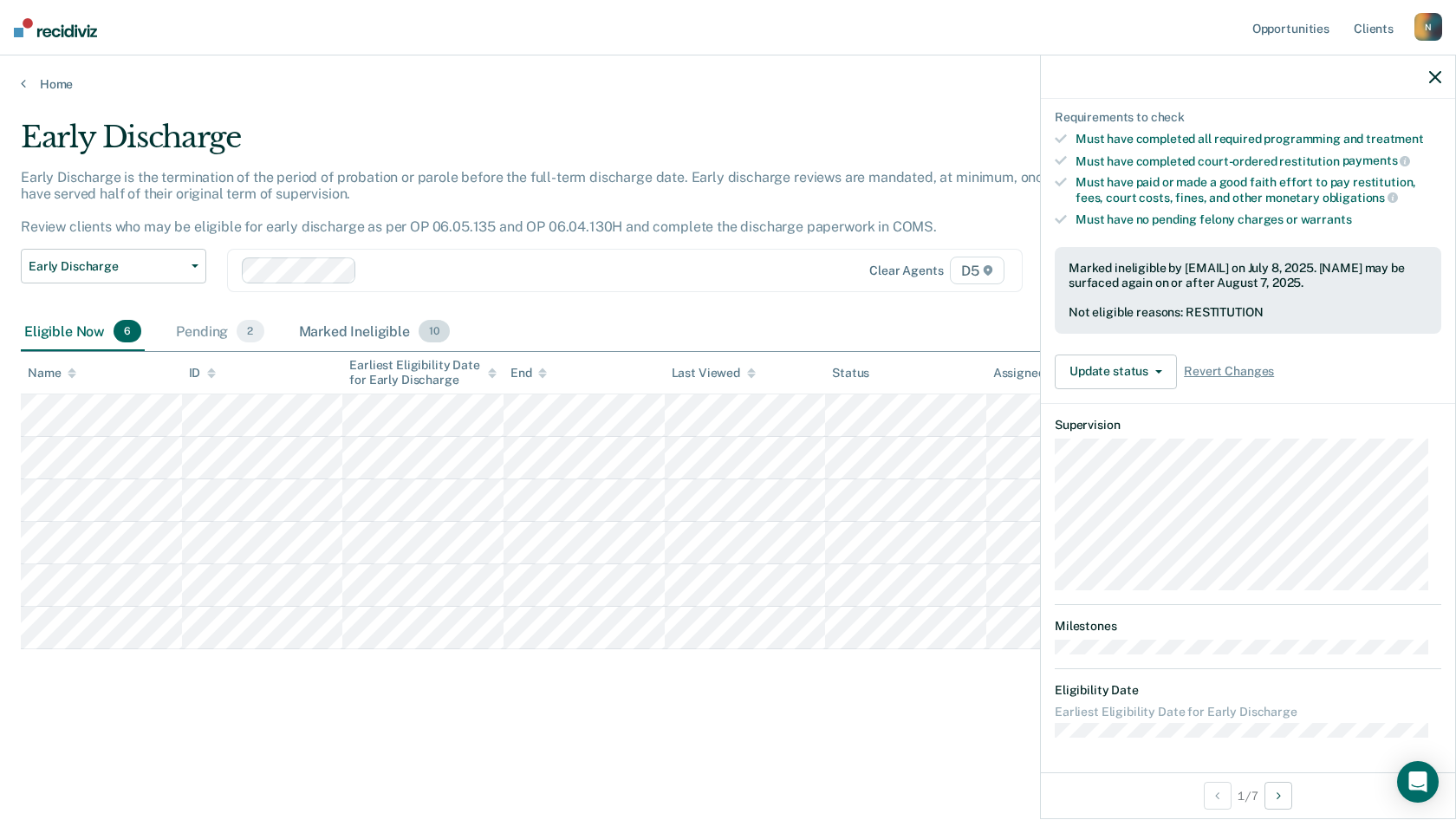 click on "Marked Ineligible 10" at bounding box center (374, 332) 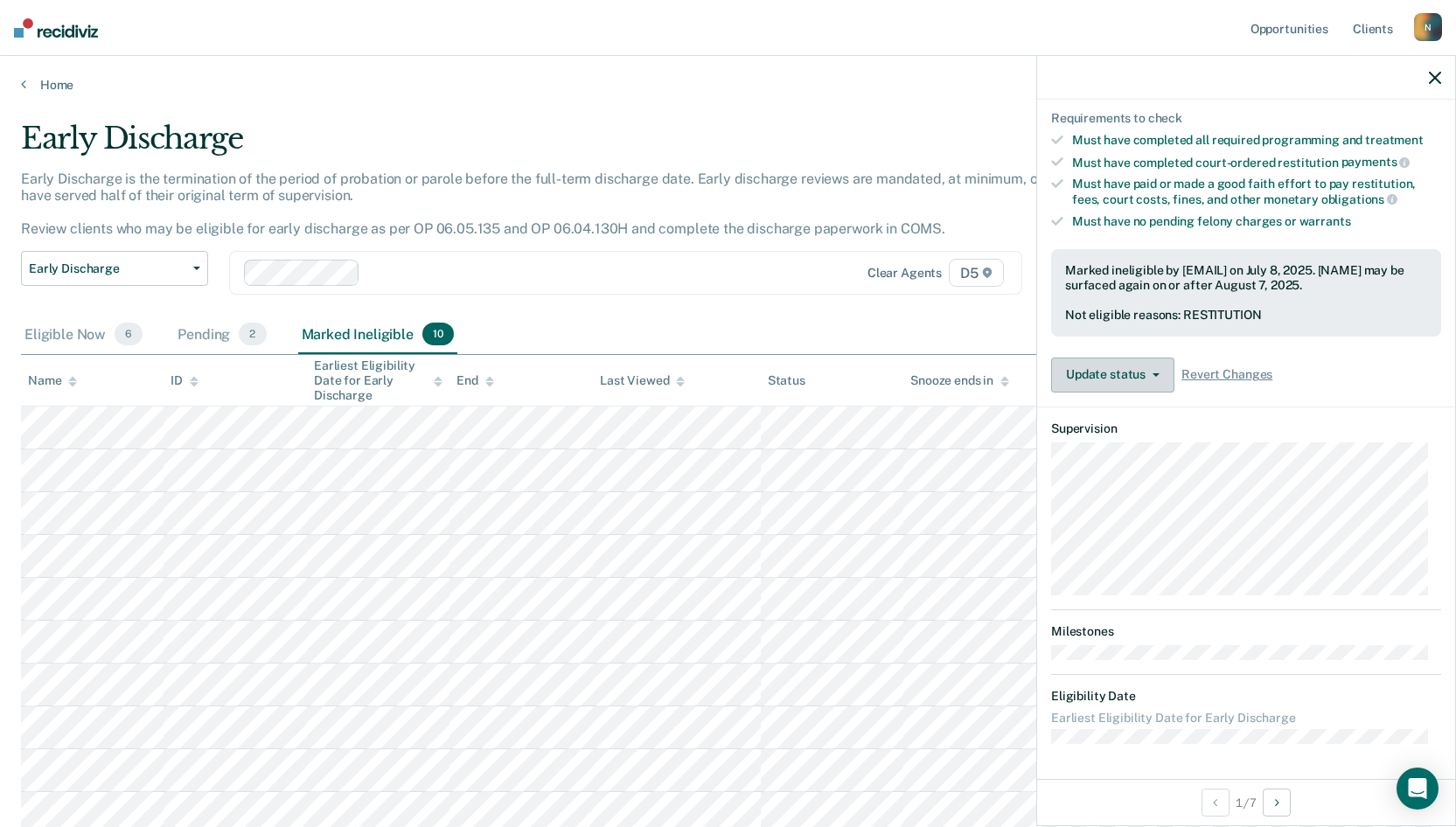 click on "Update status" at bounding box center (1112, 375) 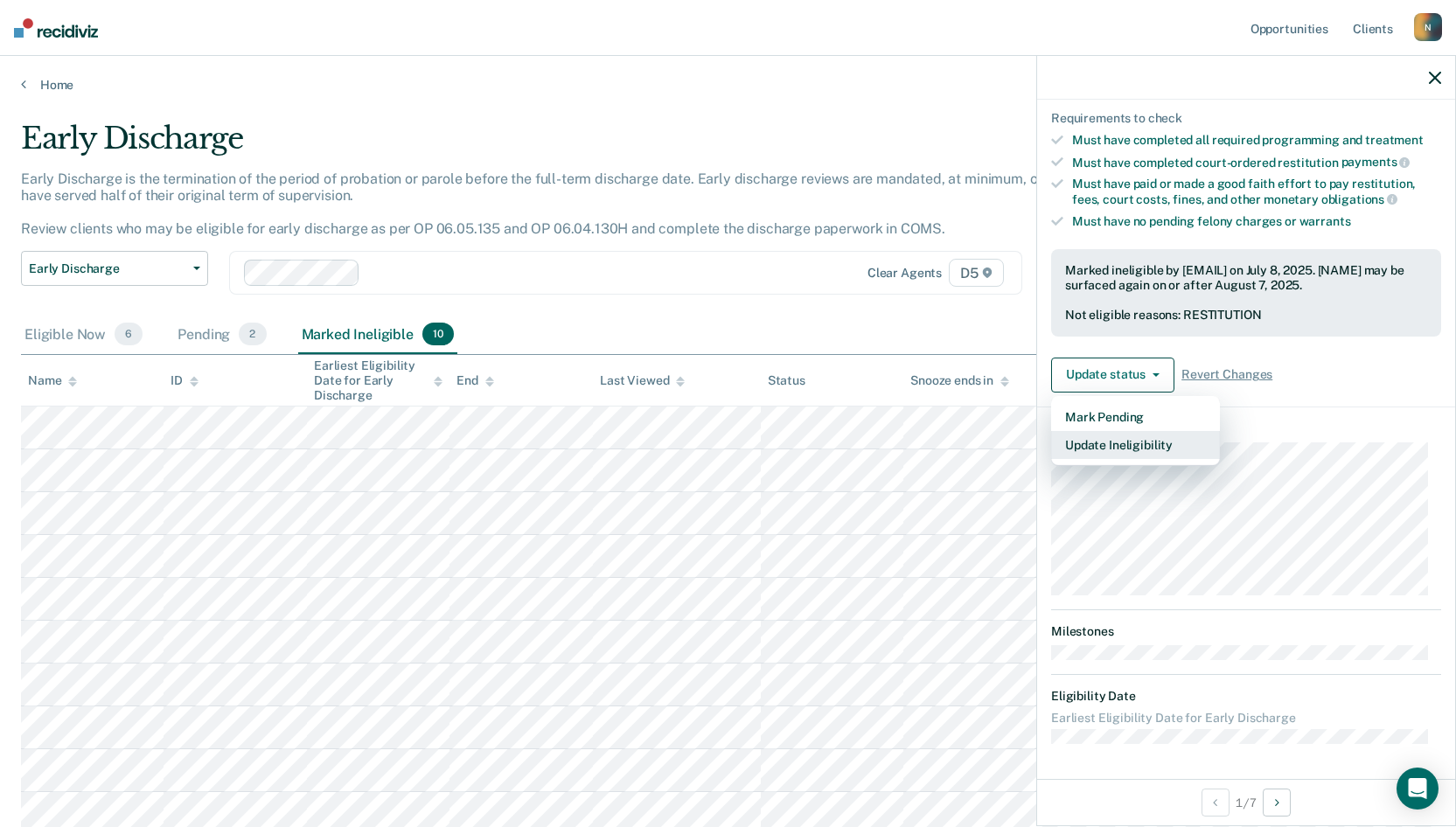 click on "Update Ineligibility" at bounding box center [1135, 445] 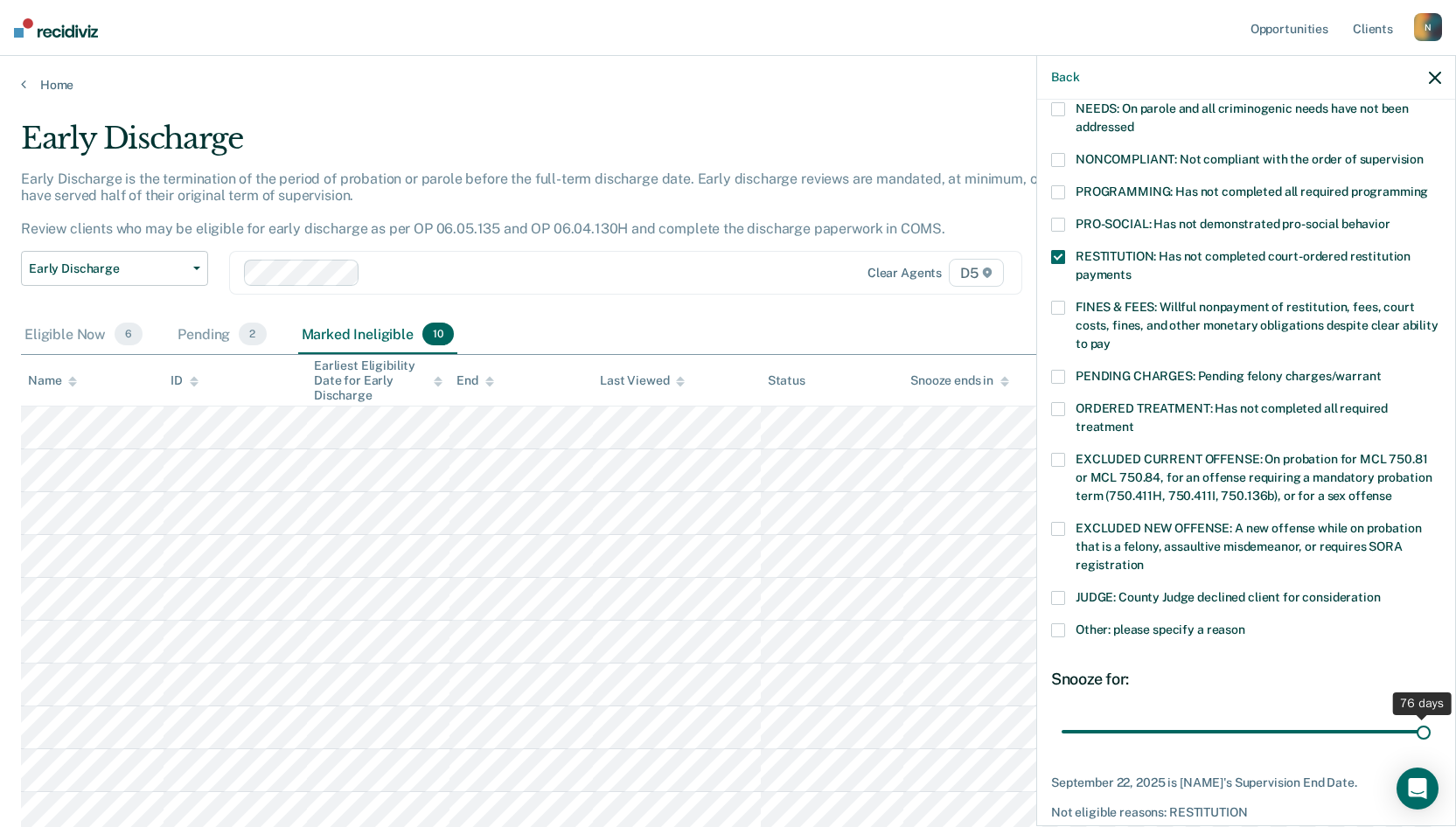 drag, startPoint x: 1202, startPoint y: 747, endPoint x: 1425, endPoint y: 747, distance: 223 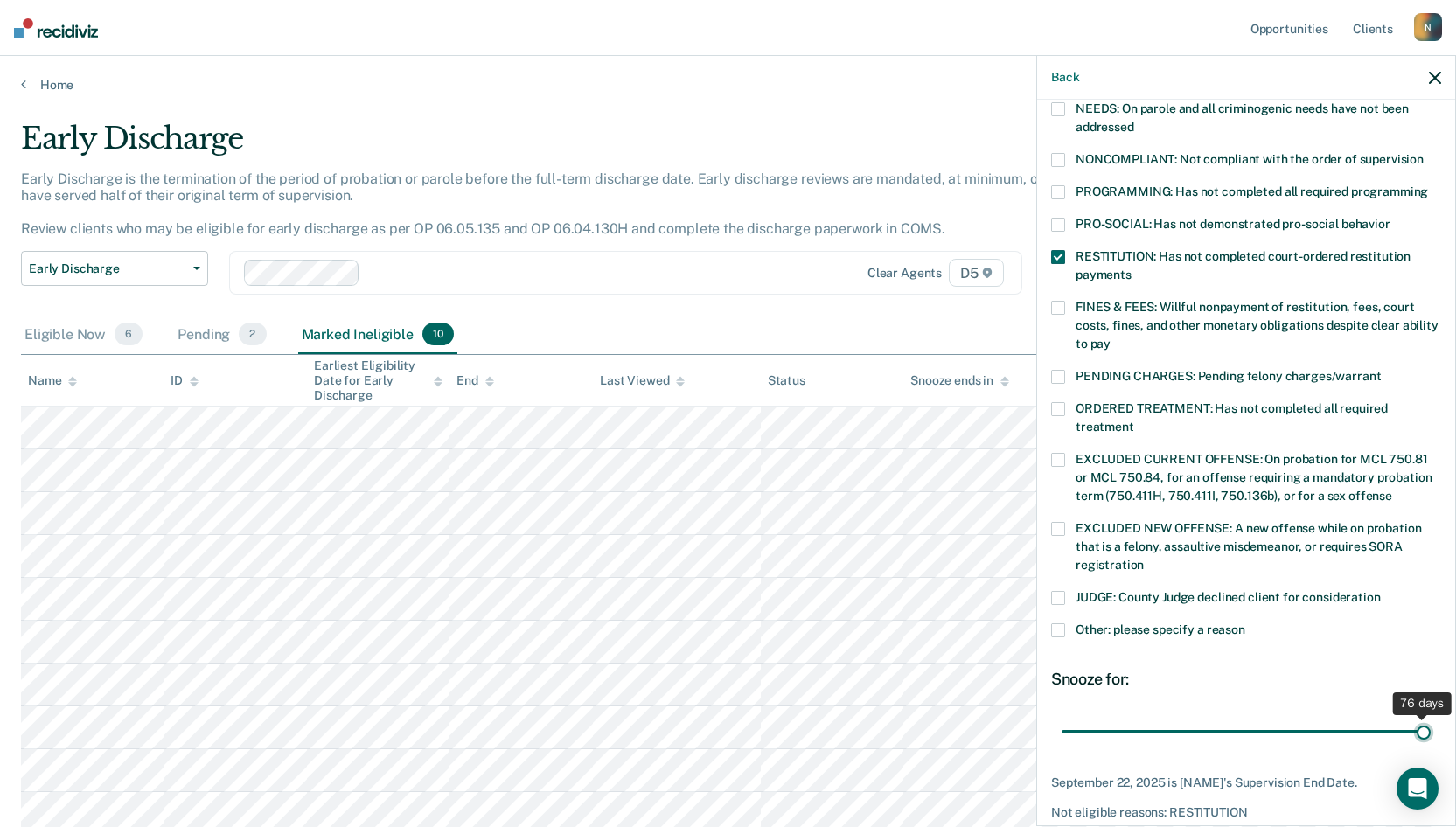 type on "76" 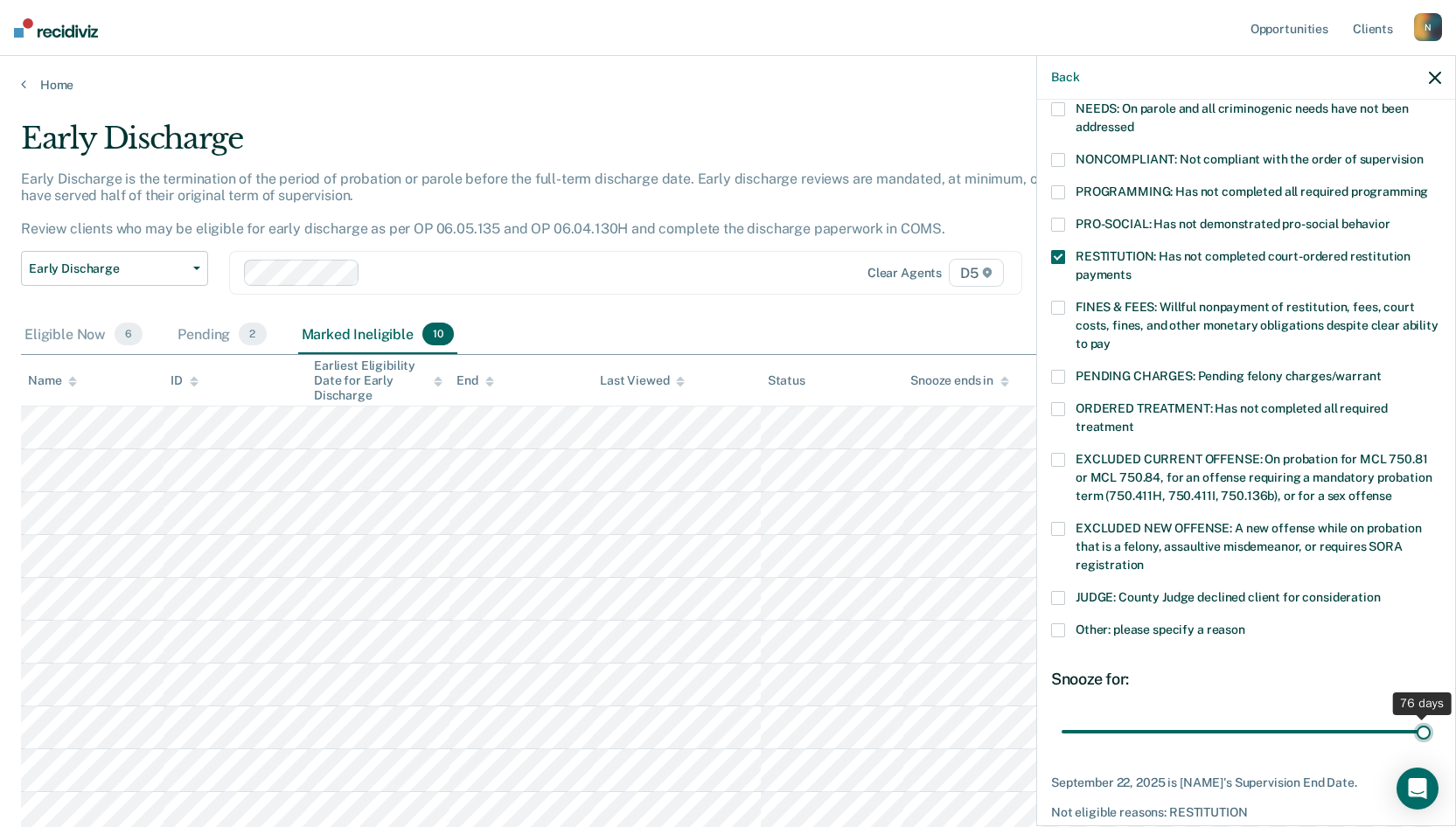 click at bounding box center [1246, 732] 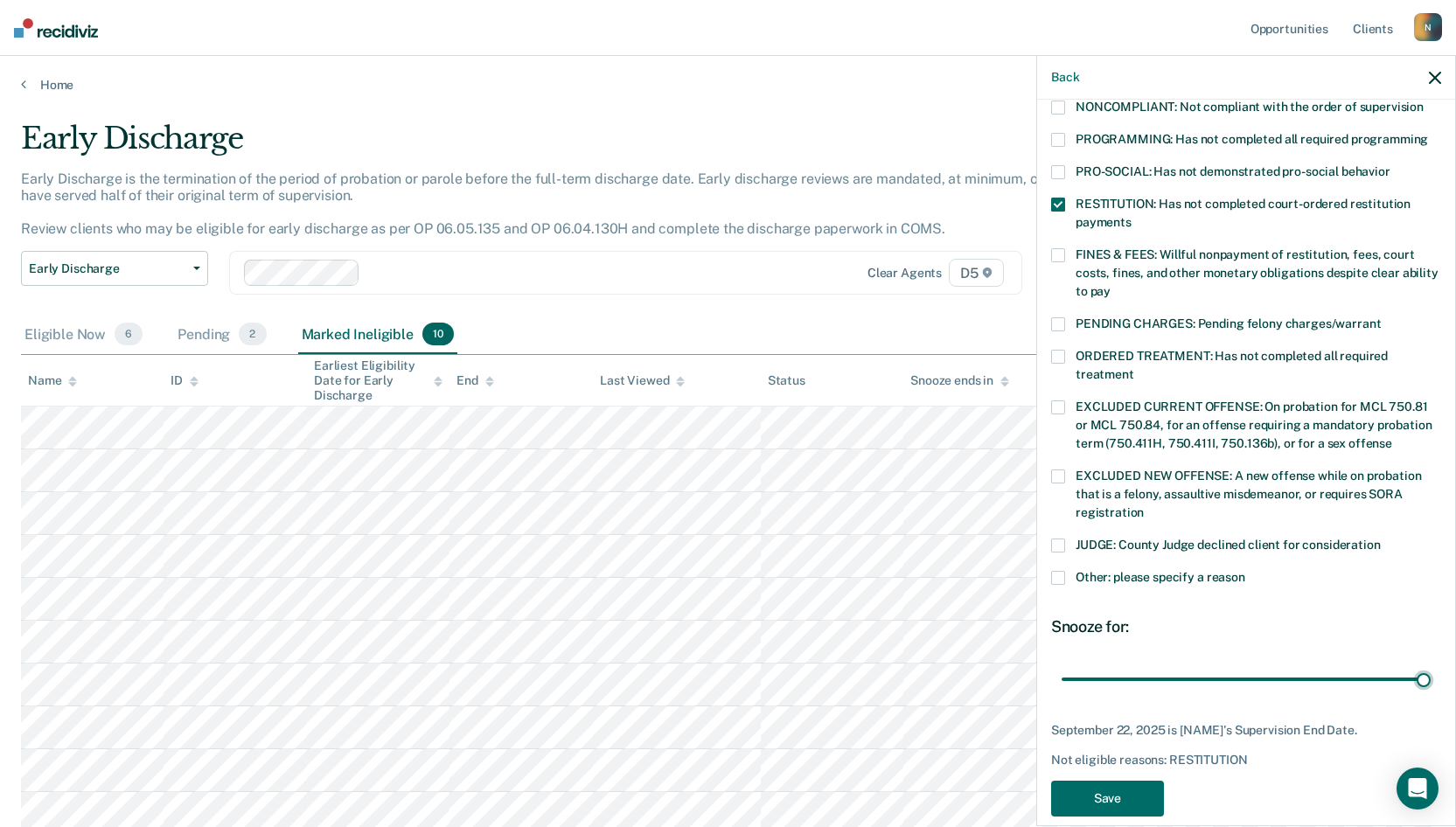 scroll, scrollTop: 377, scrollLeft: 0, axis: vertical 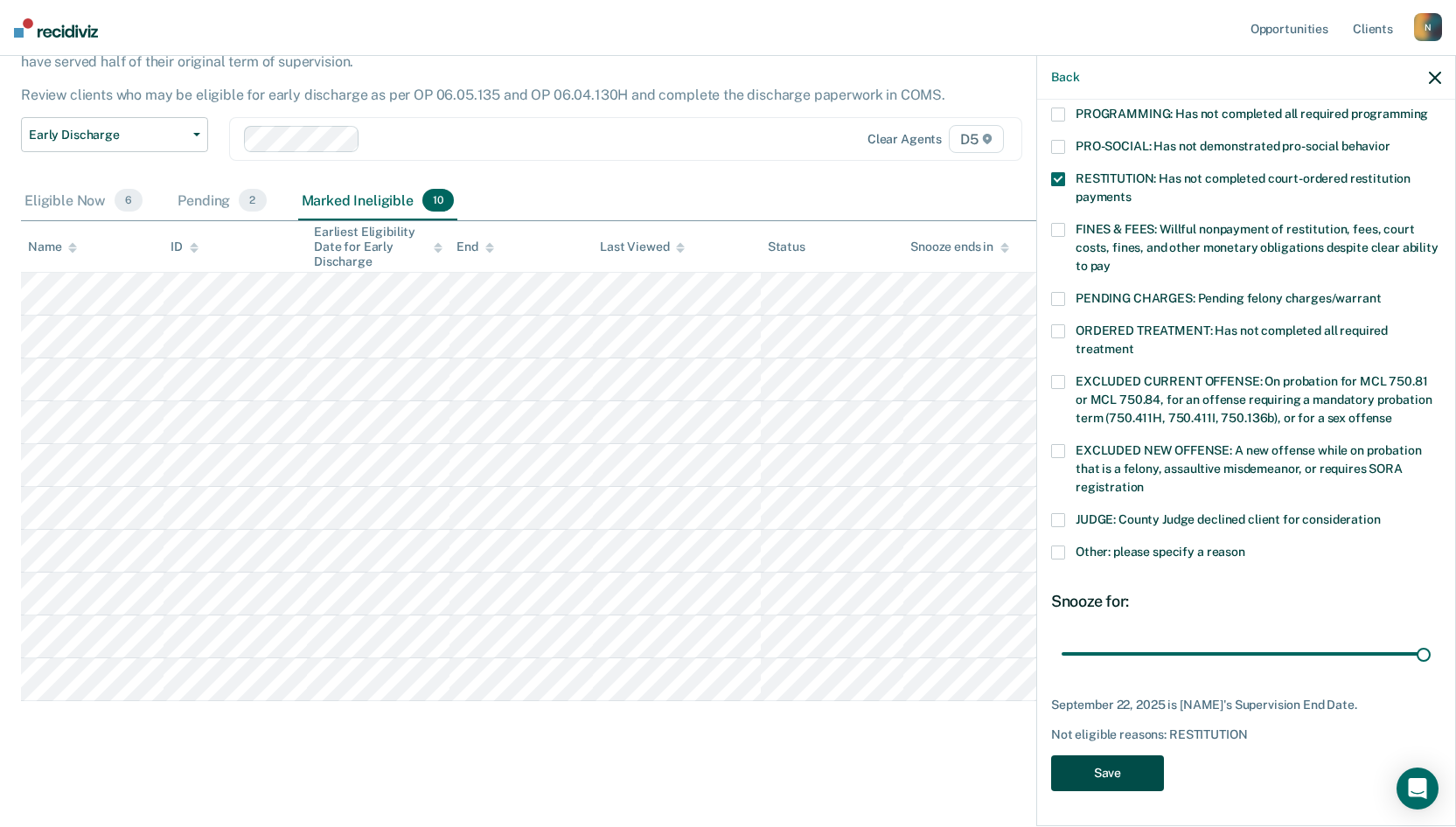 click on "Save" at bounding box center (1107, 773) 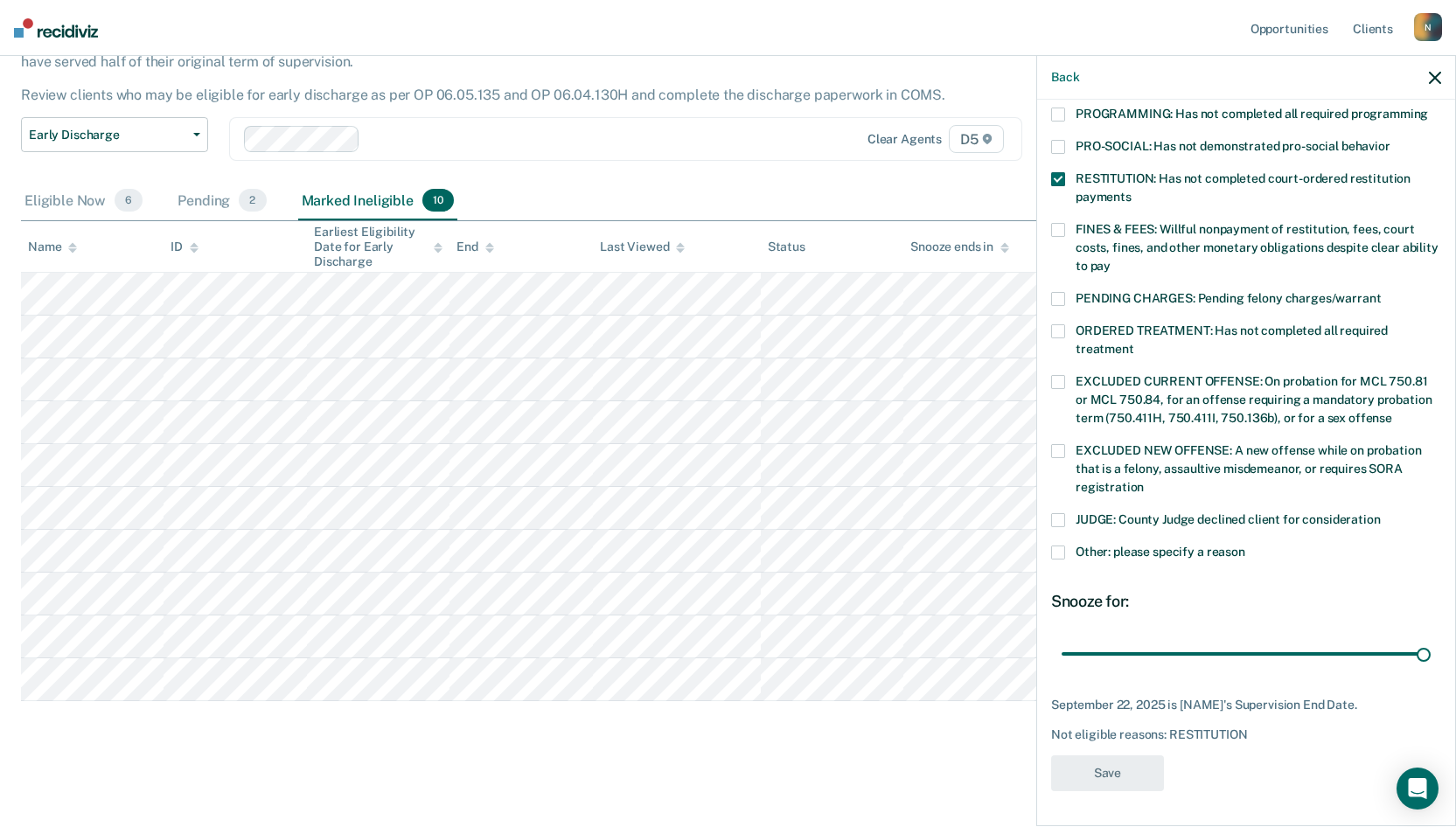 scroll, scrollTop: 284, scrollLeft: 0, axis: vertical 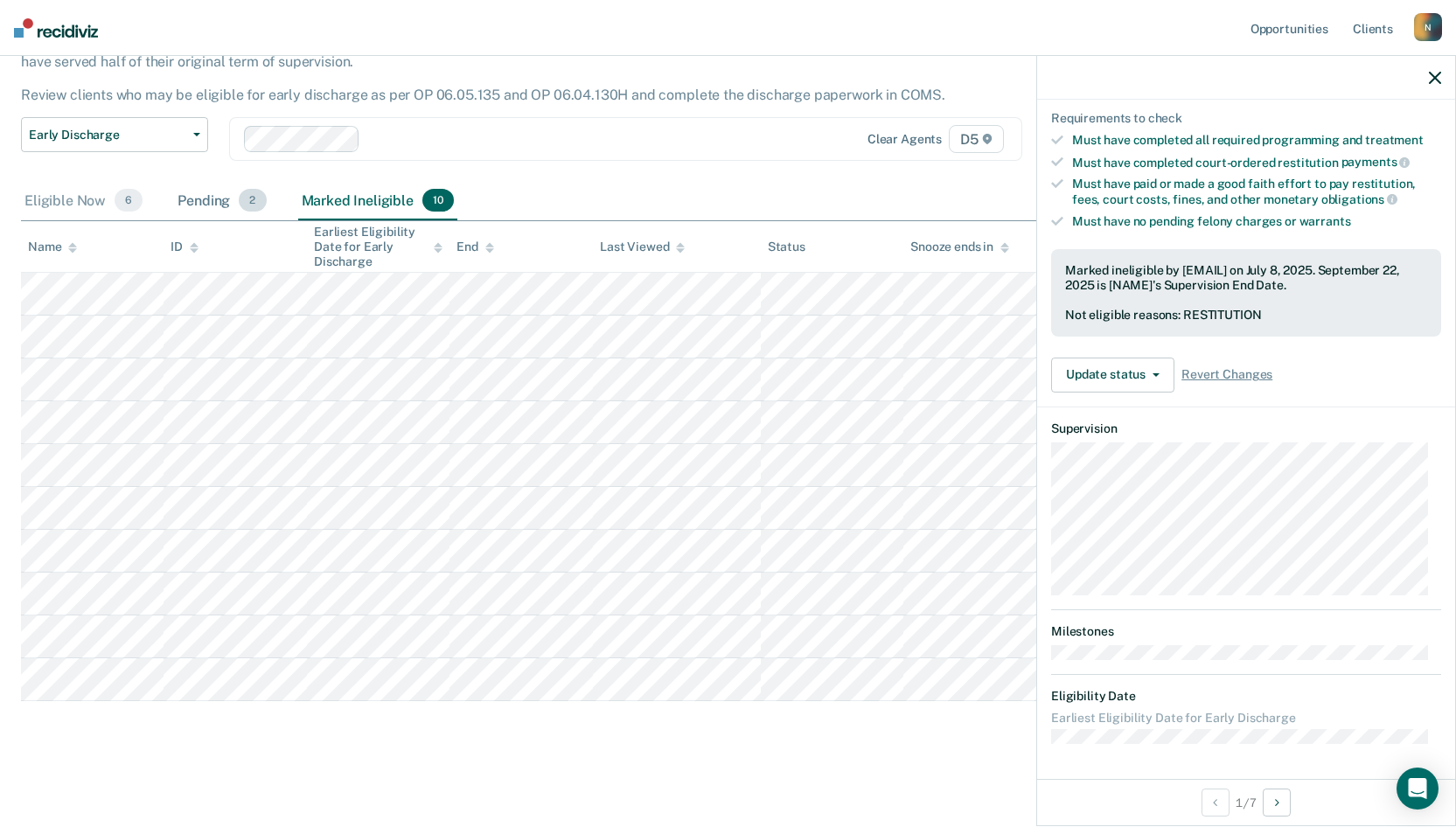 click on "Pending 2" at bounding box center [221, 201] 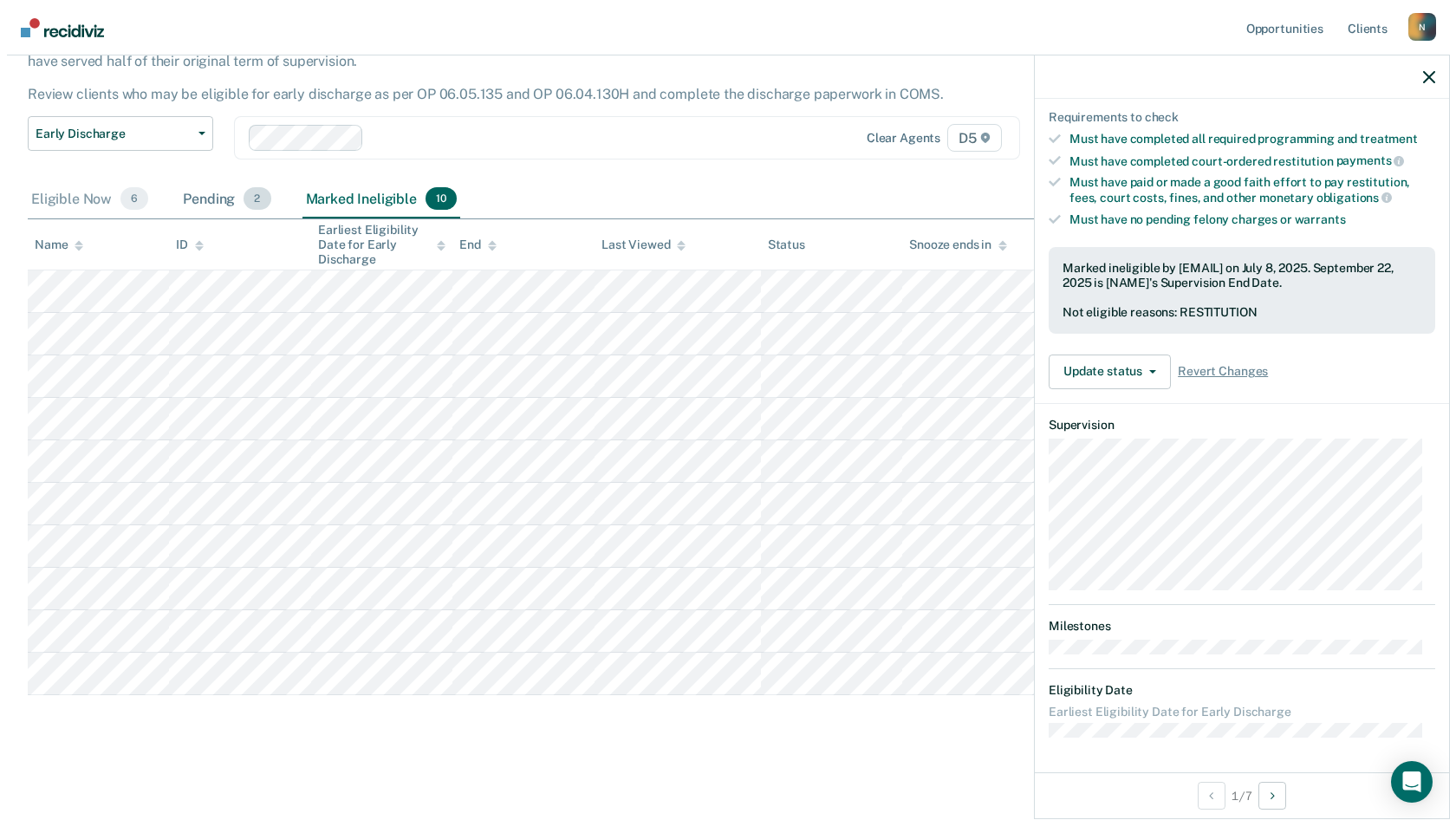 scroll, scrollTop: 0, scrollLeft: 0, axis: both 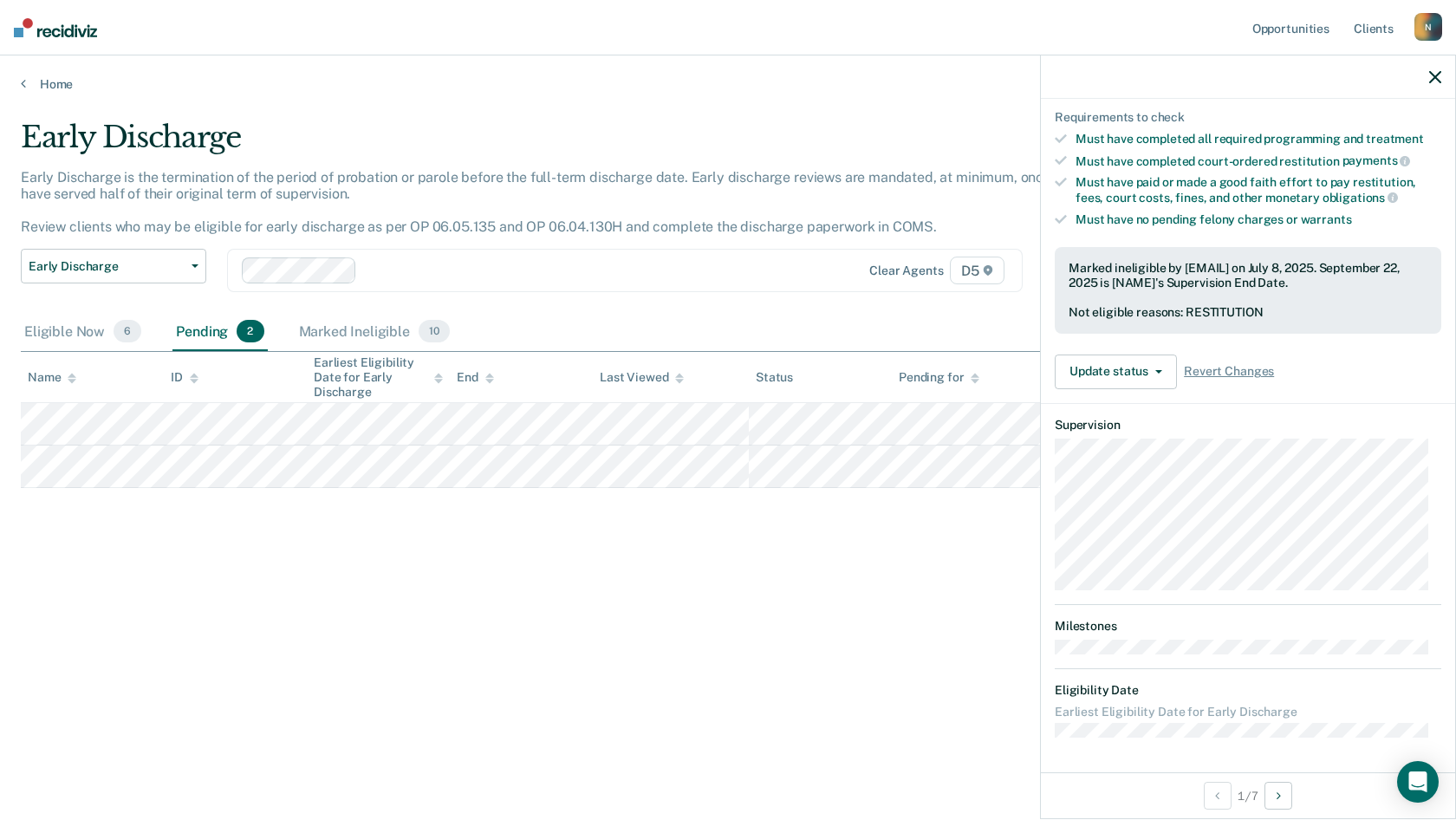 click on "Early Discharge   Early Discharge is the termination of the period of probation or parole before the full-term discharge date. Early discharge reviews are mandated, at minimum, once clients have served half of their original term of supervision. Review clients who may be eligible for early discharge as per OP 06.05.135 and OP 06.04.130H and complete the discharge paperwork in COMS. Early Discharge Classification Review Early Discharge Minimum Telephone Reporting Overdue for Discharge Supervision Level Mismatch Clear   agents D5   Eligible Now 6 Pending 2 Marked Ineligible 10
To pick up a draggable item, press the space bar.
While dragging, use the arrow keys to move the item.
Press space again to drop the item in its new position, or press escape to cancel.
Name ID Earliest Eligibility Date for Early Discharge End Last Viewed Status Pending for Assigned to" at bounding box center [728, 405] 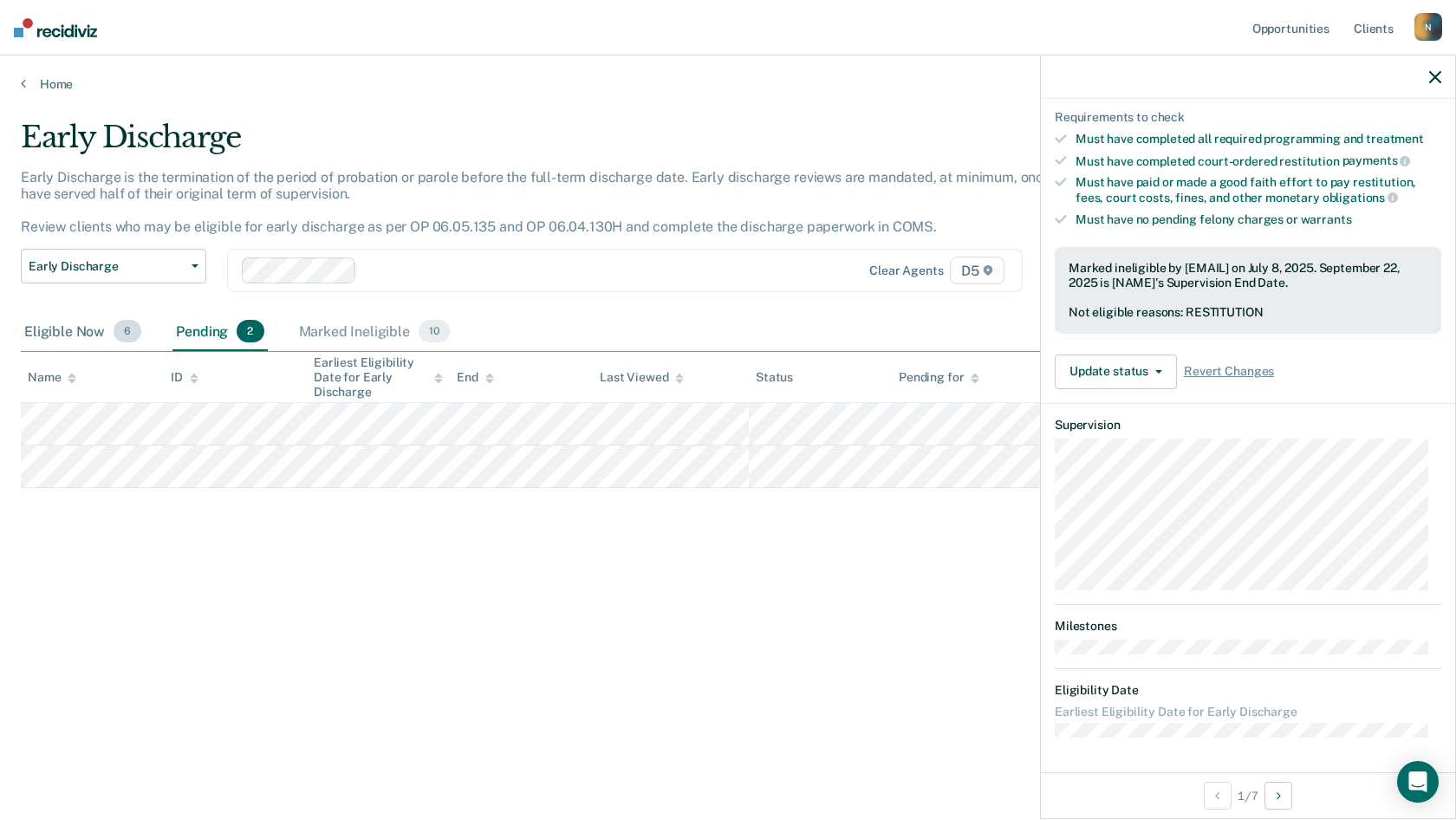 click on "Eligible Now 6" at bounding box center (82, 332) 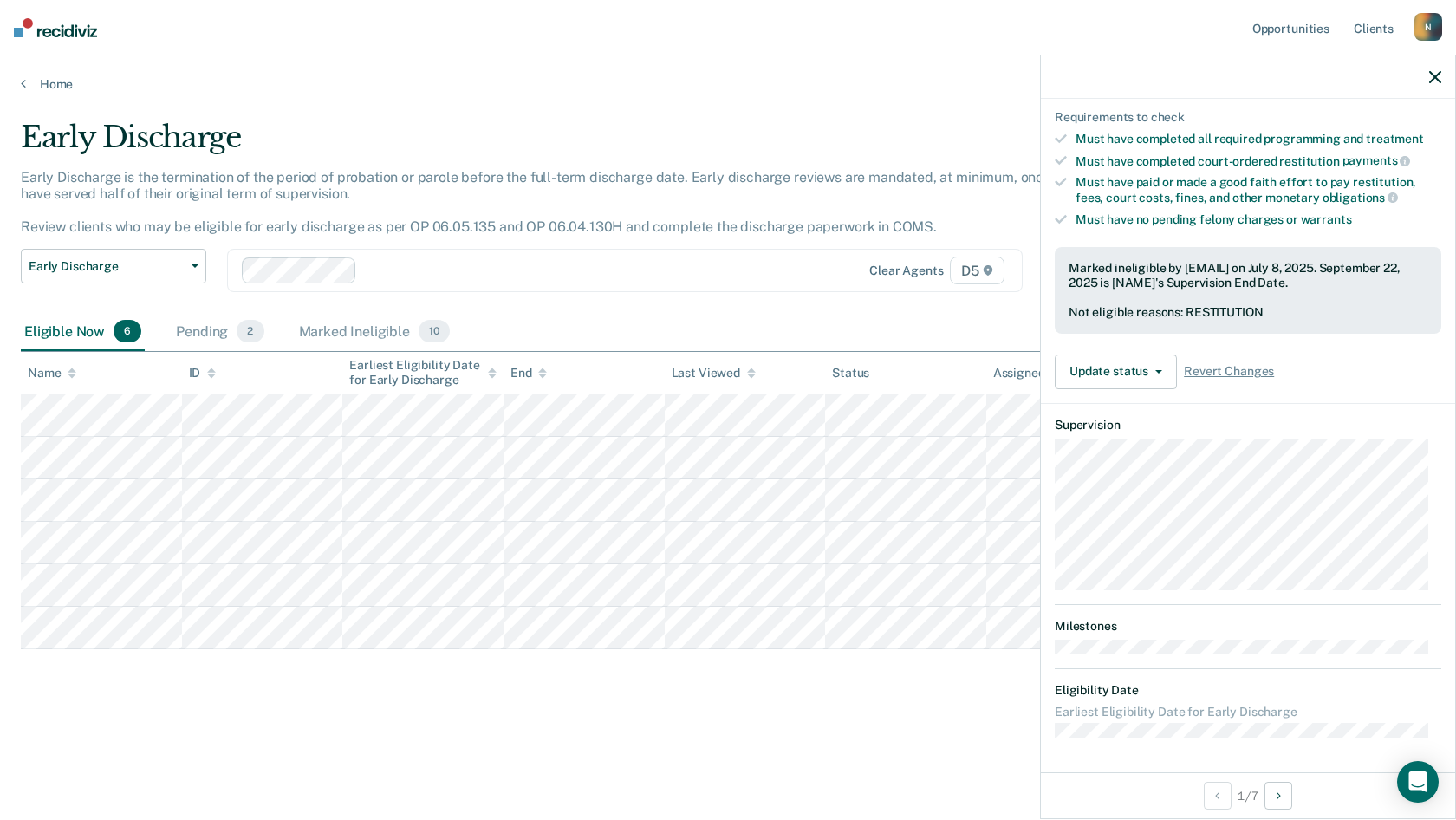 click at bounding box center [1435, 77] 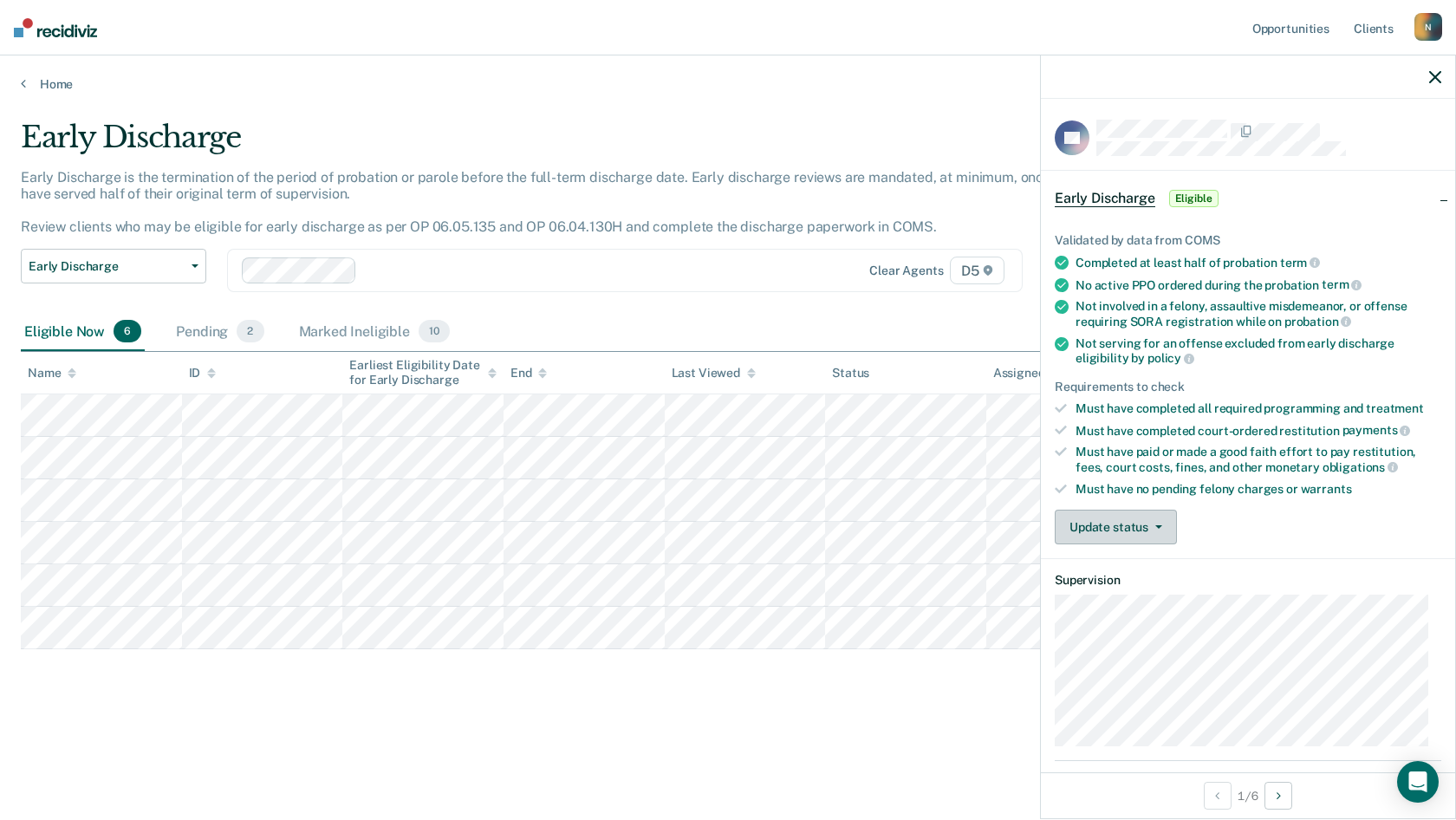 click on "Update status" at bounding box center [1115, 527] 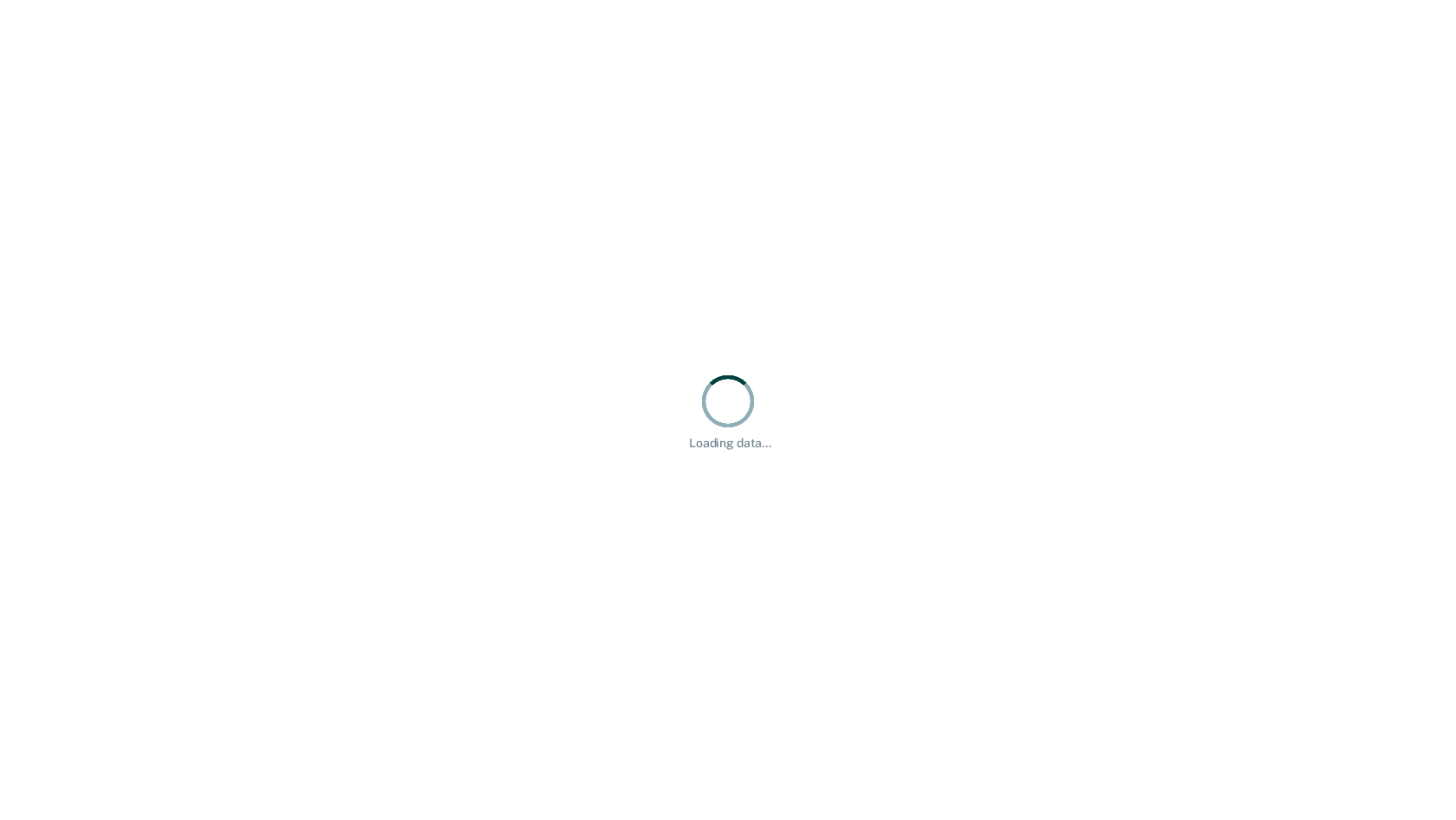 scroll, scrollTop: 0, scrollLeft: 0, axis: both 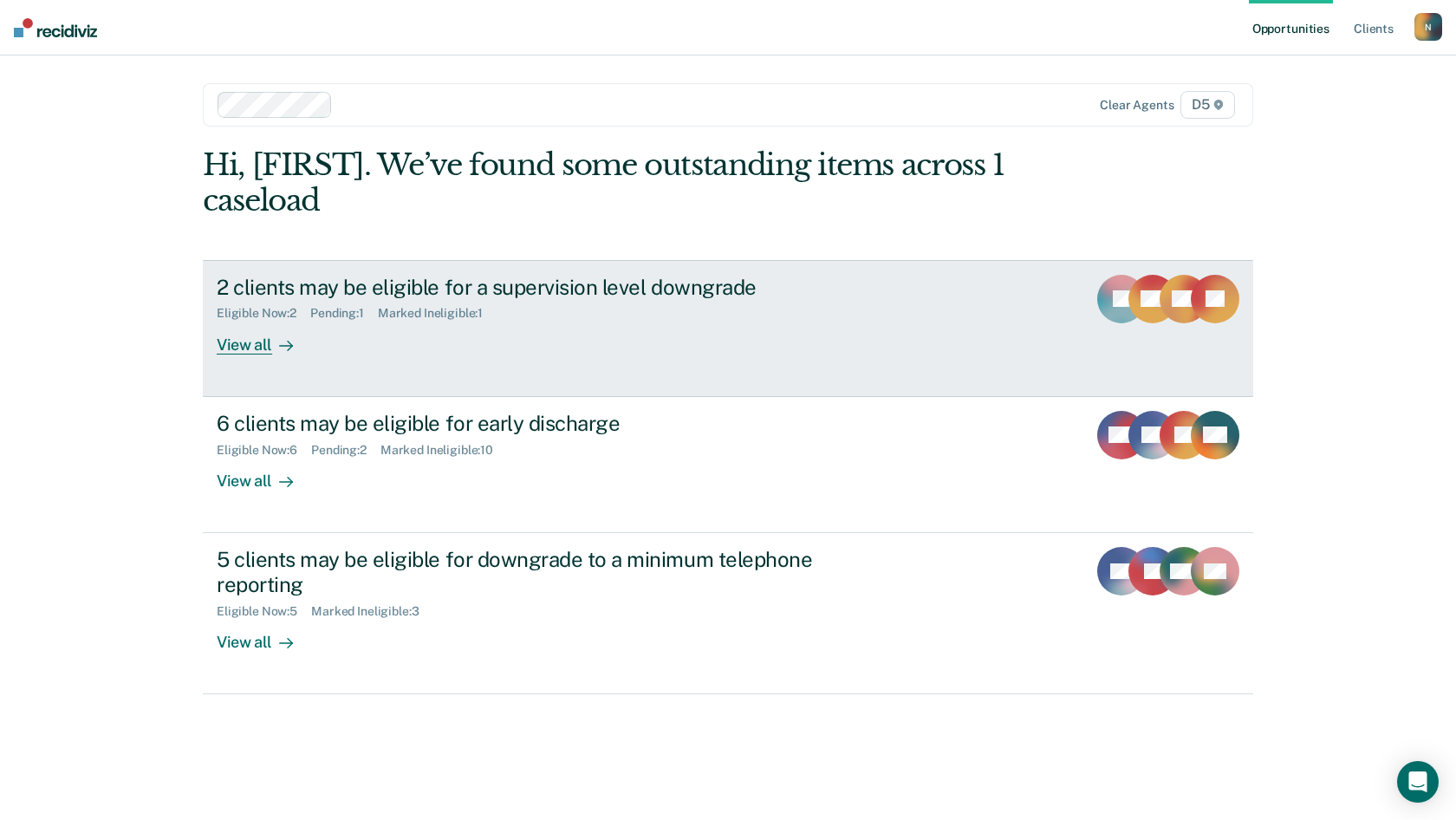 click on "2 clients may be eligible for a supervision level downgrade Eligible Now : 2 Pending : 1 Marked Ineligible : 1 View all" at bounding box center (542, 315) 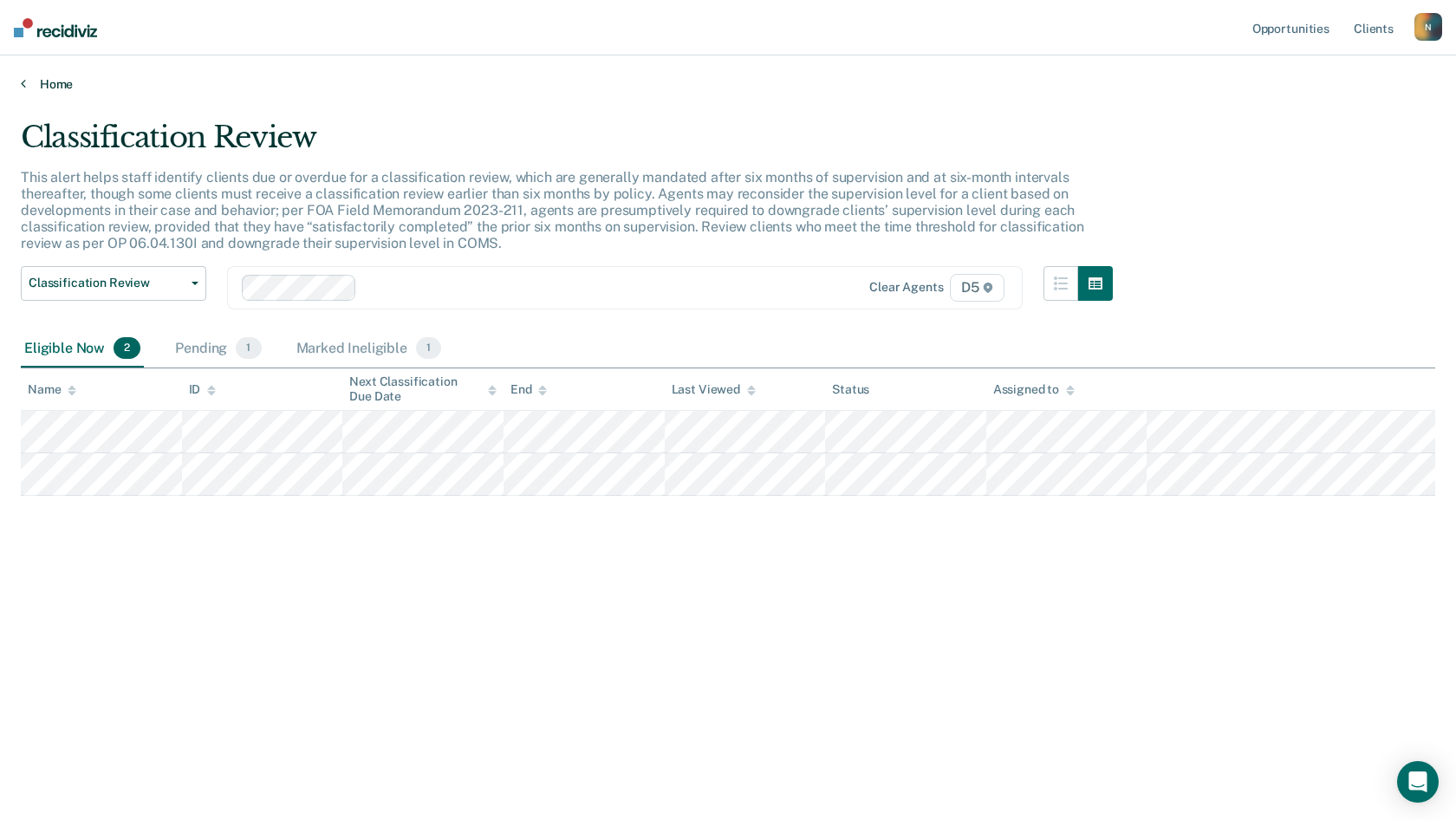 click on "Home" at bounding box center [728, 84] 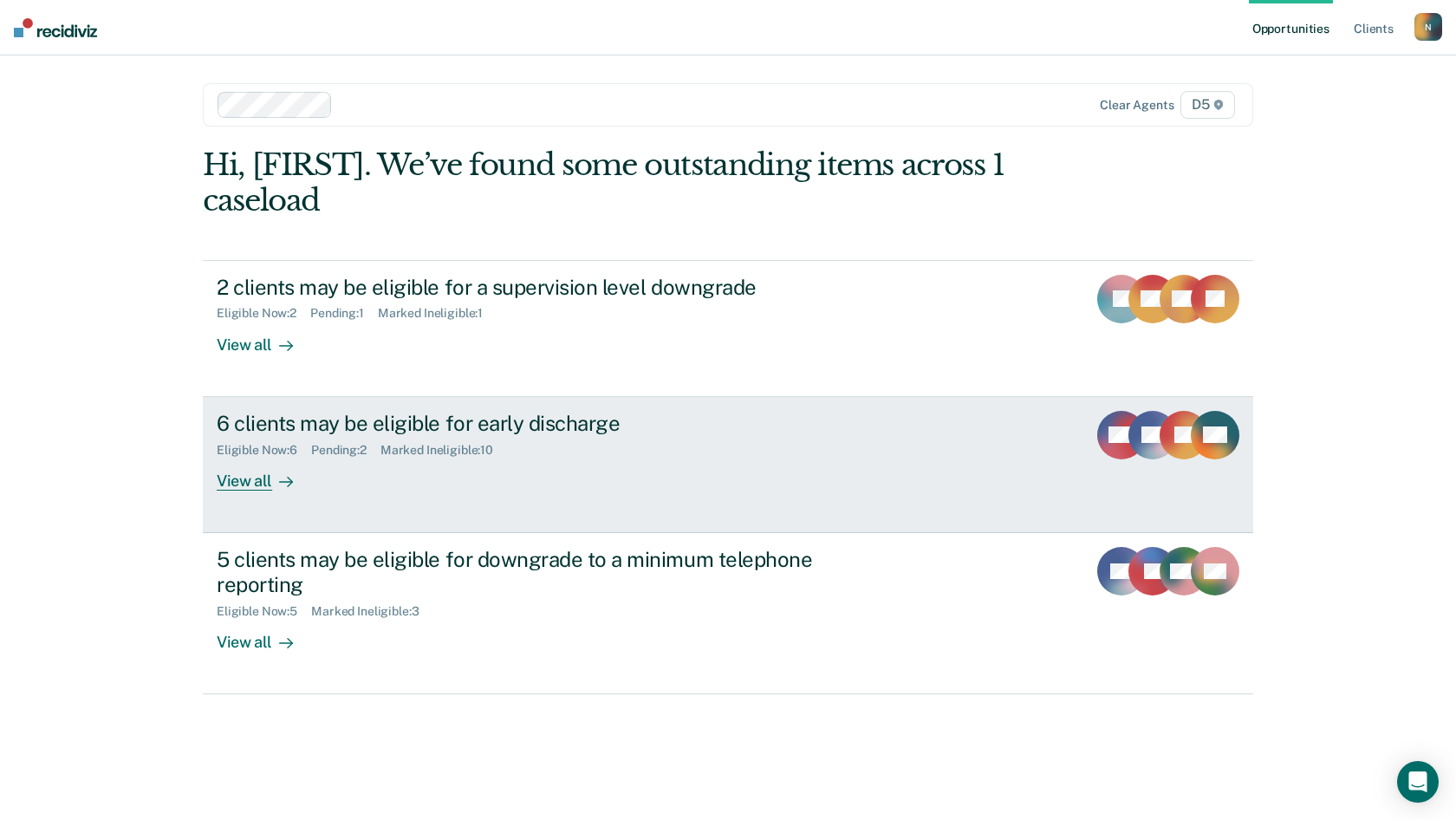 click on "Pending :  2" at bounding box center (346, 450) 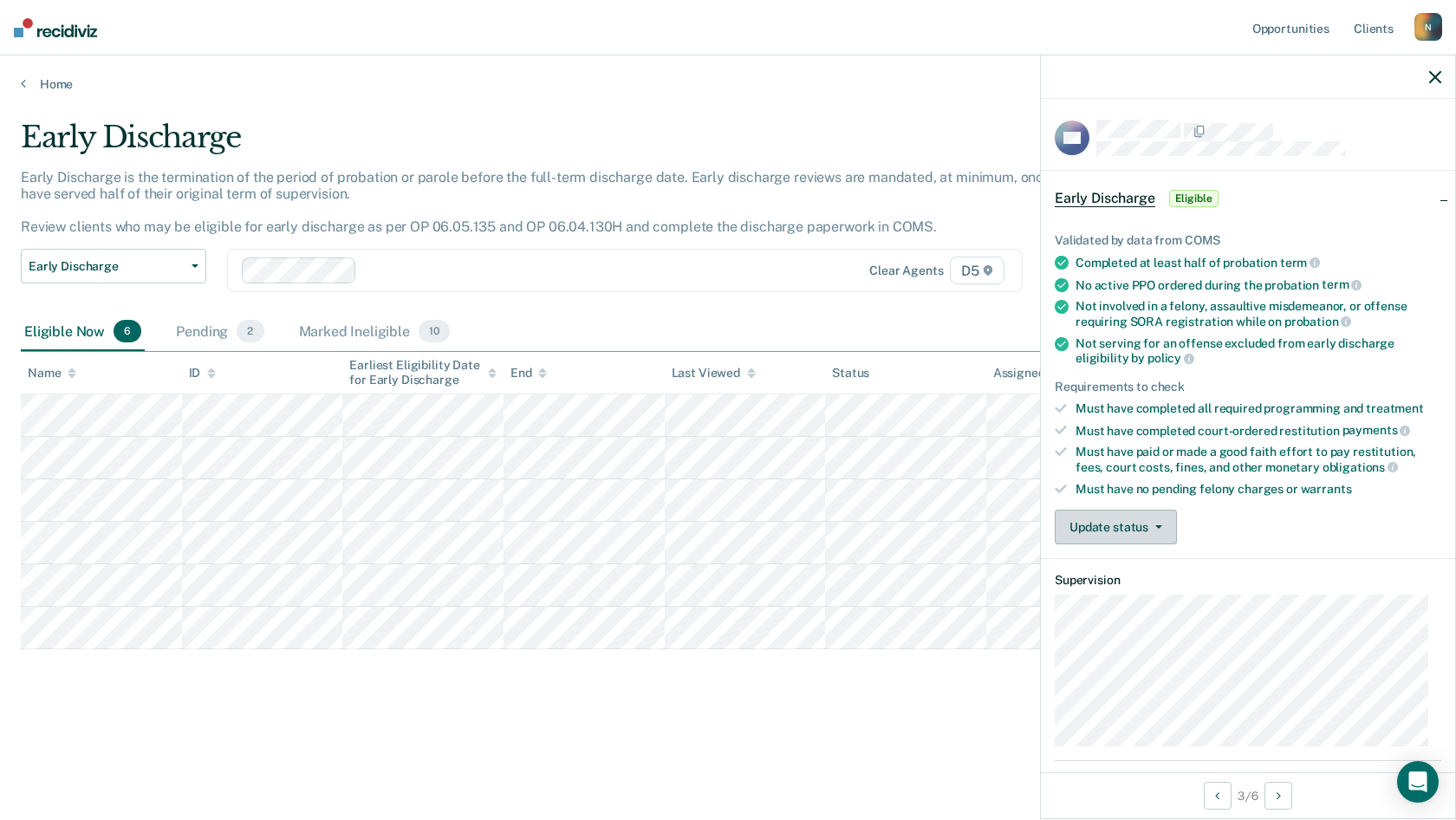 click at bounding box center (1155, 527) 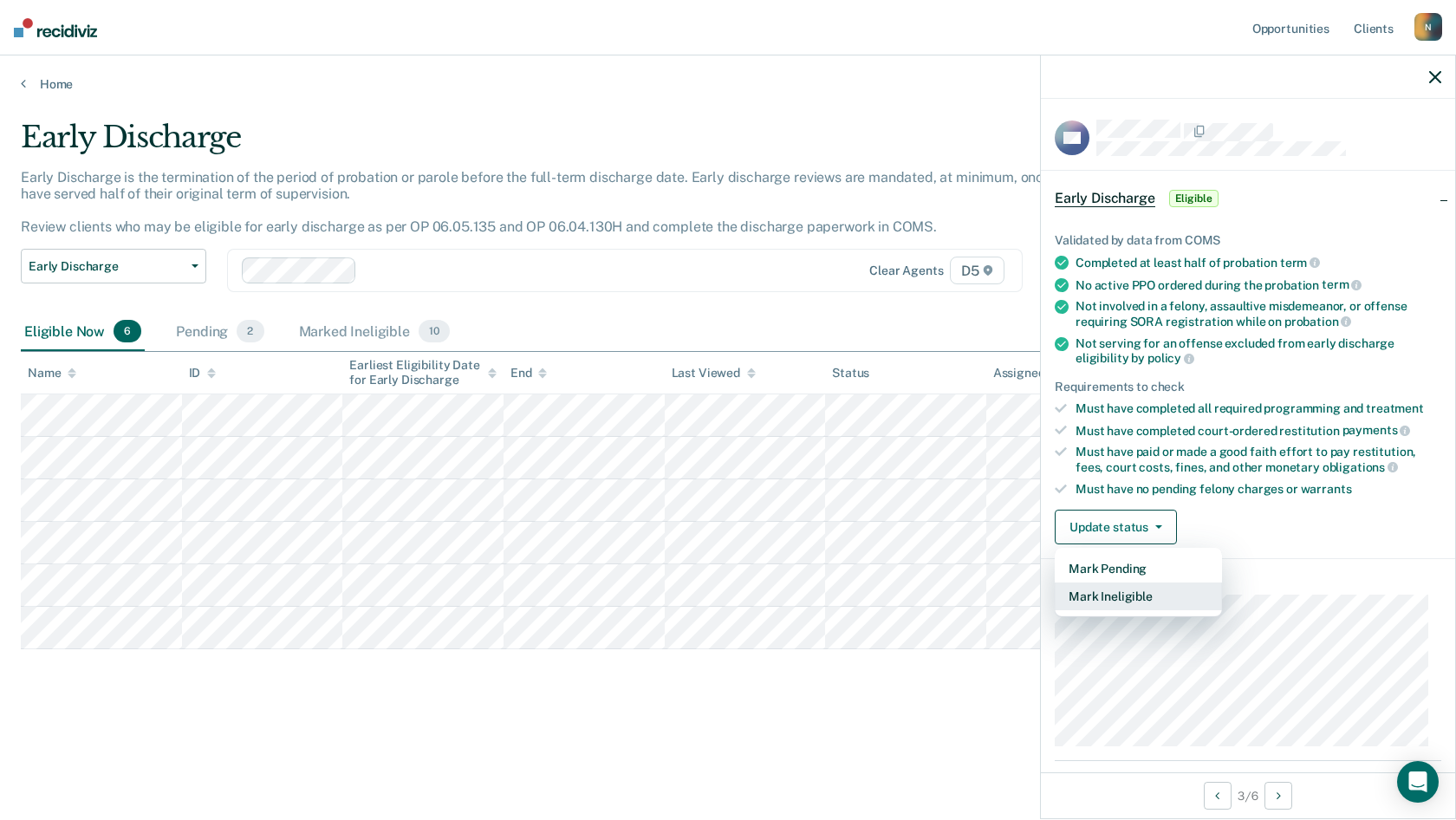 click on "Mark Ineligible" at bounding box center (1138, 596) 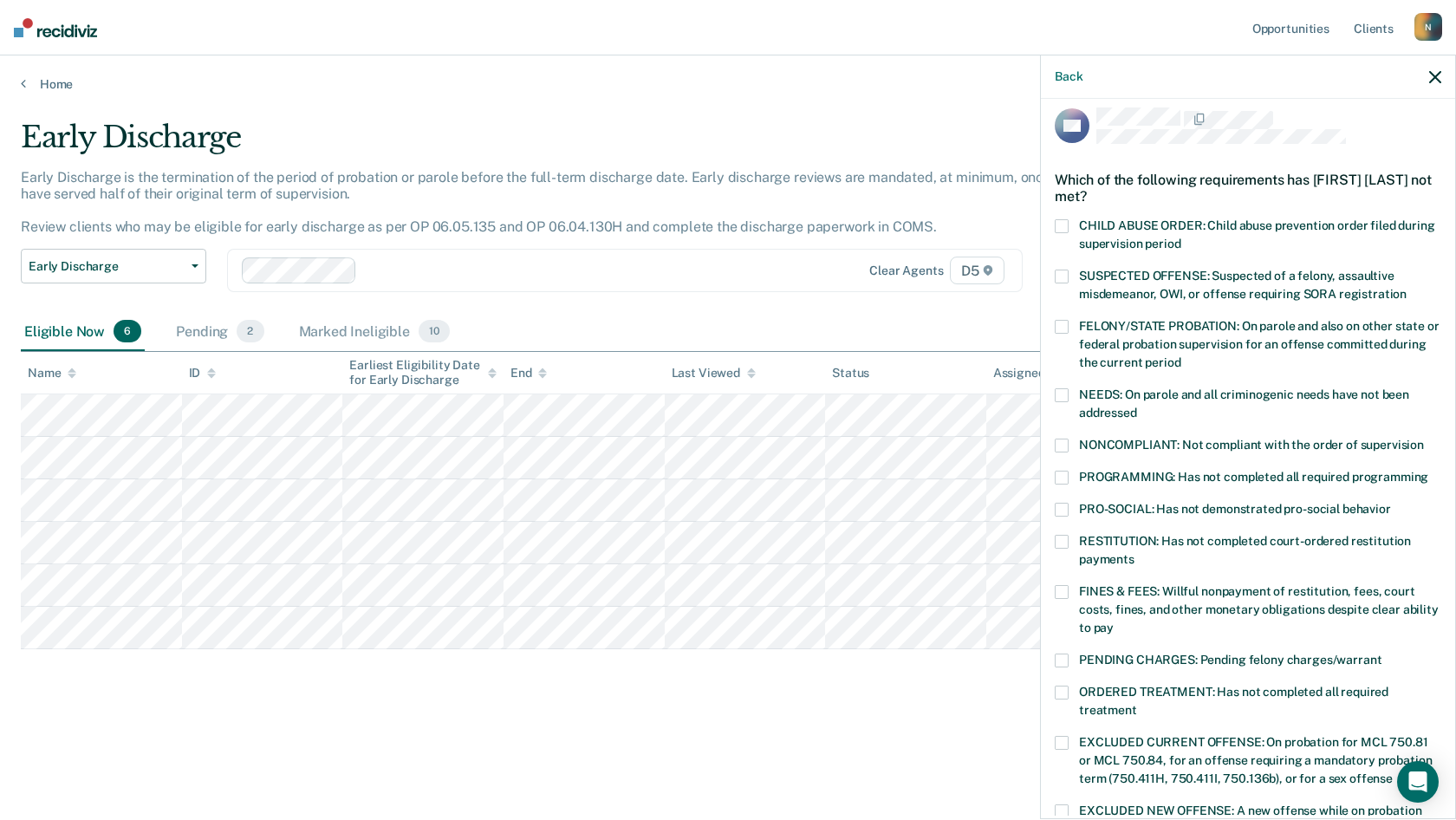 scroll, scrollTop: 0, scrollLeft: 0, axis: both 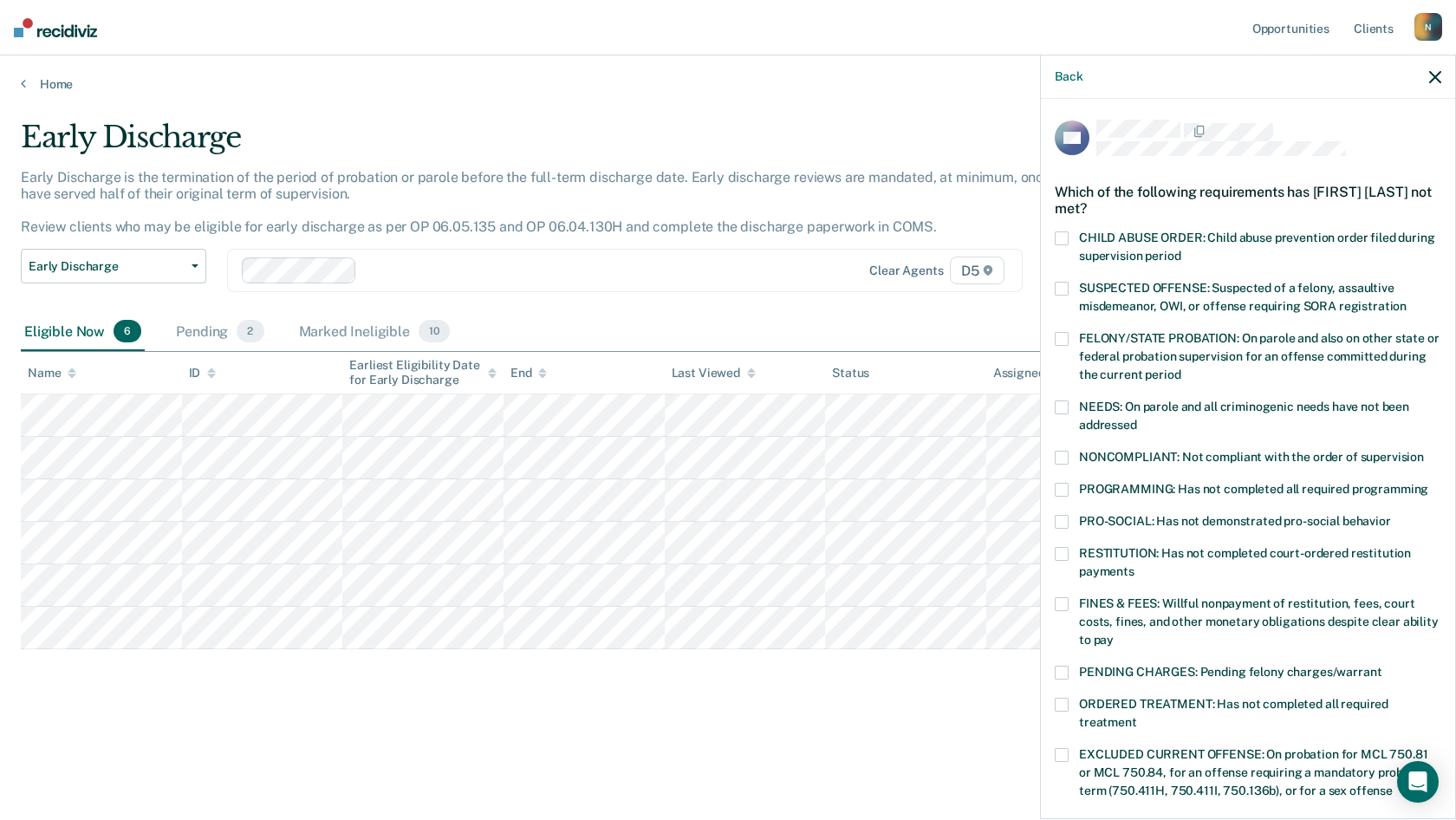 click at bounding box center (1062, 522) 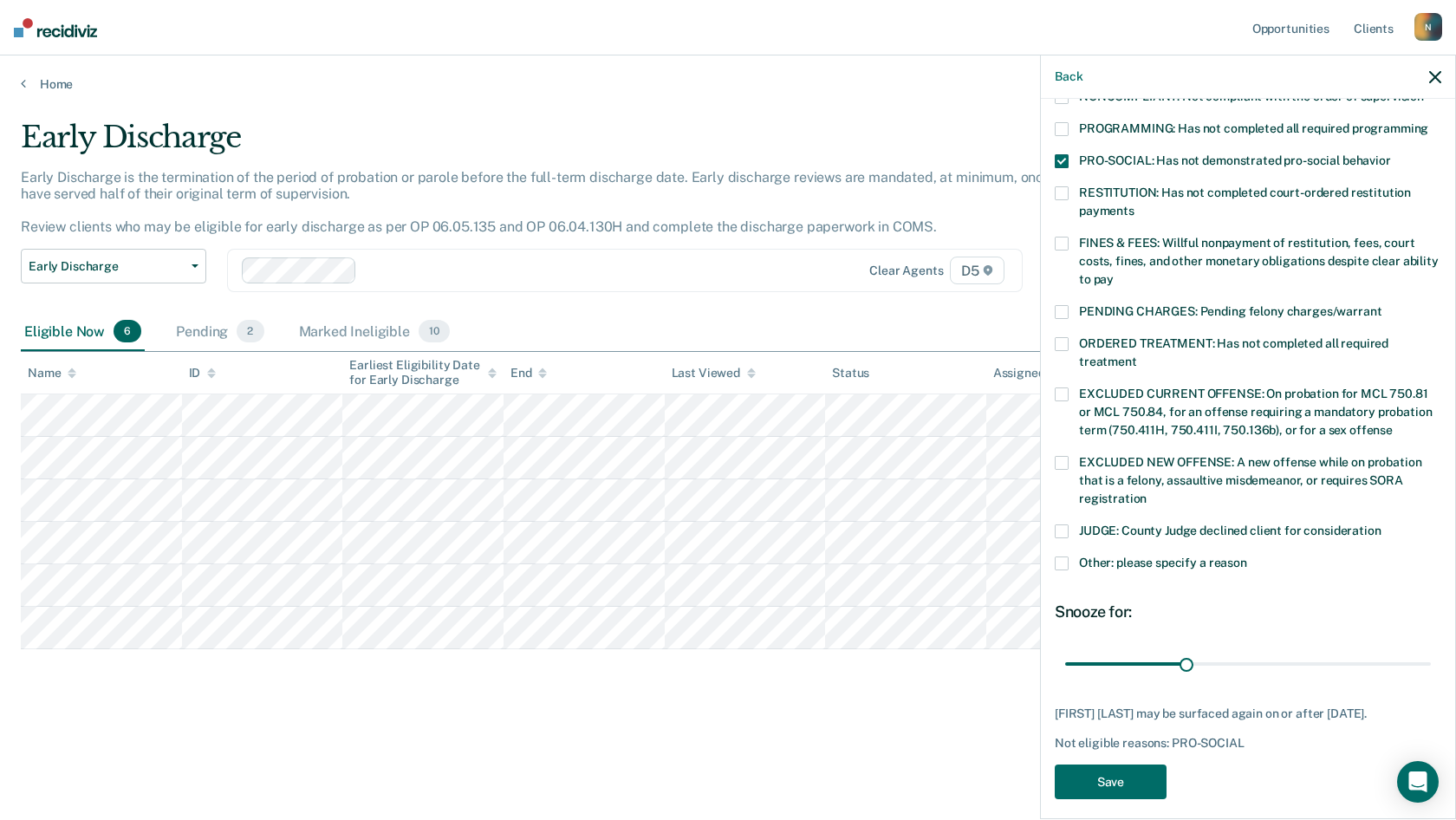 scroll, scrollTop: 374, scrollLeft: 0, axis: vertical 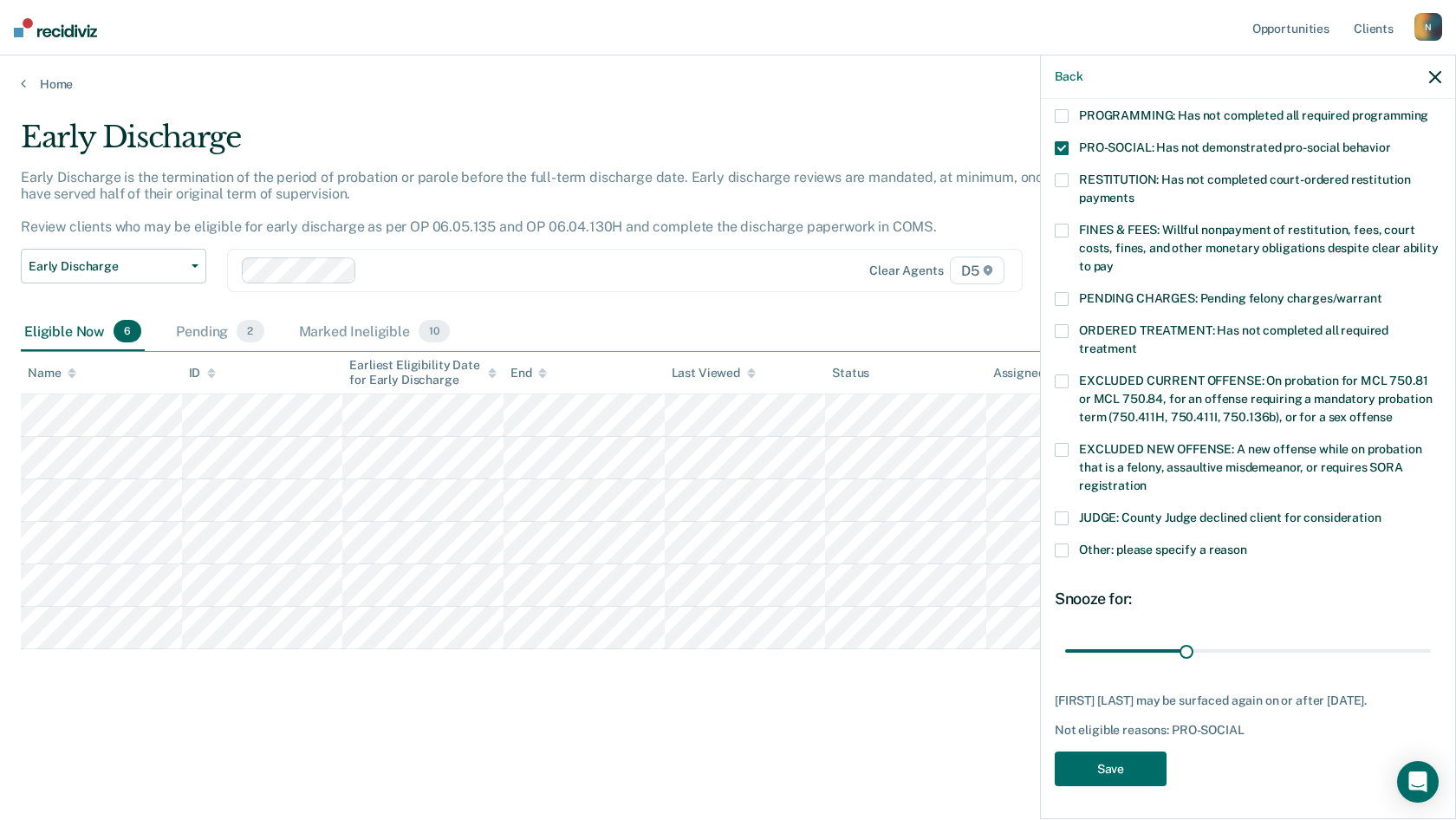 click at bounding box center [1062, 148] 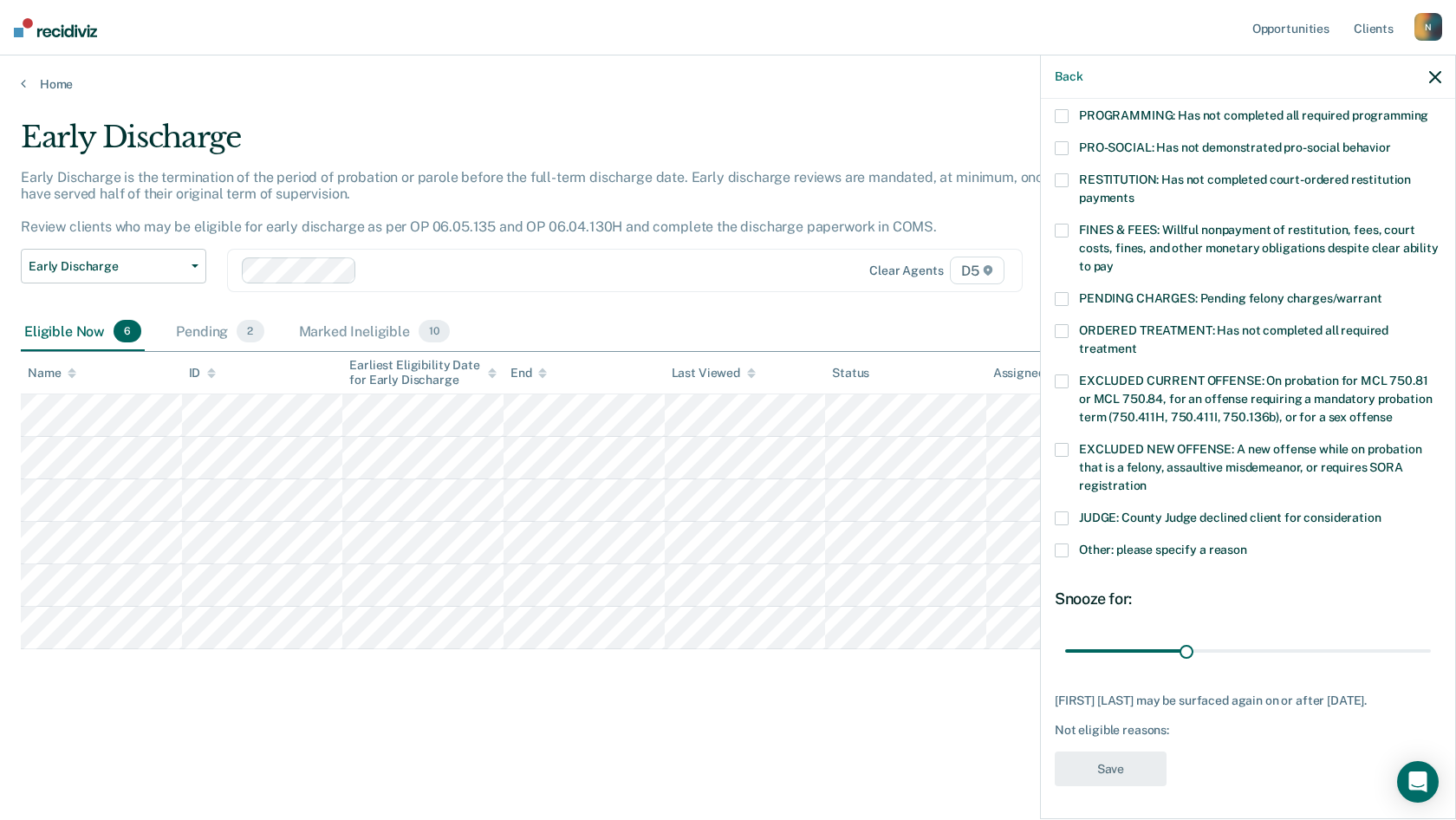 click at bounding box center (1062, 550) 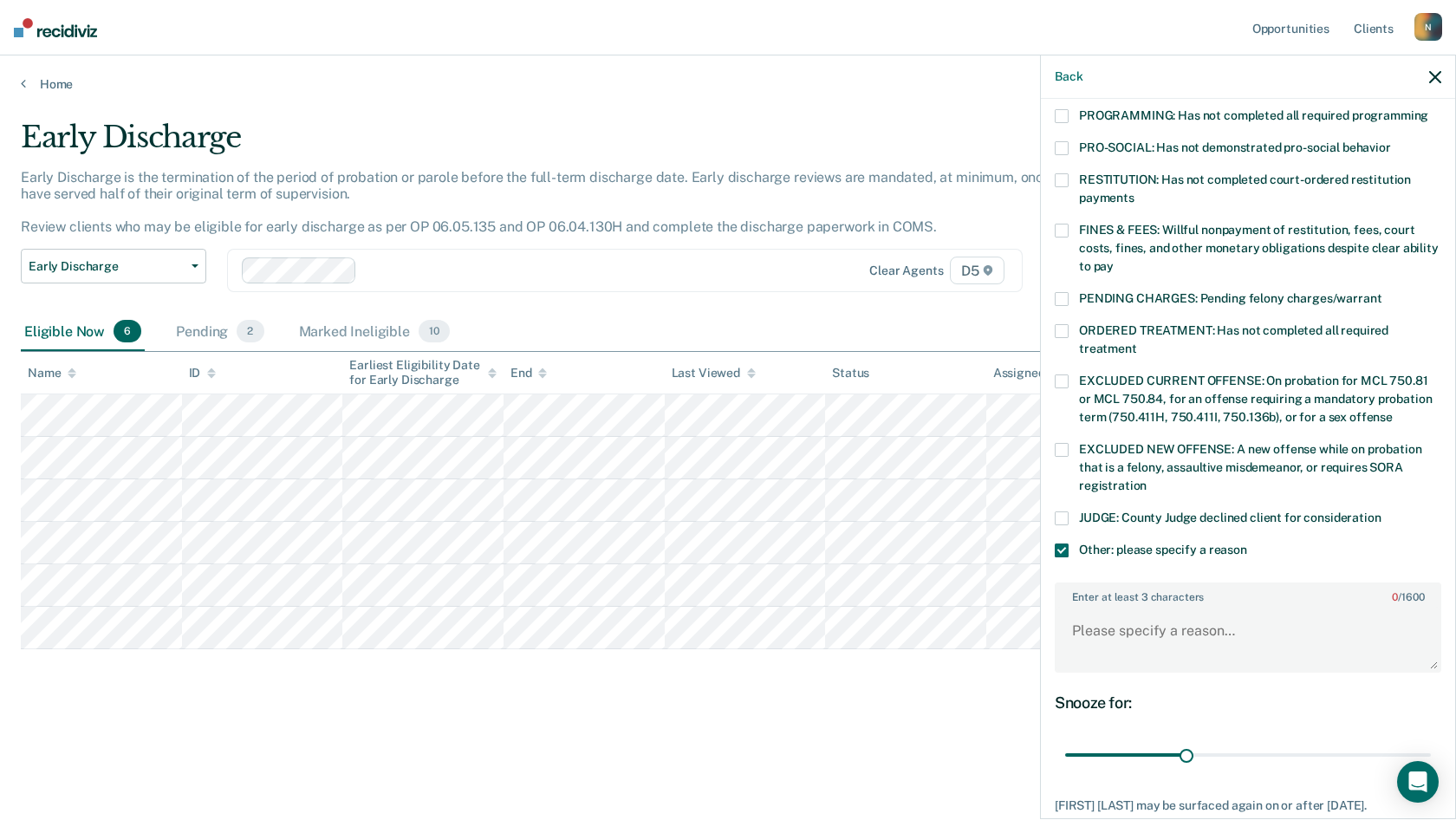 click on "Enter at least 3 characters 0  /  1600" at bounding box center [1248, 628] 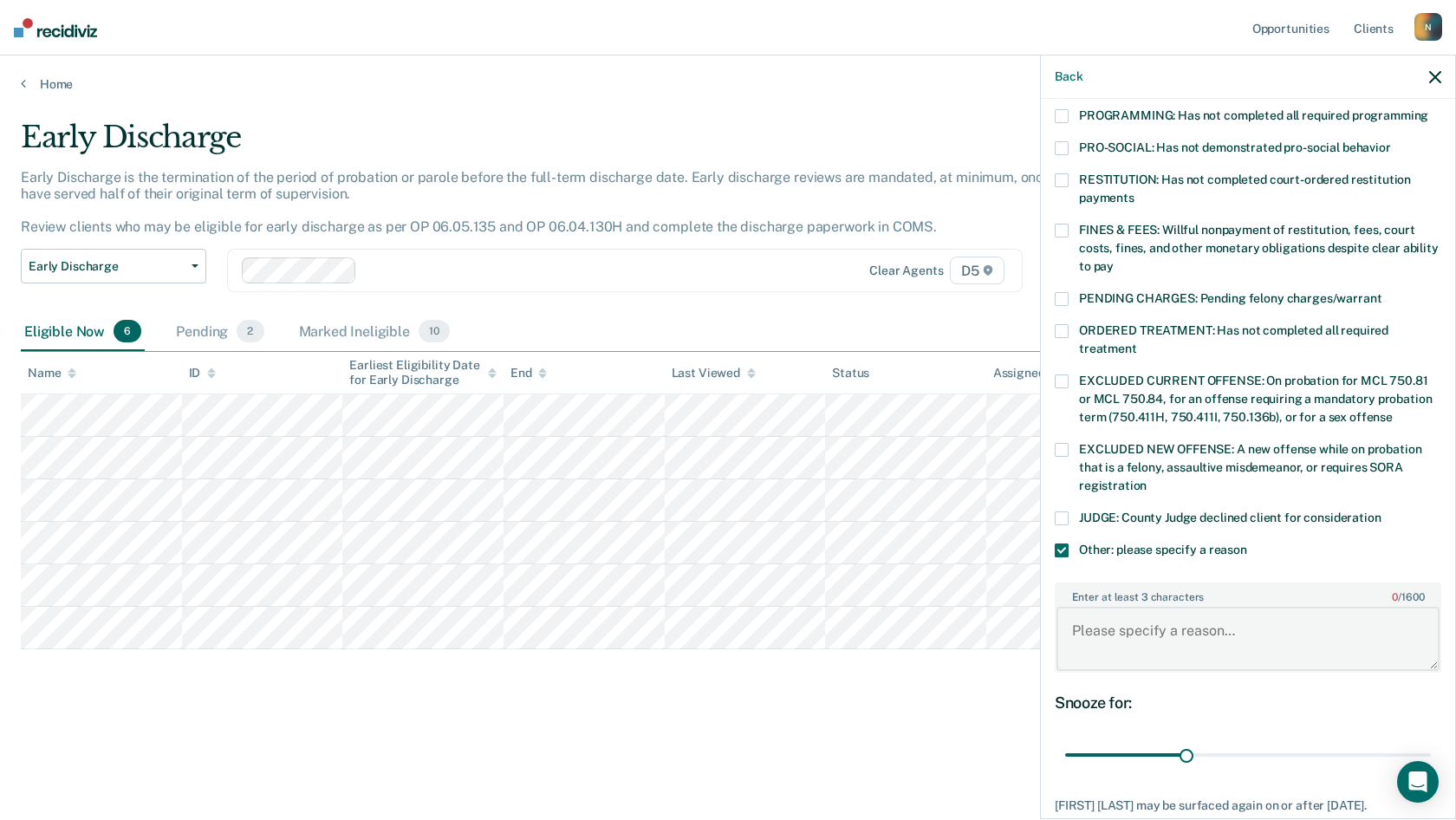 click on "Enter at least 3 characters 0  /  1600" at bounding box center (1248, 639) 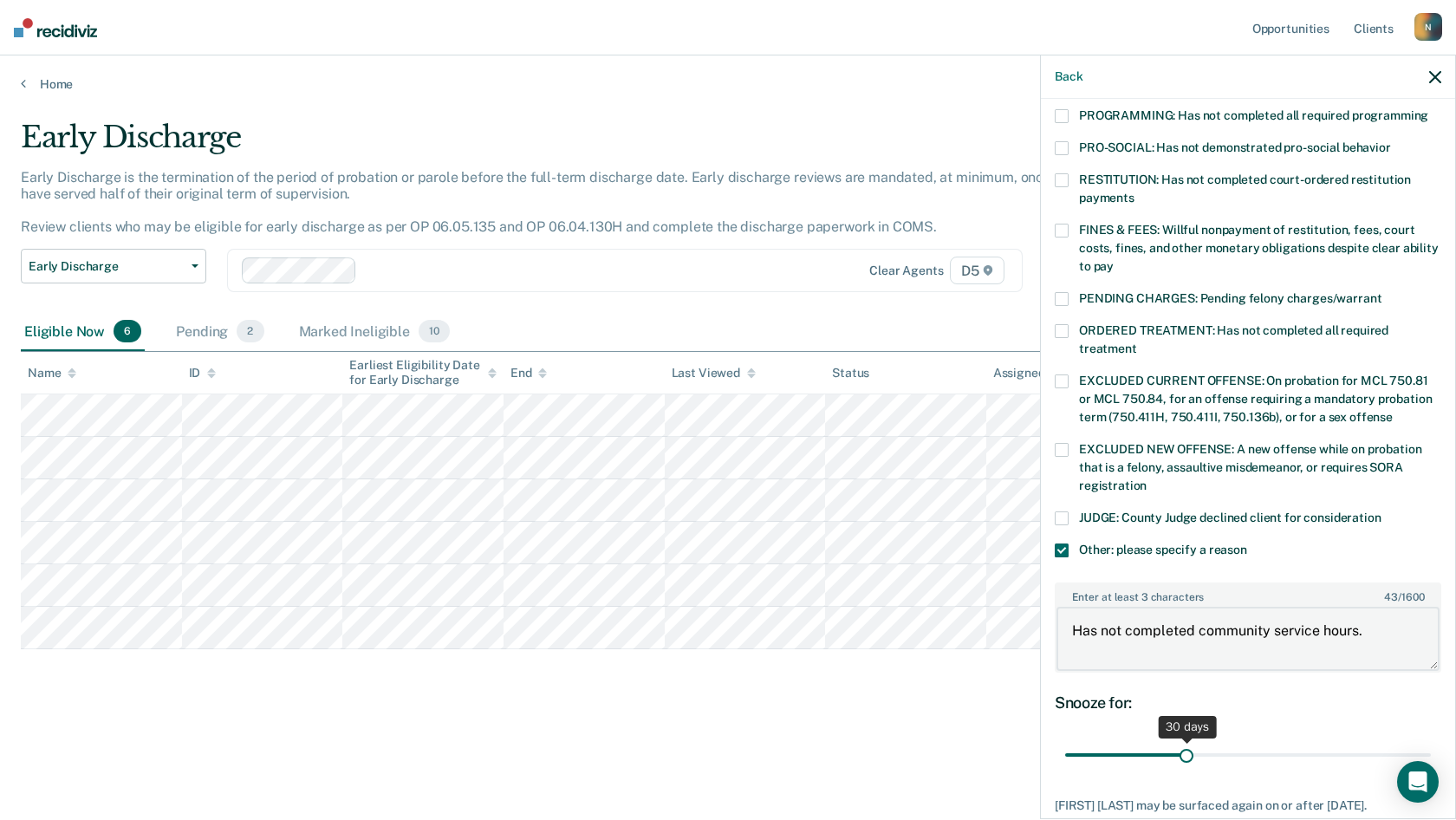 type on "Has not completed community service hours." 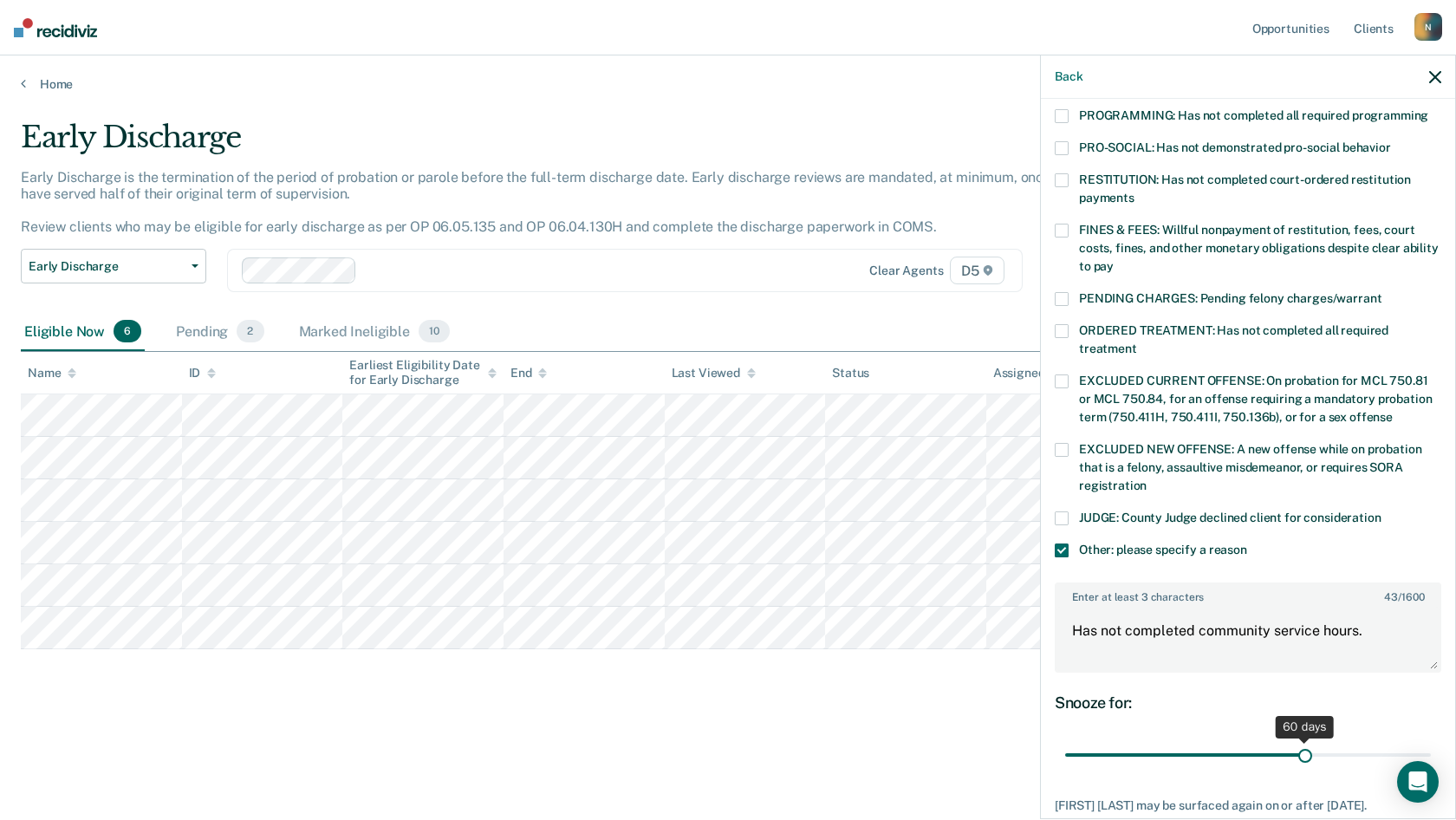 drag, startPoint x: 1183, startPoint y: 749, endPoint x: 1298, endPoint y: 752, distance: 115.03912 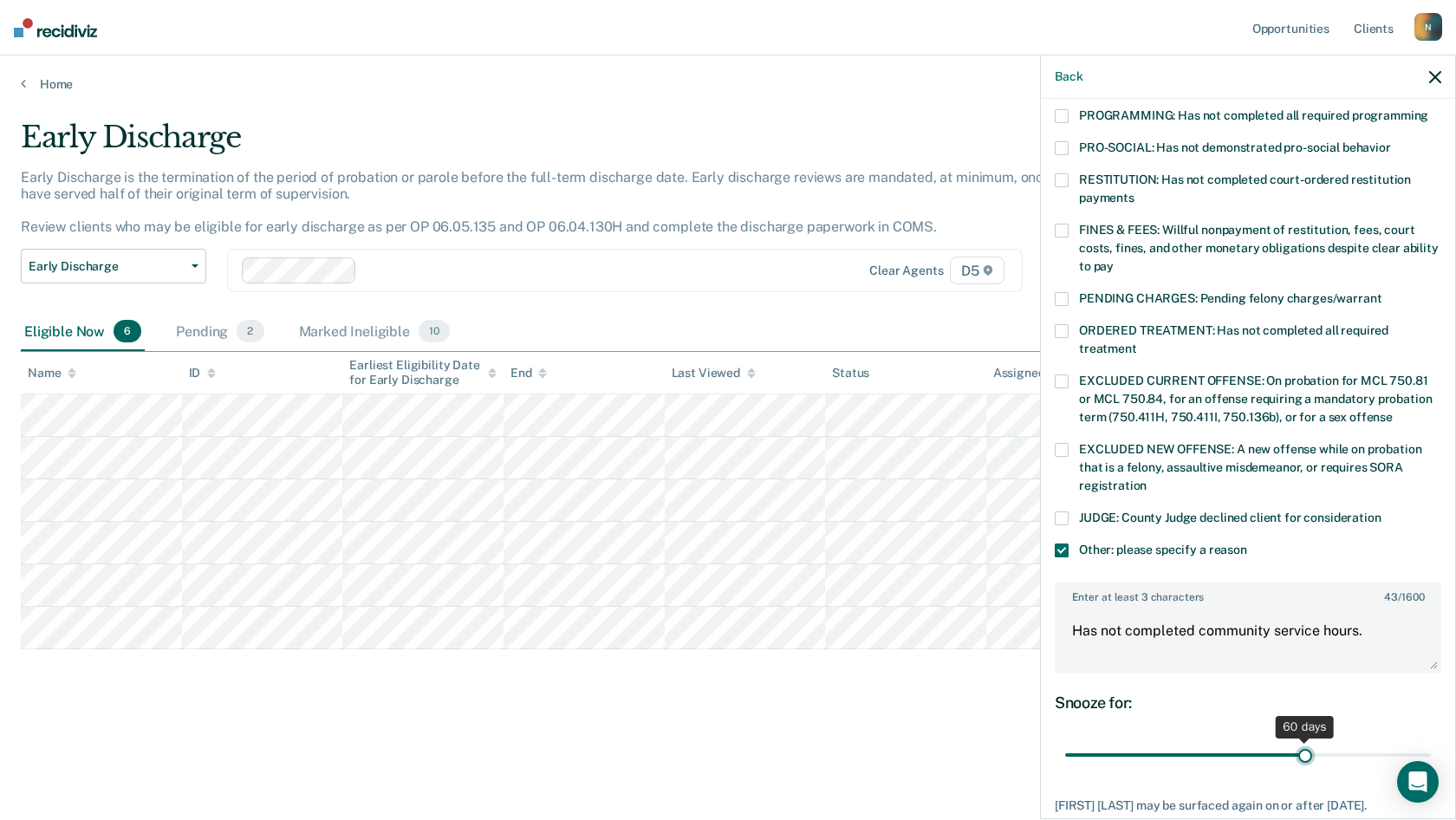 type on "60" 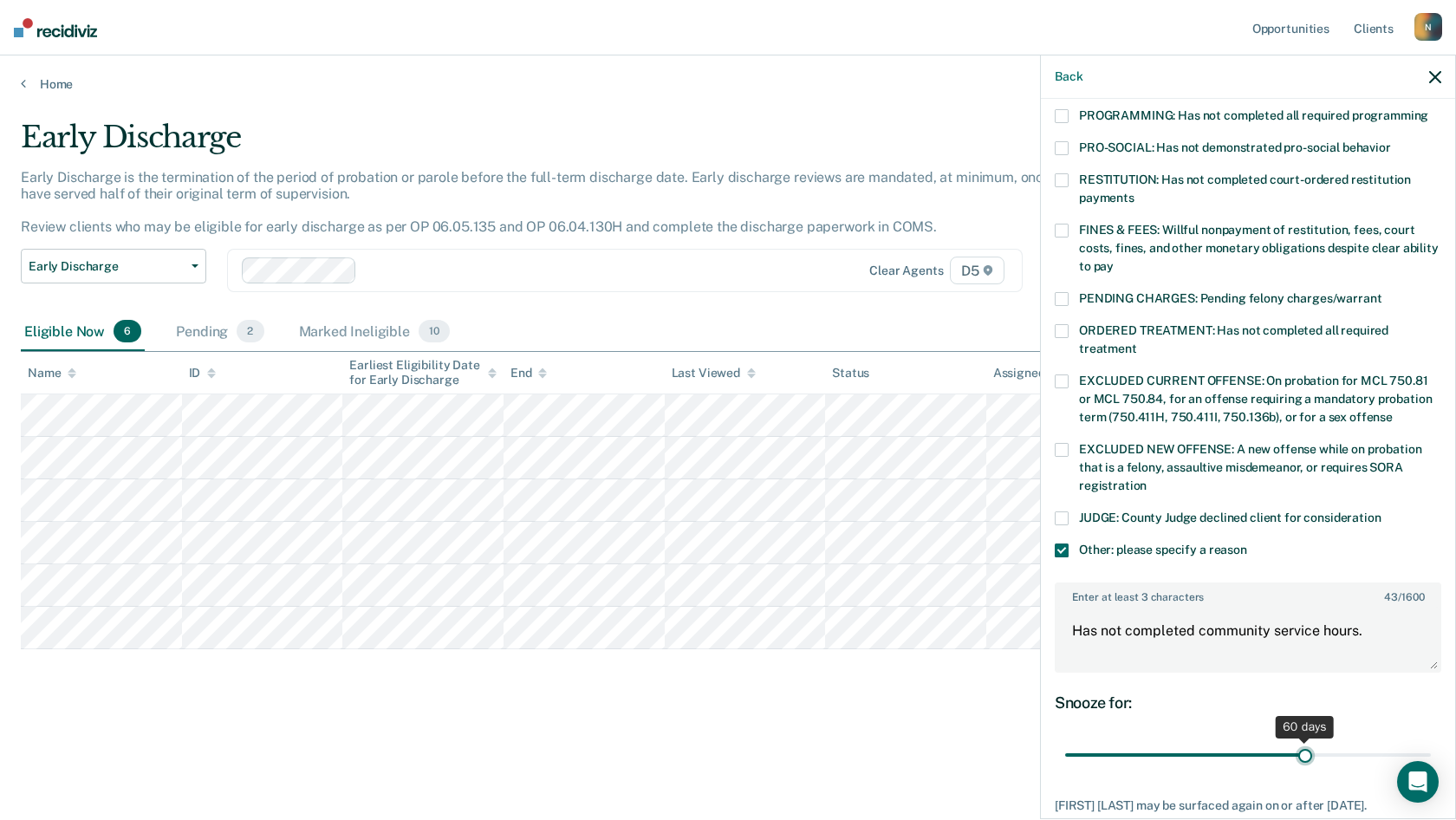 click at bounding box center [1248, 755] 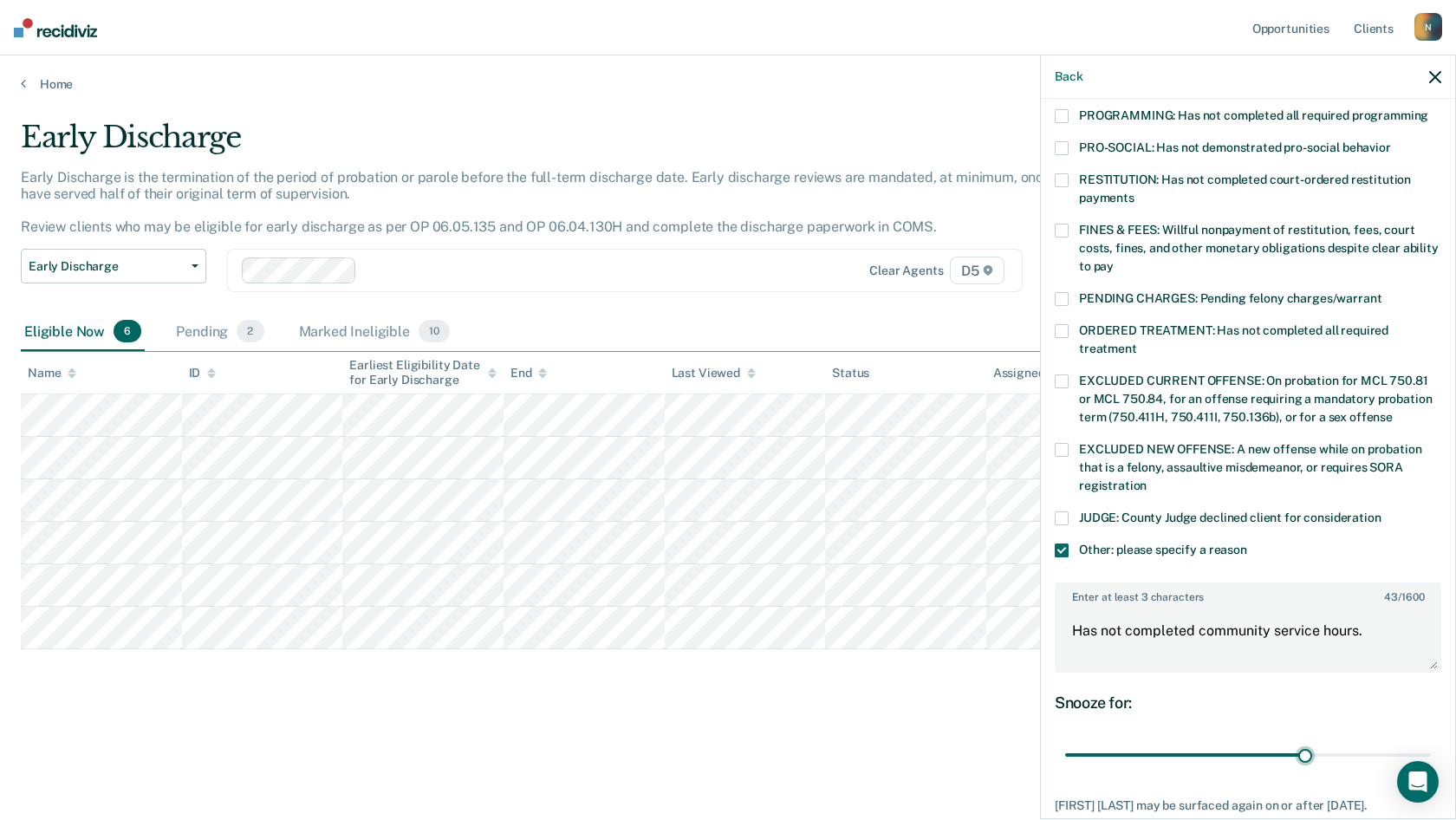 scroll, scrollTop: 478, scrollLeft: 0, axis: vertical 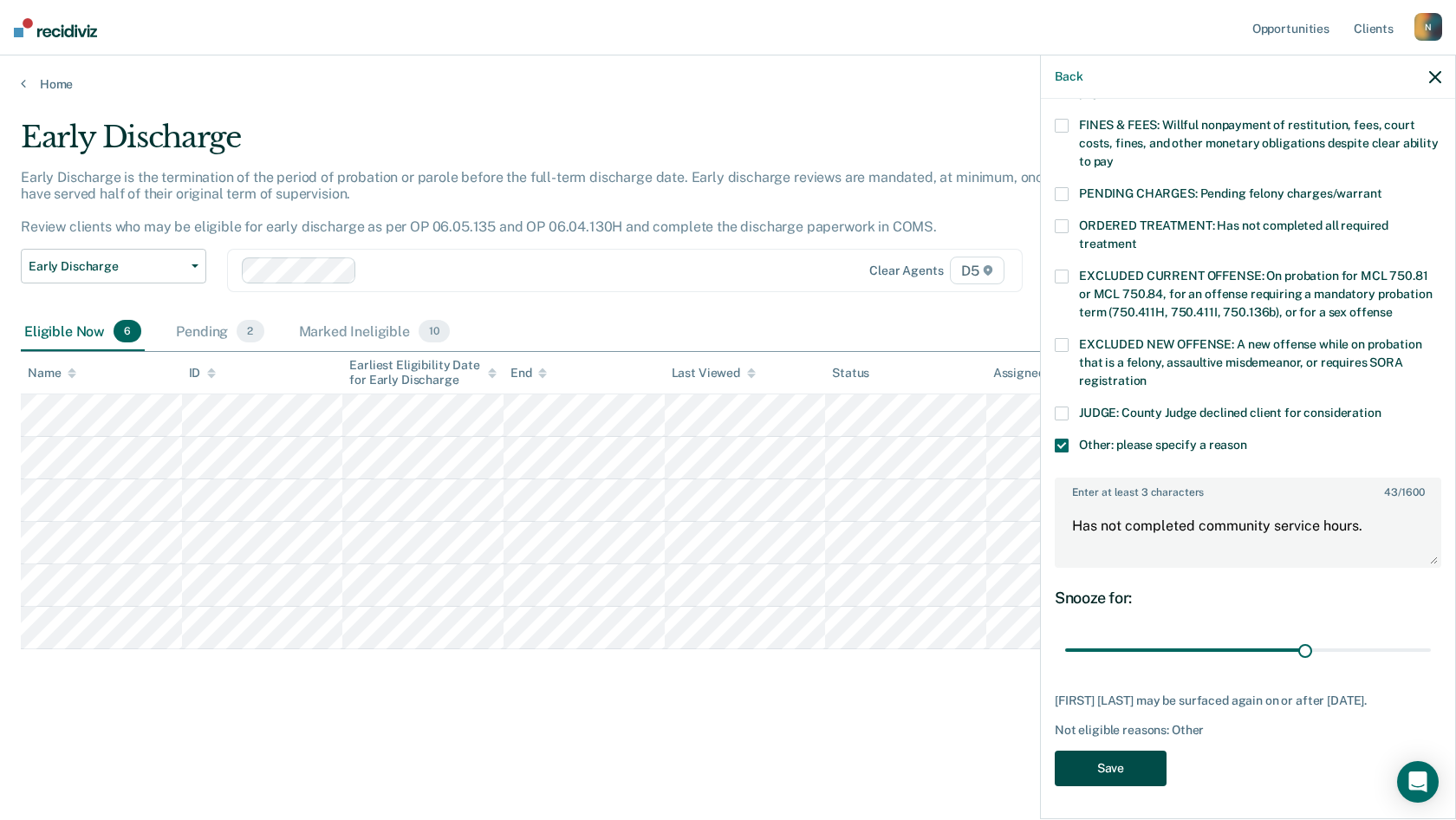 click on "Save" at bounding box center (1110, 768) 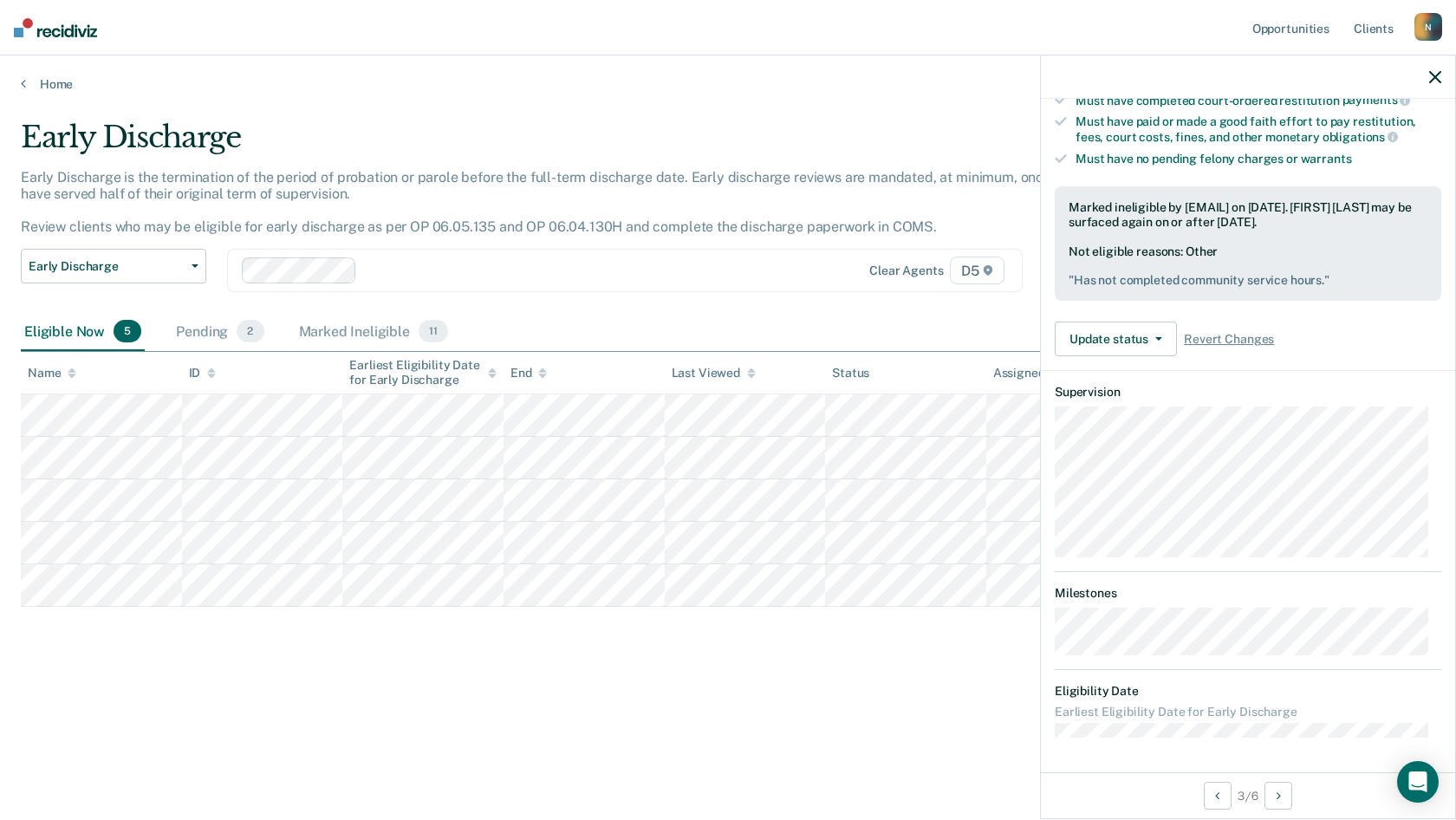 scroll, scrollTop: 153, scrollLeft: 0, axis: vertical 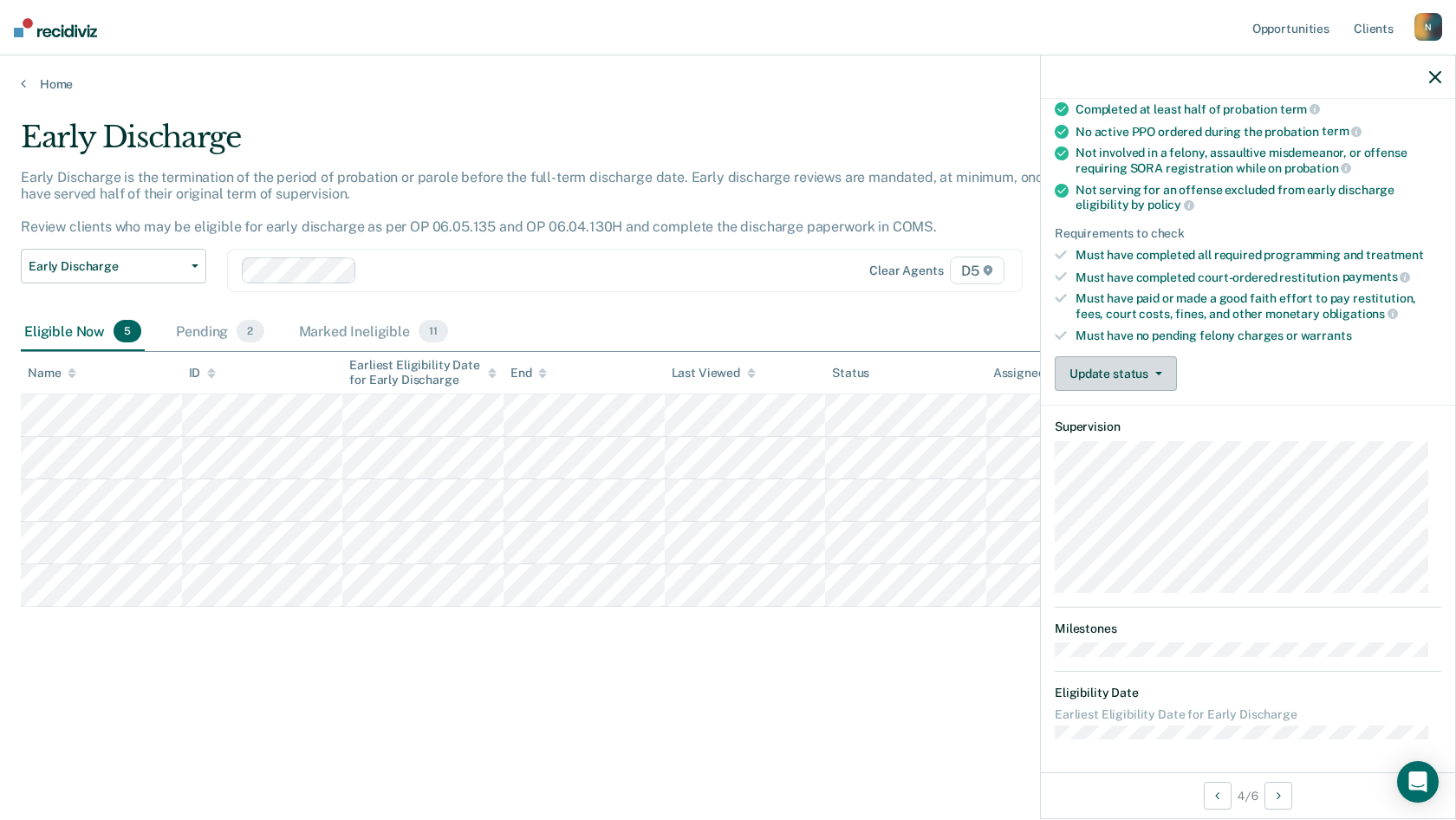 click on "Update status" at bounding box center (1115, 374) 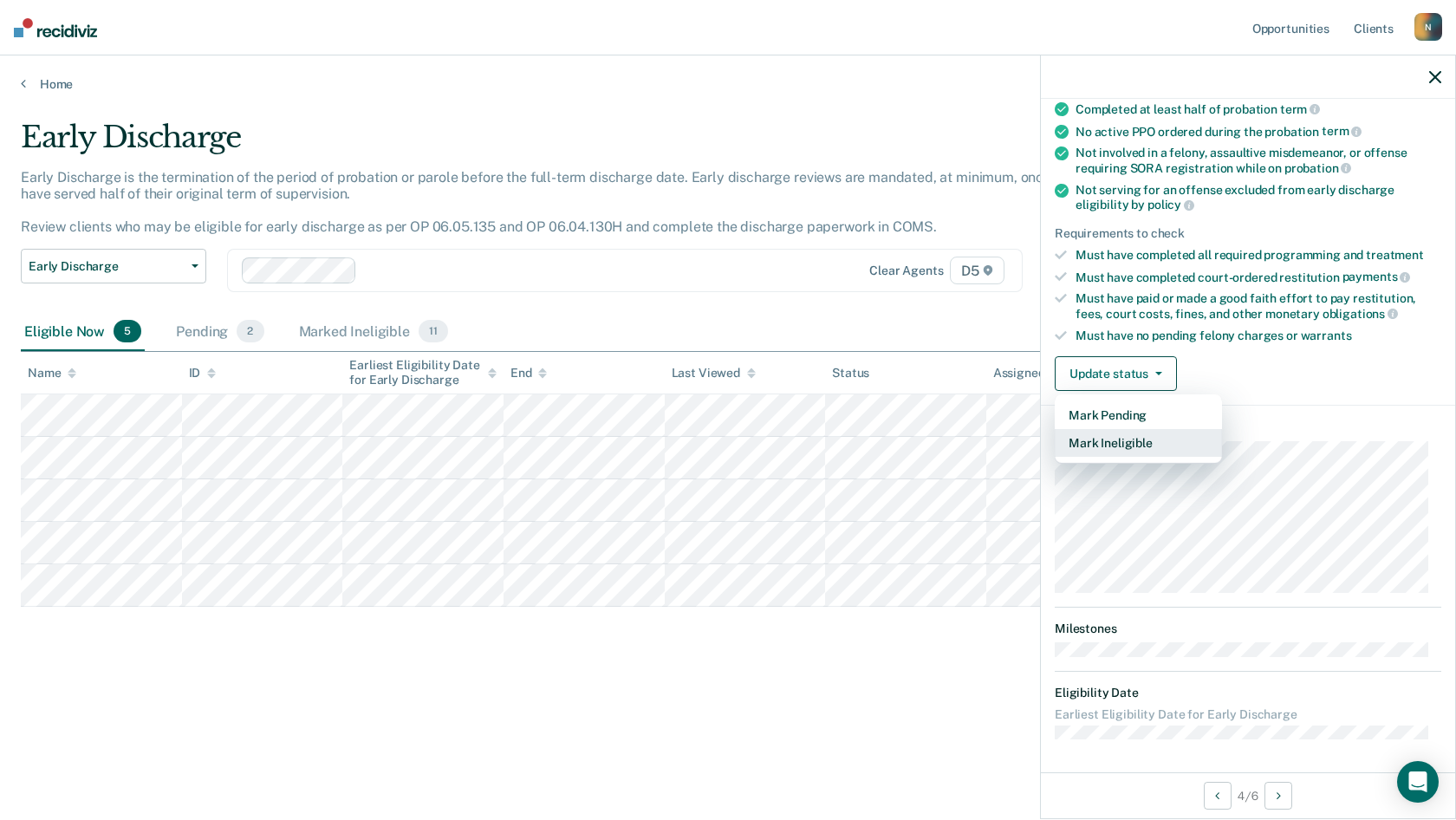 click on "Mark Ineligible" at bounding box center (1138, 443) 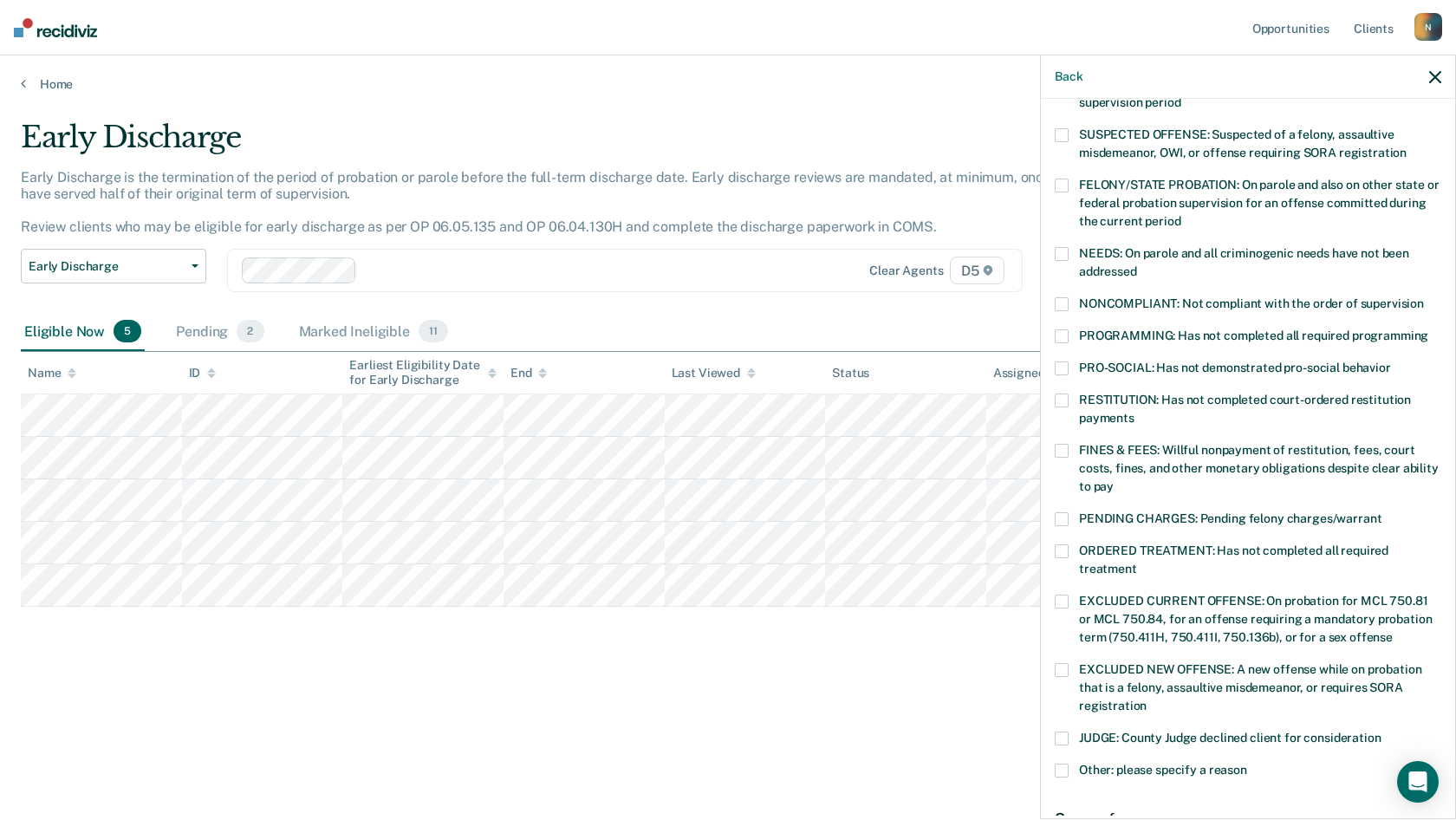 click at bounding box center [1062, 400] 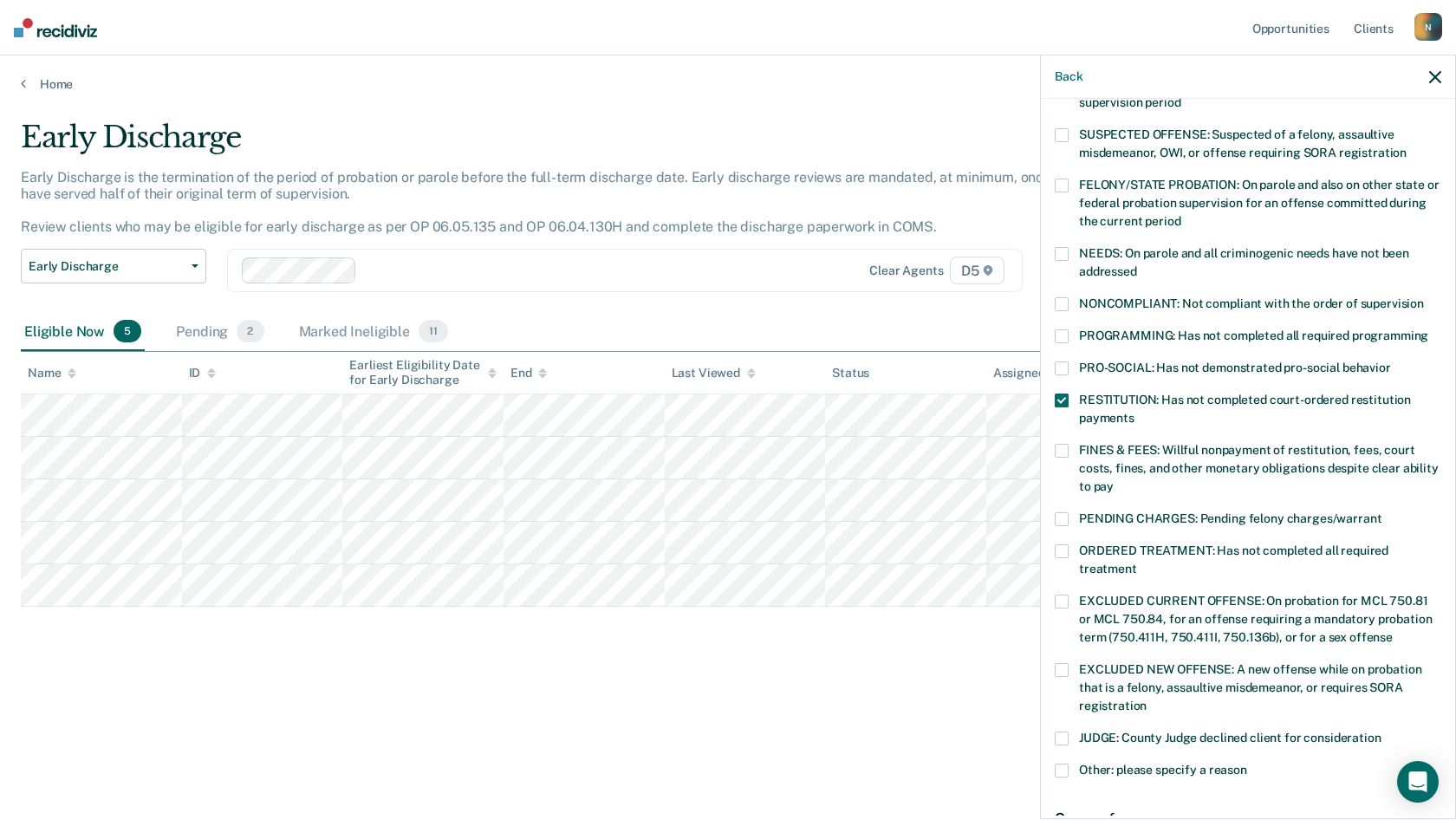 scroll, scrollTop: 374, scrollLeft: 0, axis: vertical 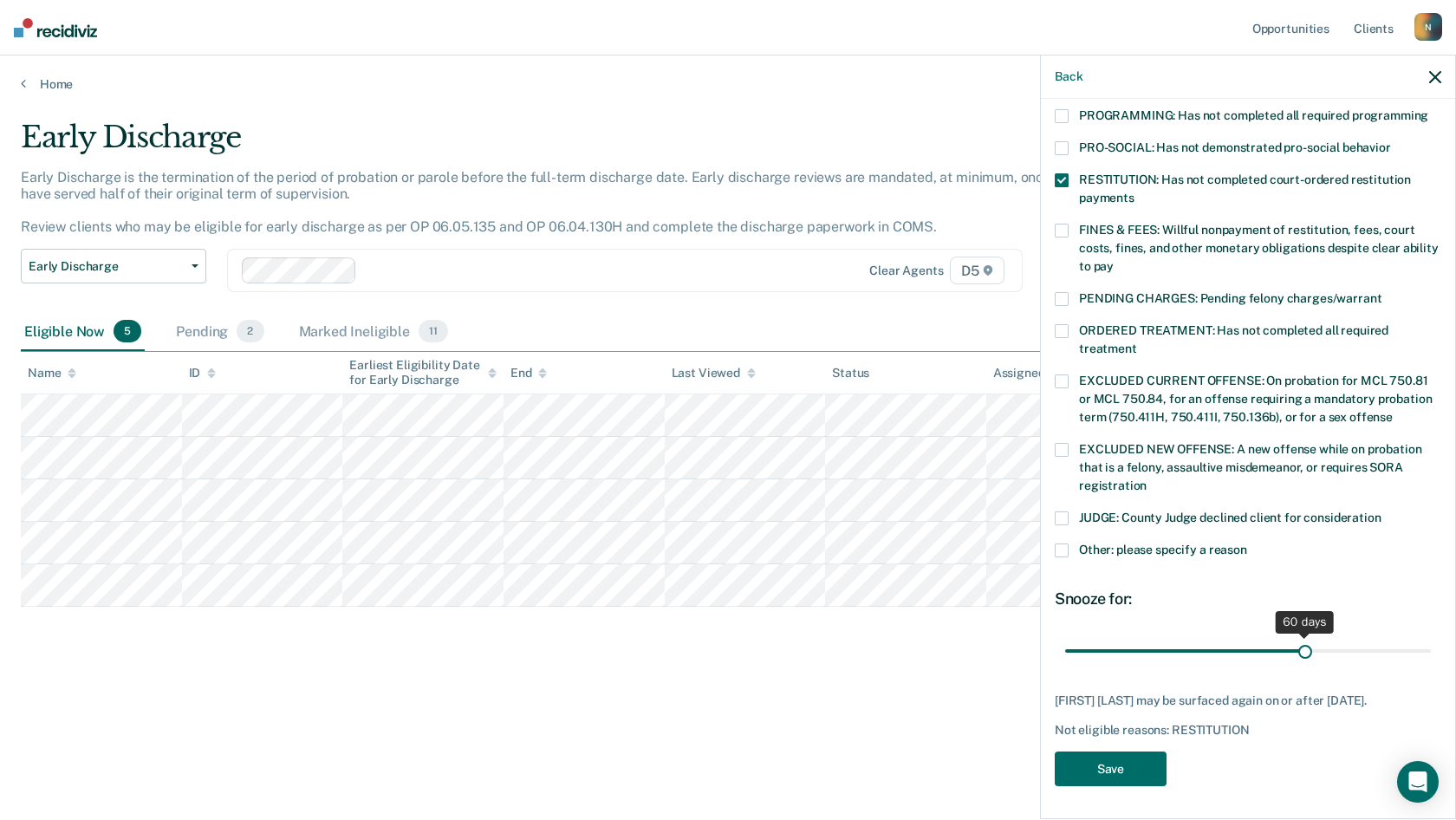 drag, startPoint x: 1185, startPoint y: 646, endPoint x: 1296, endPoint y: 648, distance: 111.01802 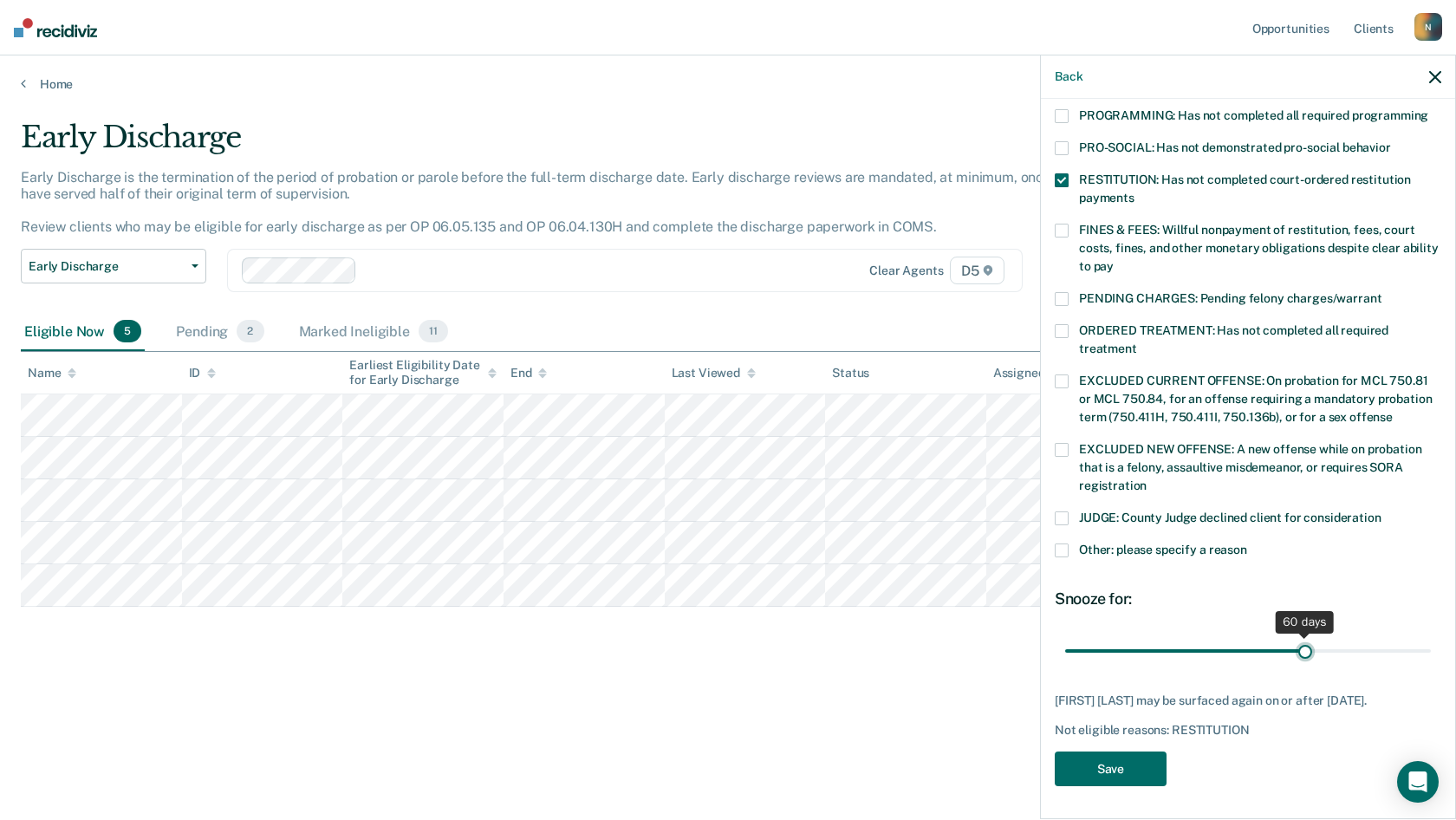 type on "60" 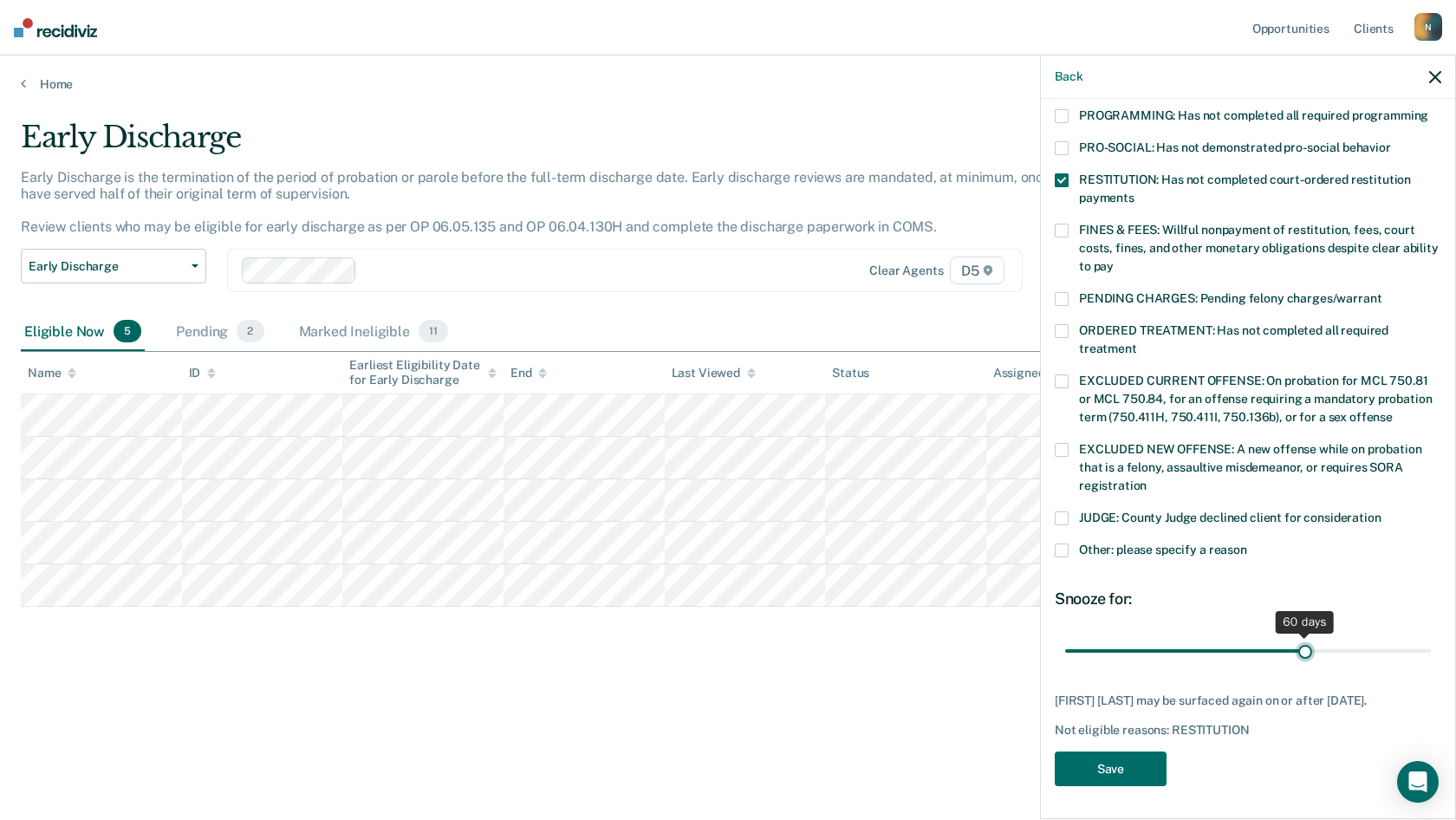 click at bounding box center [1248, 650] 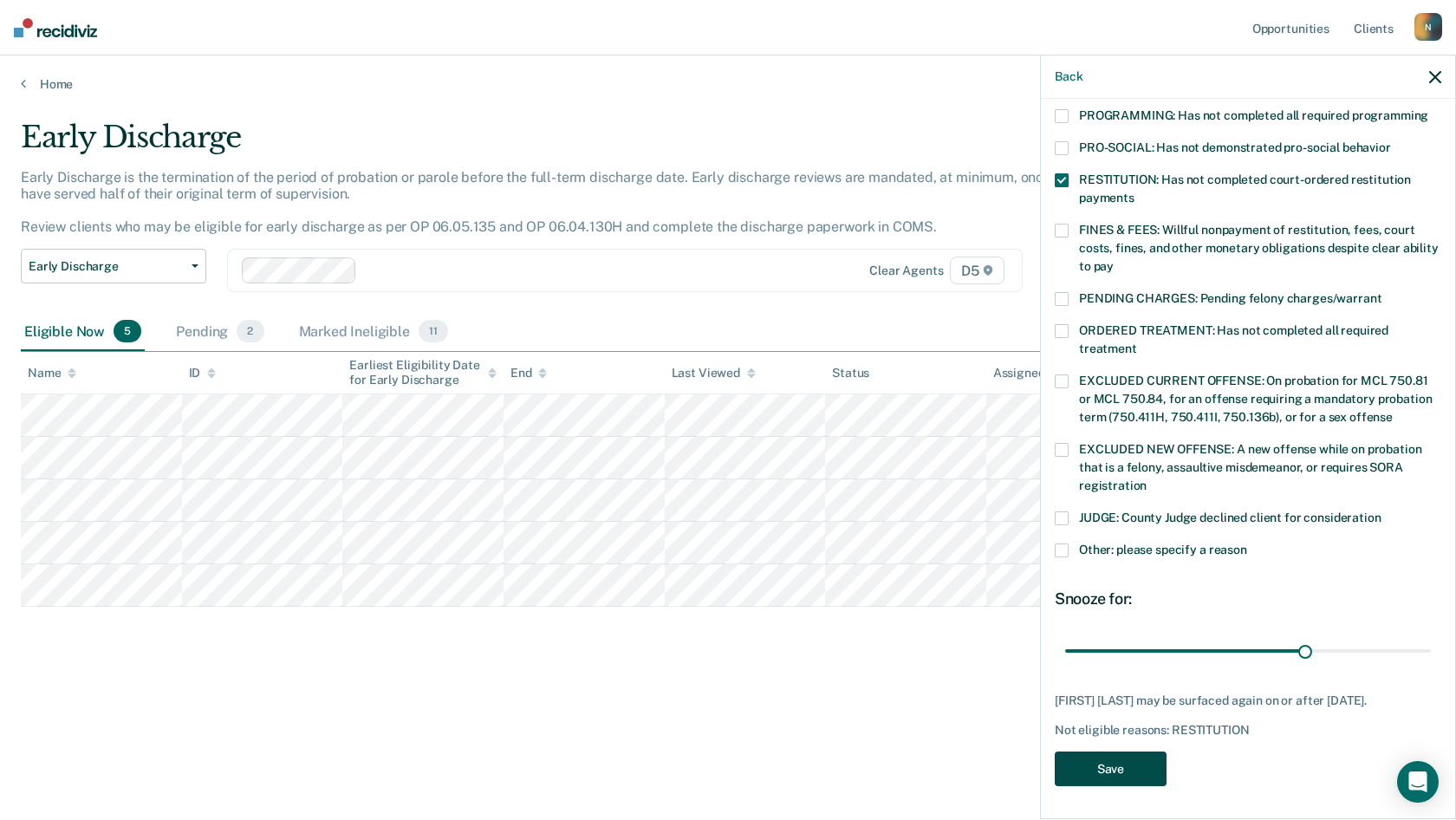 click on "Save" at bounding box center [1110, 769] 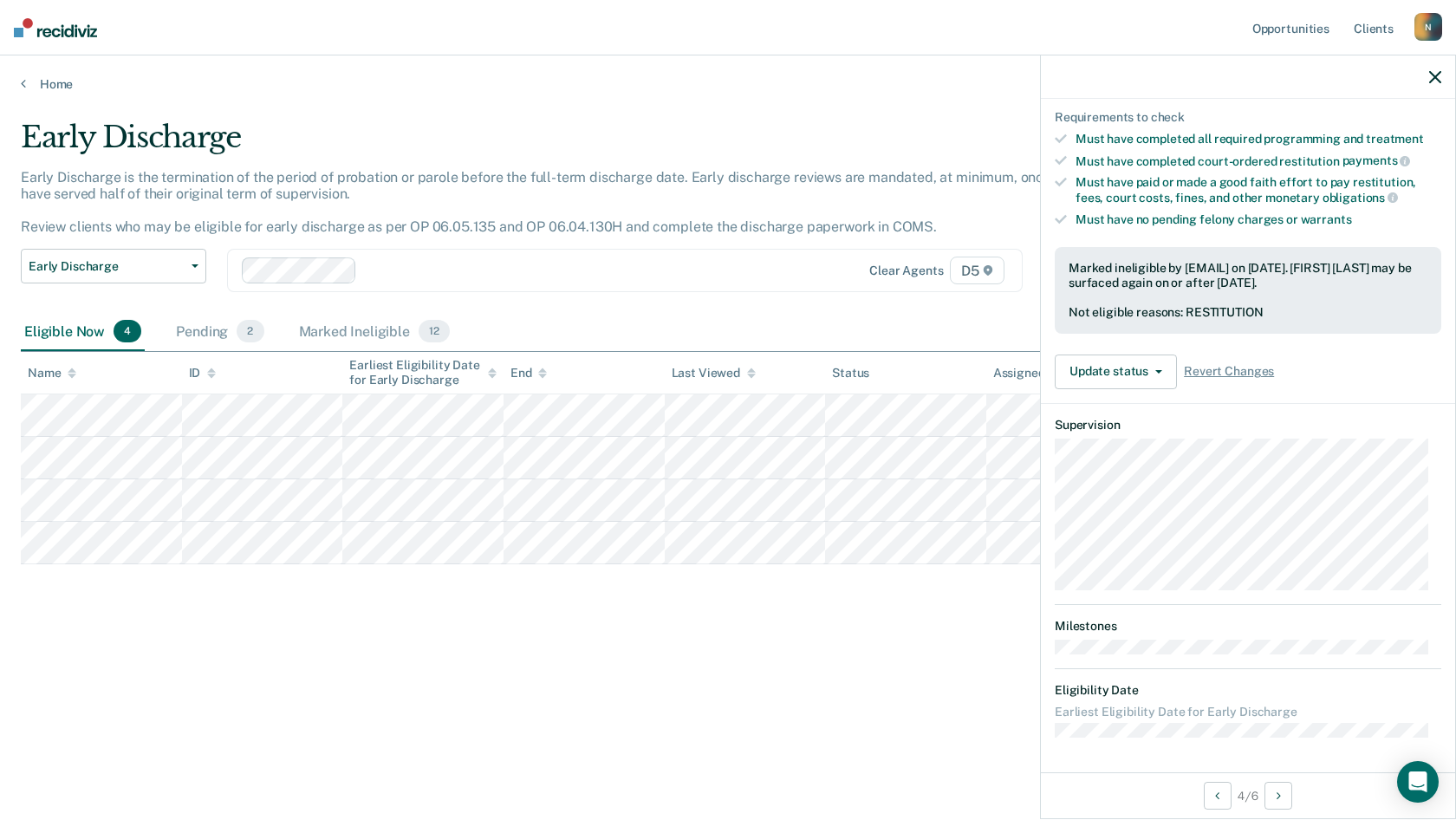 scroll, scrollTop: 153, scrollLeft: 0, axis: vertical 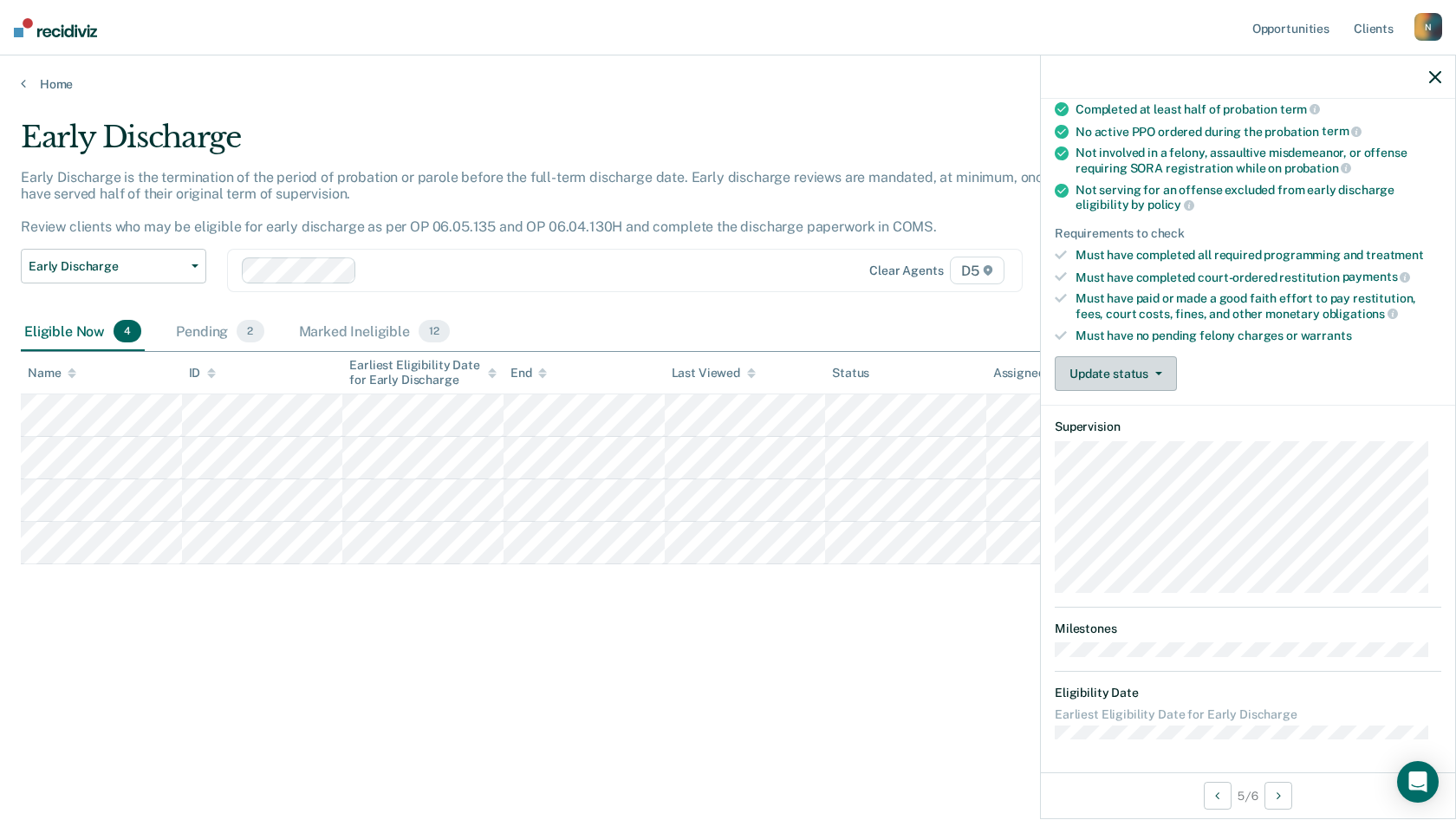 click on "Update status" at bounding box center [1115, 374] 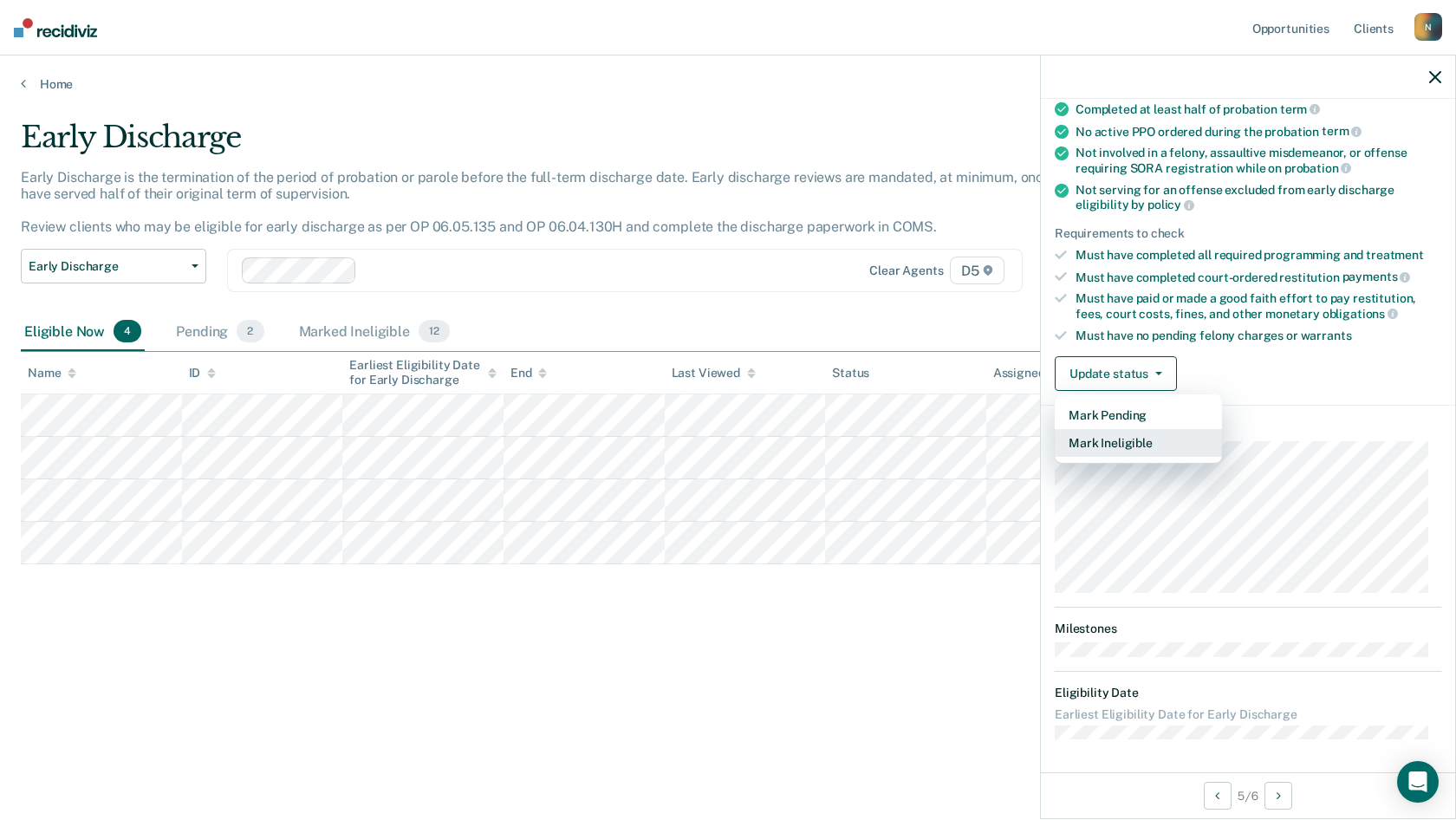 click on "Mark Ineligible" at bounding box center [1138, 443] 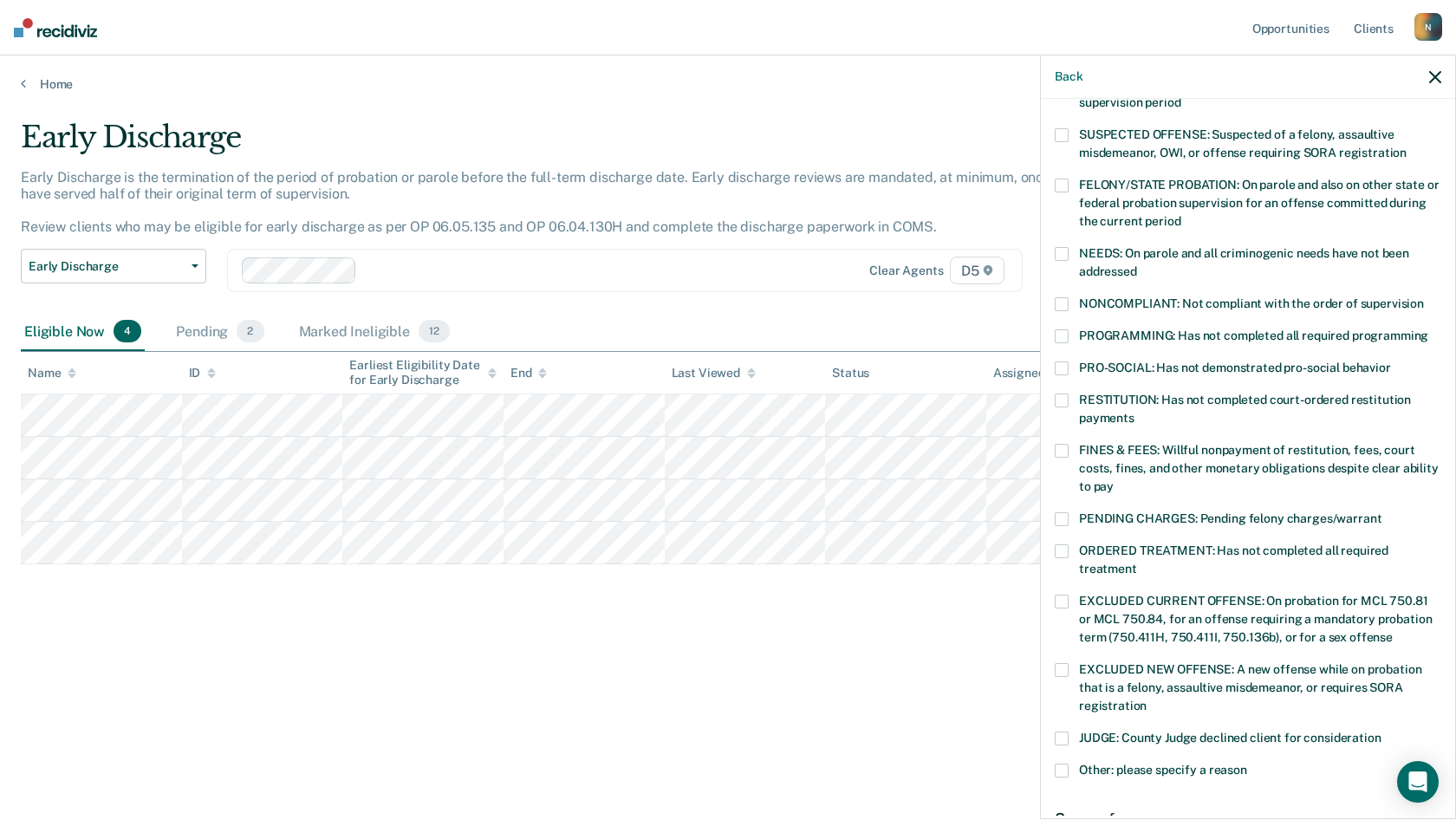 click at bounding box center (1062, 304) 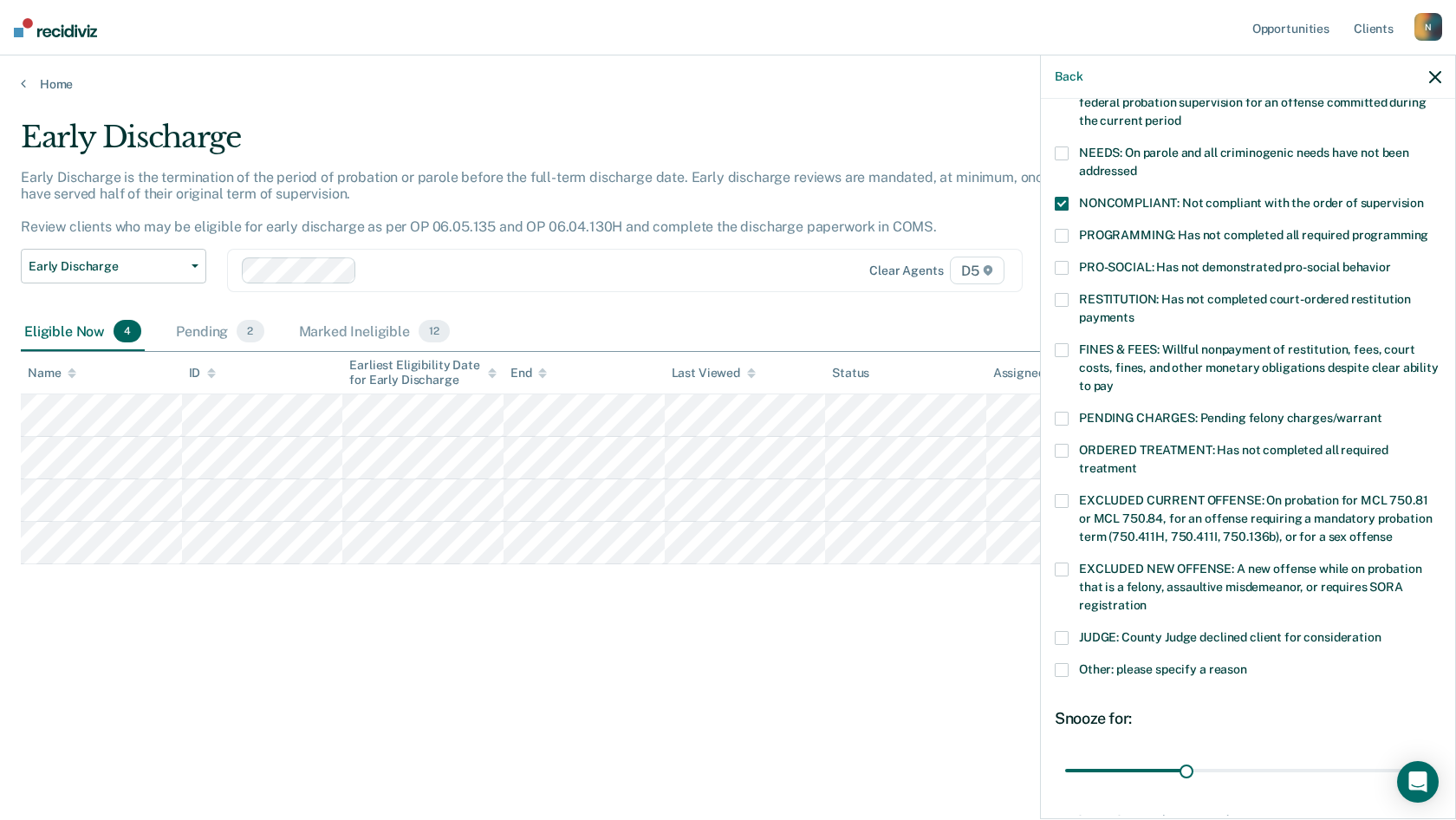 scroll, scrollTop: 374, scrollLeft: 0, axis: vertical 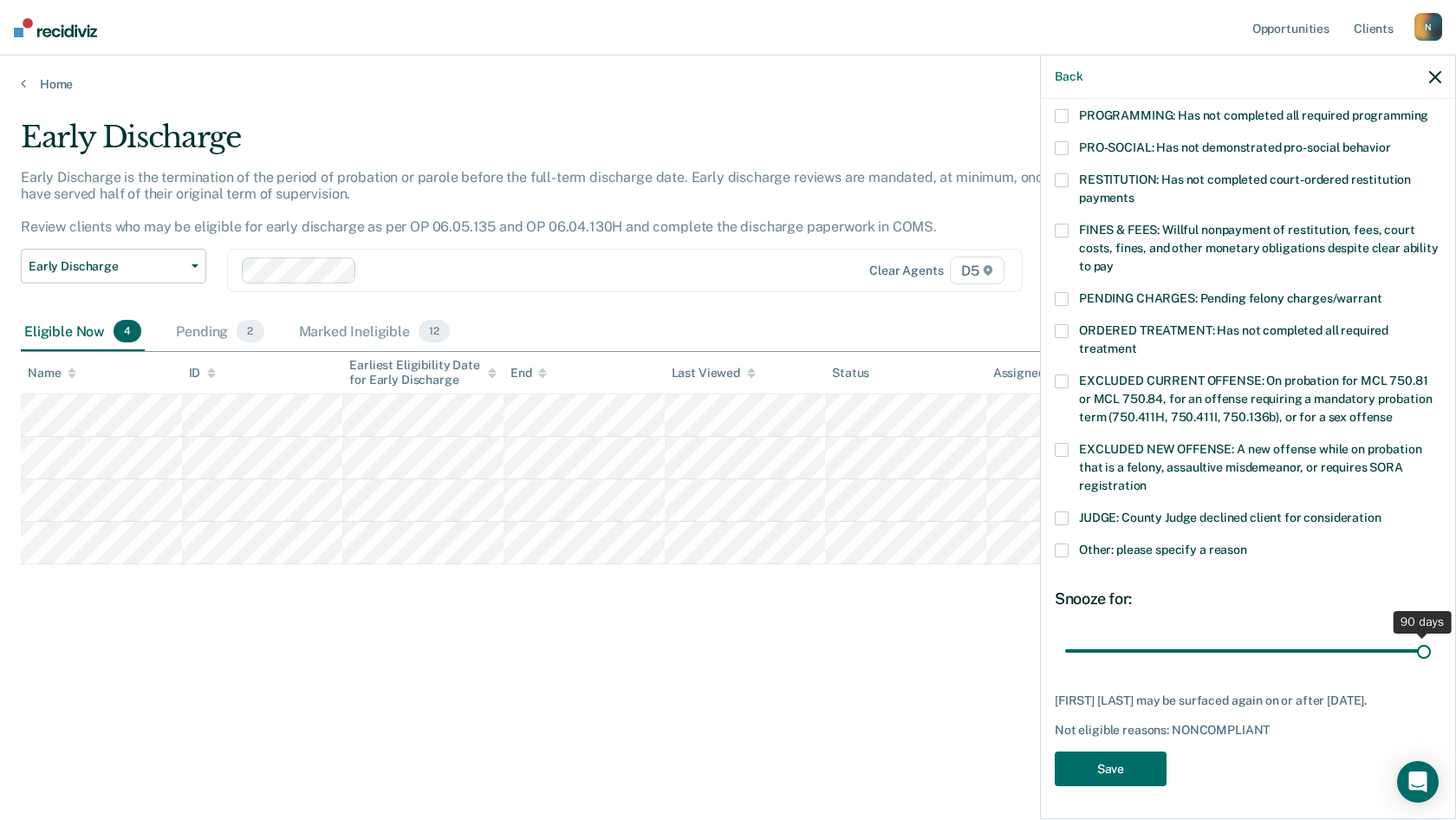 drag, startPoint x: 1184, startPoint y: 645, endPoint x: 1418, endPoint y: 651, distance: 234.07691 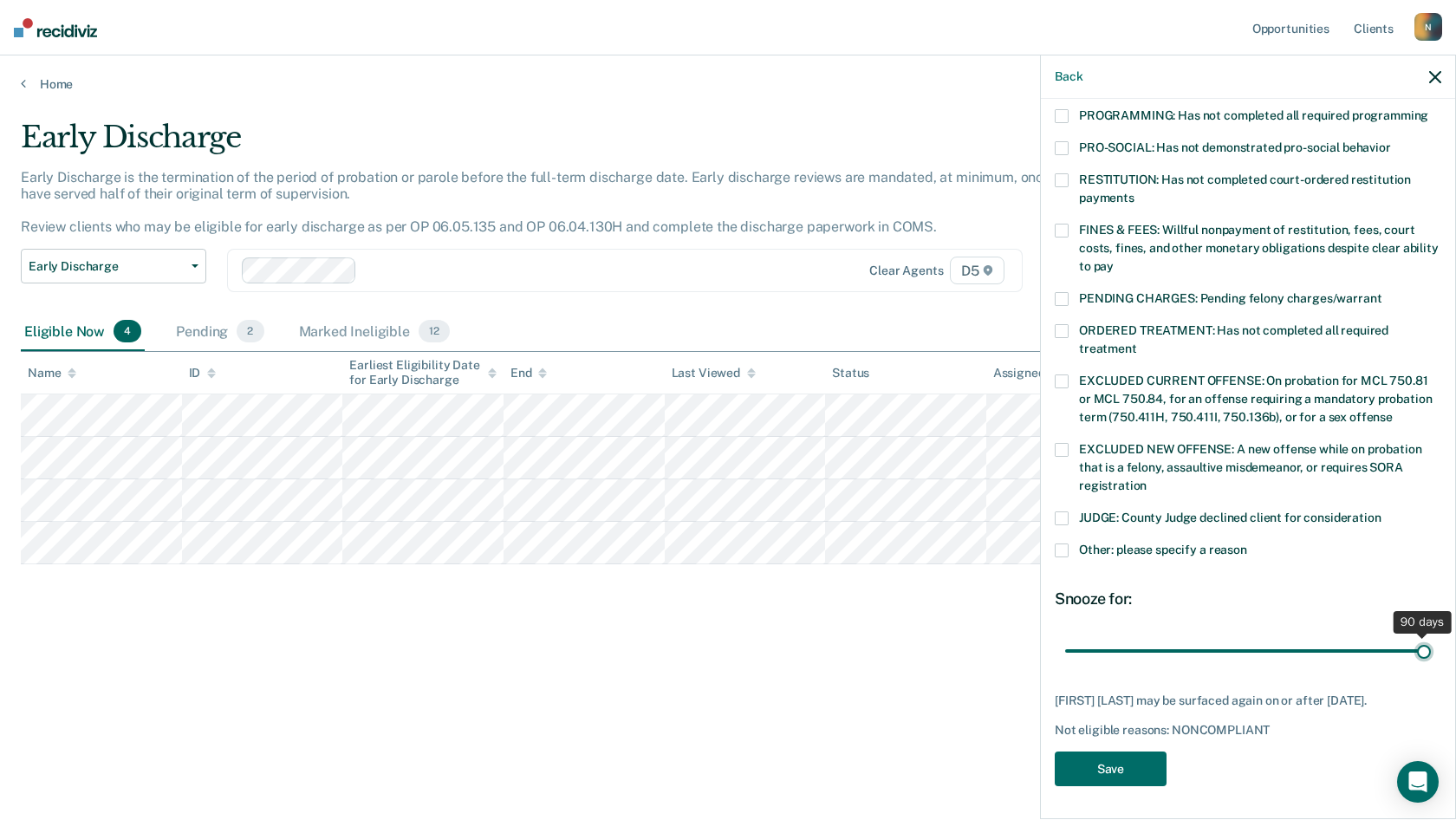 type on "90" 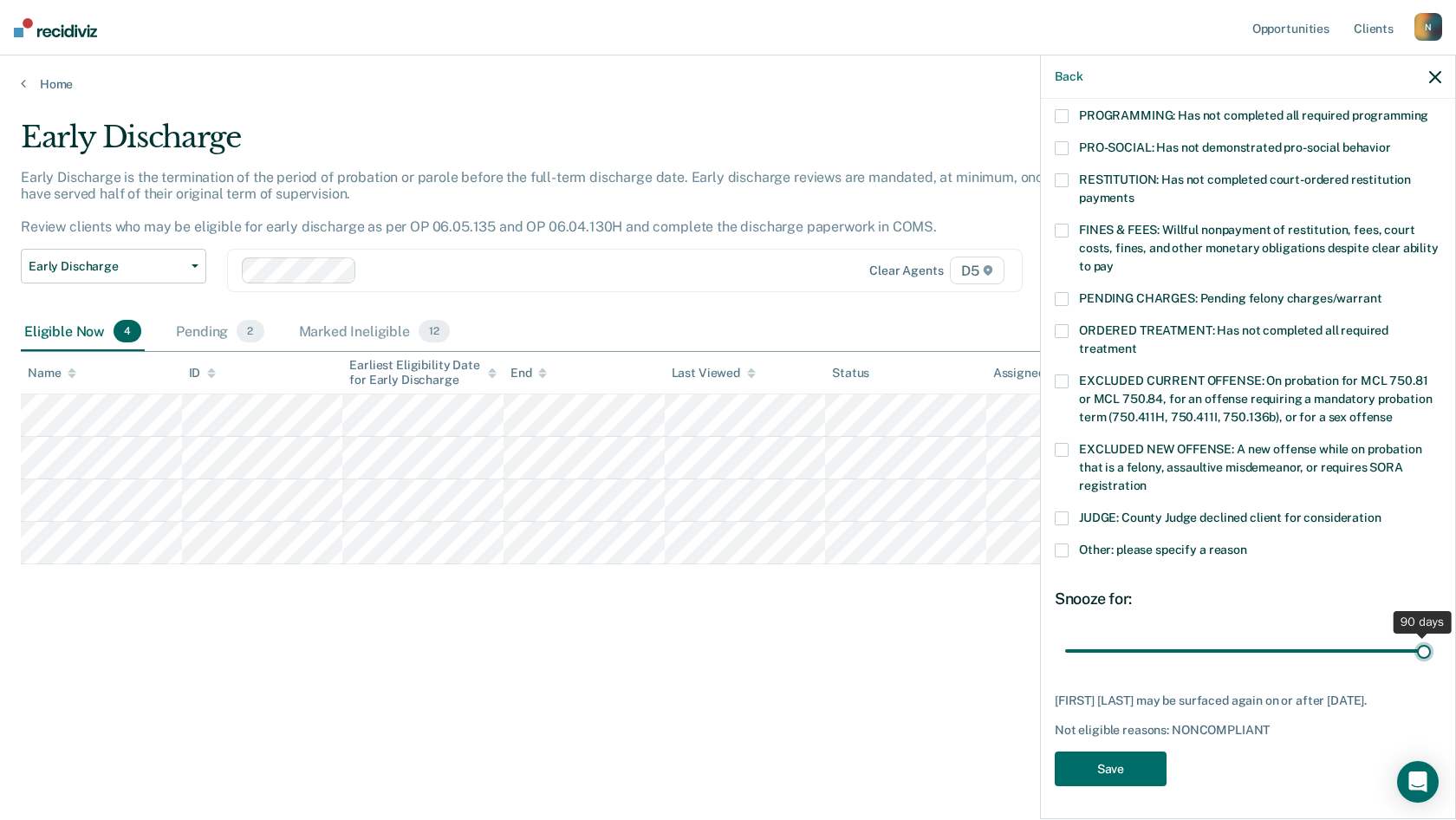 click at bounding box center (1248, 650) 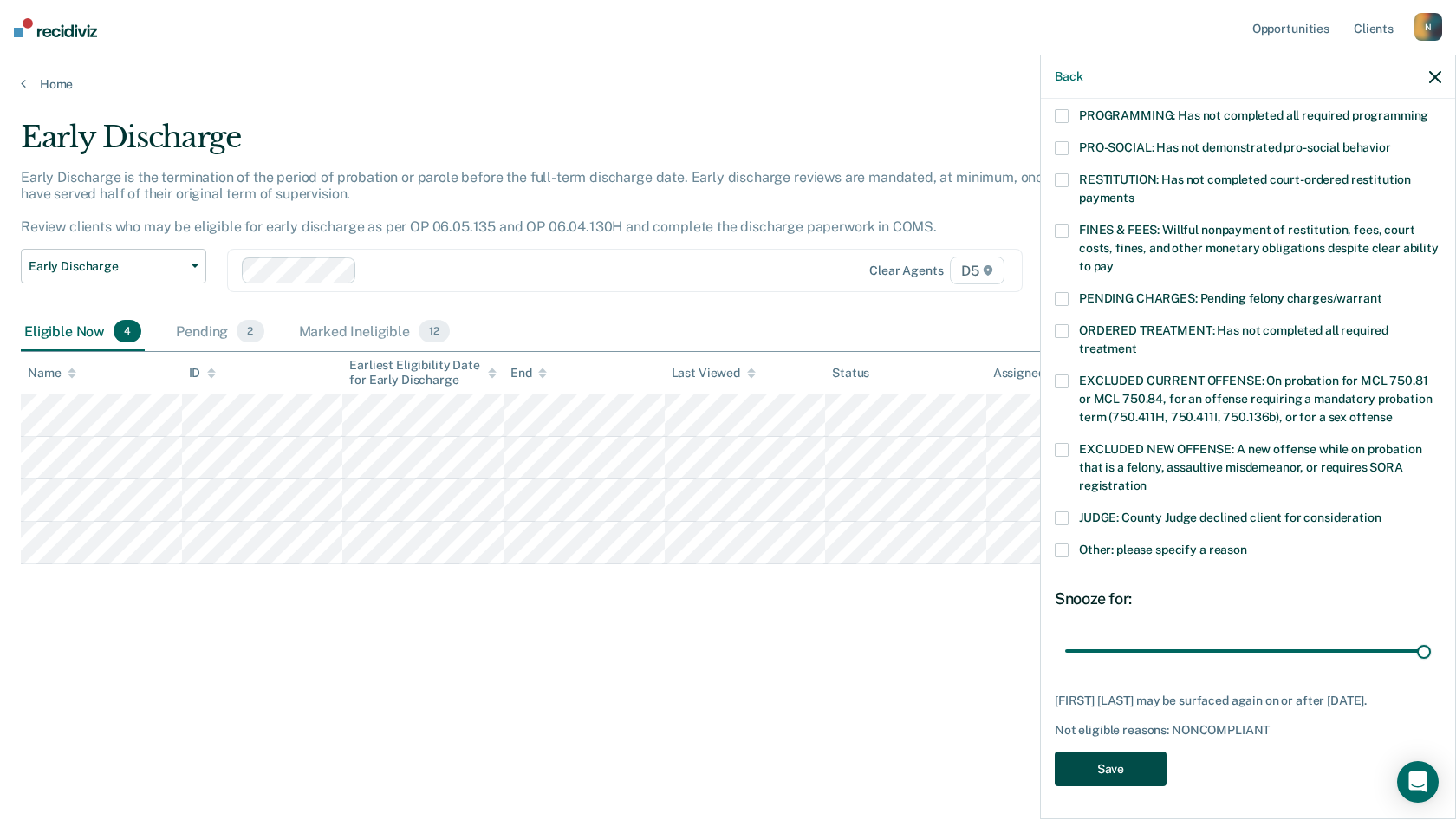 click on "Save" at bounding box center (1110, 769) 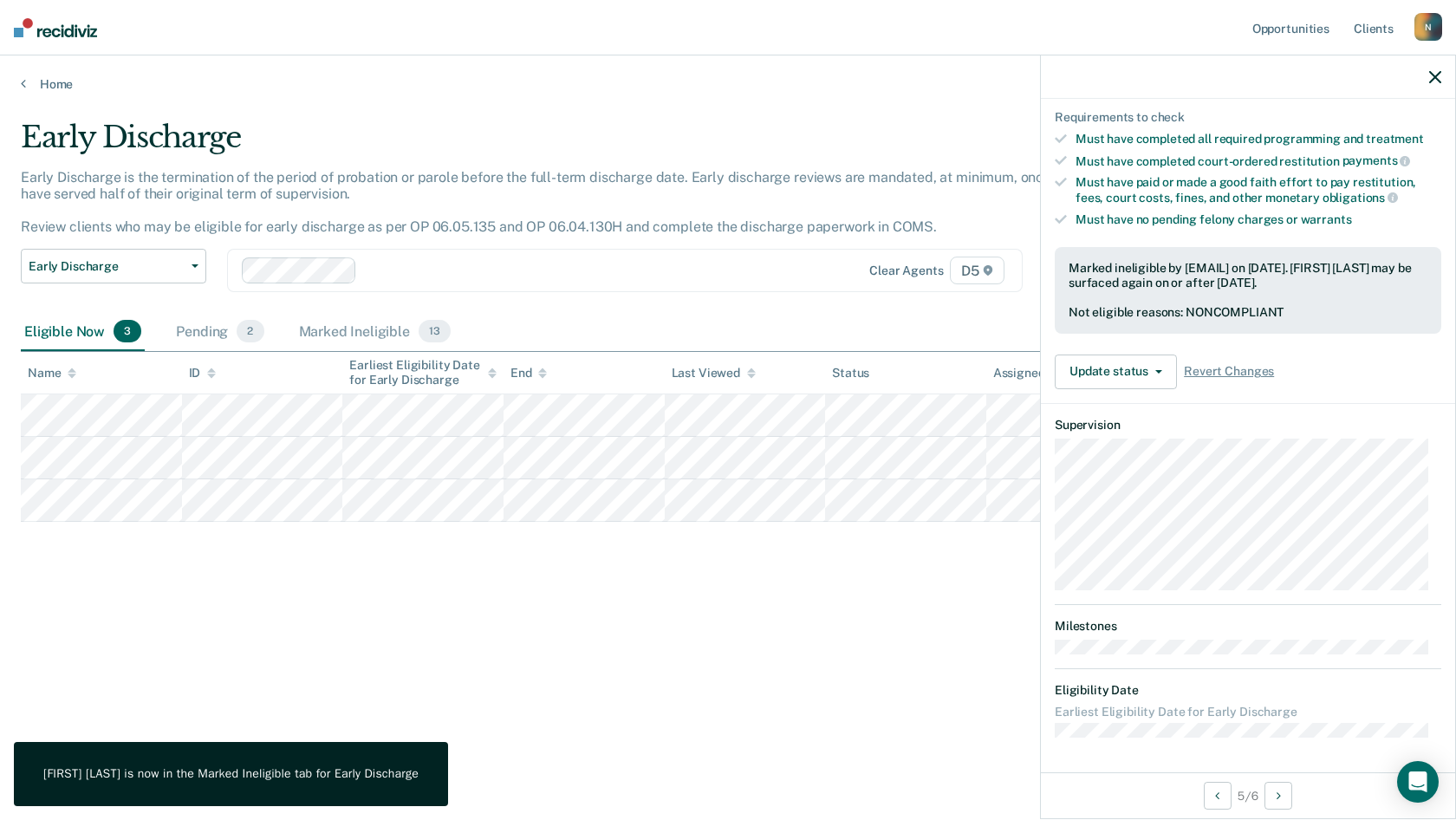 scroll, scrollTop: 186, scrollLeft: 0, axis: vertical 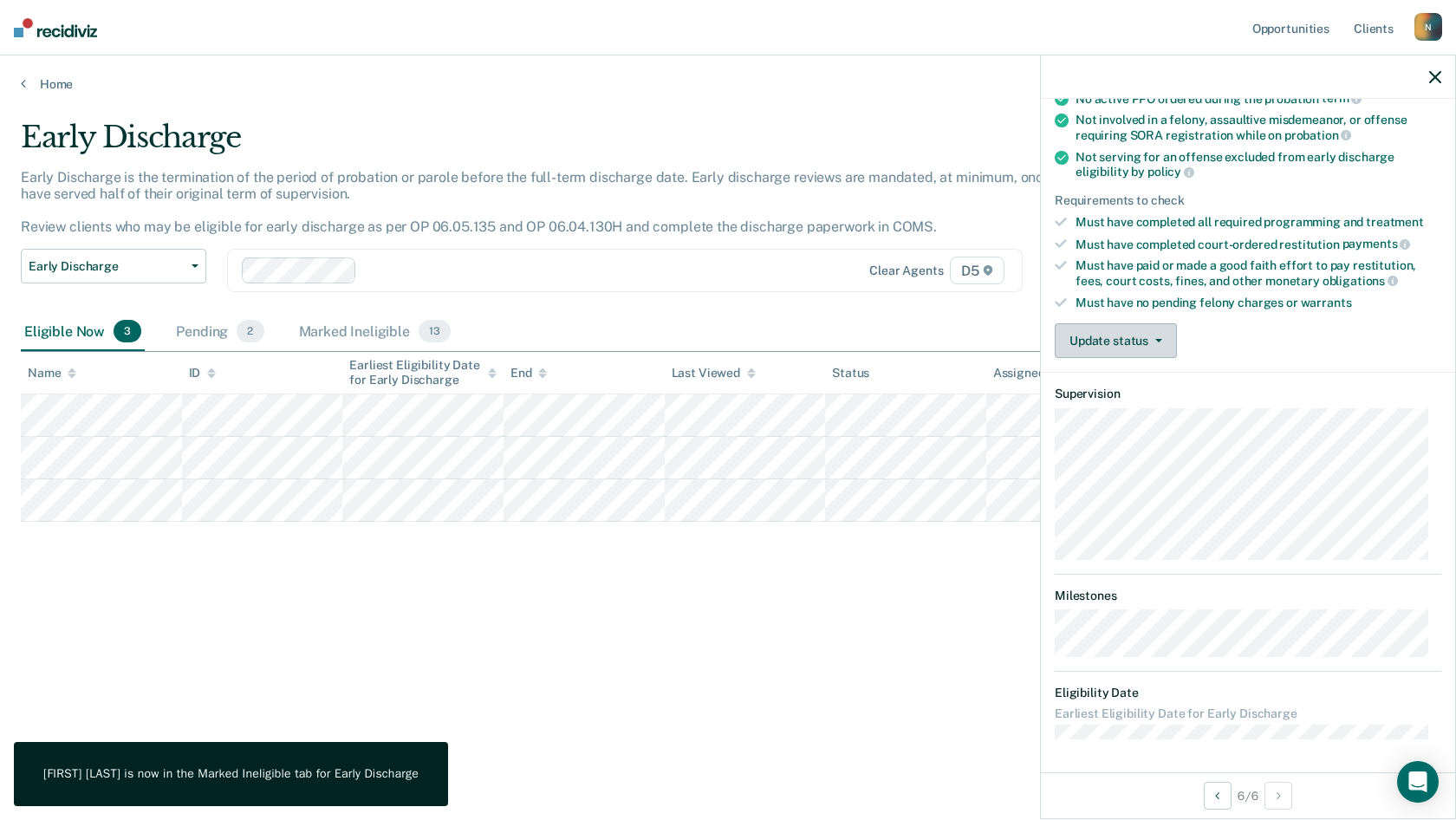 click on "Update status" at bounding box center (1115, 341) 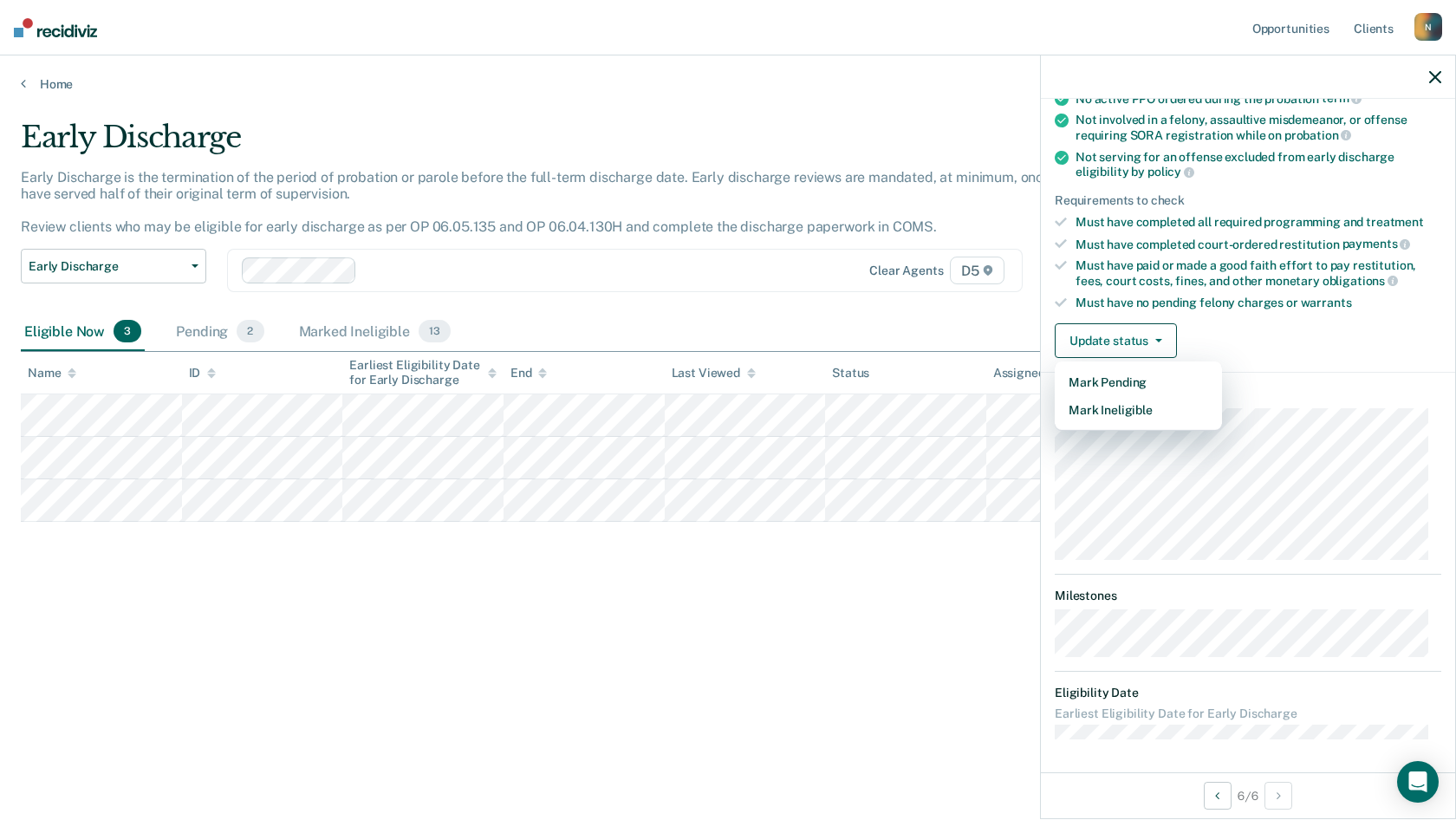 click on "Early Discharge   Early Discharge is the termination of the period of probation or parole before the full-term discharge date. Early discharge reviews are mandated, at minimum, once clients have served half of their original term of supervision. Review clients who may be eligible for early discharge as per OP 06.05.135 and OP 06.04.130H and complete the discharge paperwork in COMS. Early Discharge Classification Review Early Discharge Minimum Telephone Reporting Overdue for Discharge Supervision Level Mismatch Clear   agents D5   Eligible Now 3 Pending 2 Marked Ineligible 13
To pick up a draggable item, press the space bar.
While dragging, use the arrow keys to move the item.
Press space again to drop the item in its new position, or press escape to cancel.
Name ID Earliest Eligibility Date for Early Discharge End Last Viewed Status Assigned to" at bounding box center (728, 405) 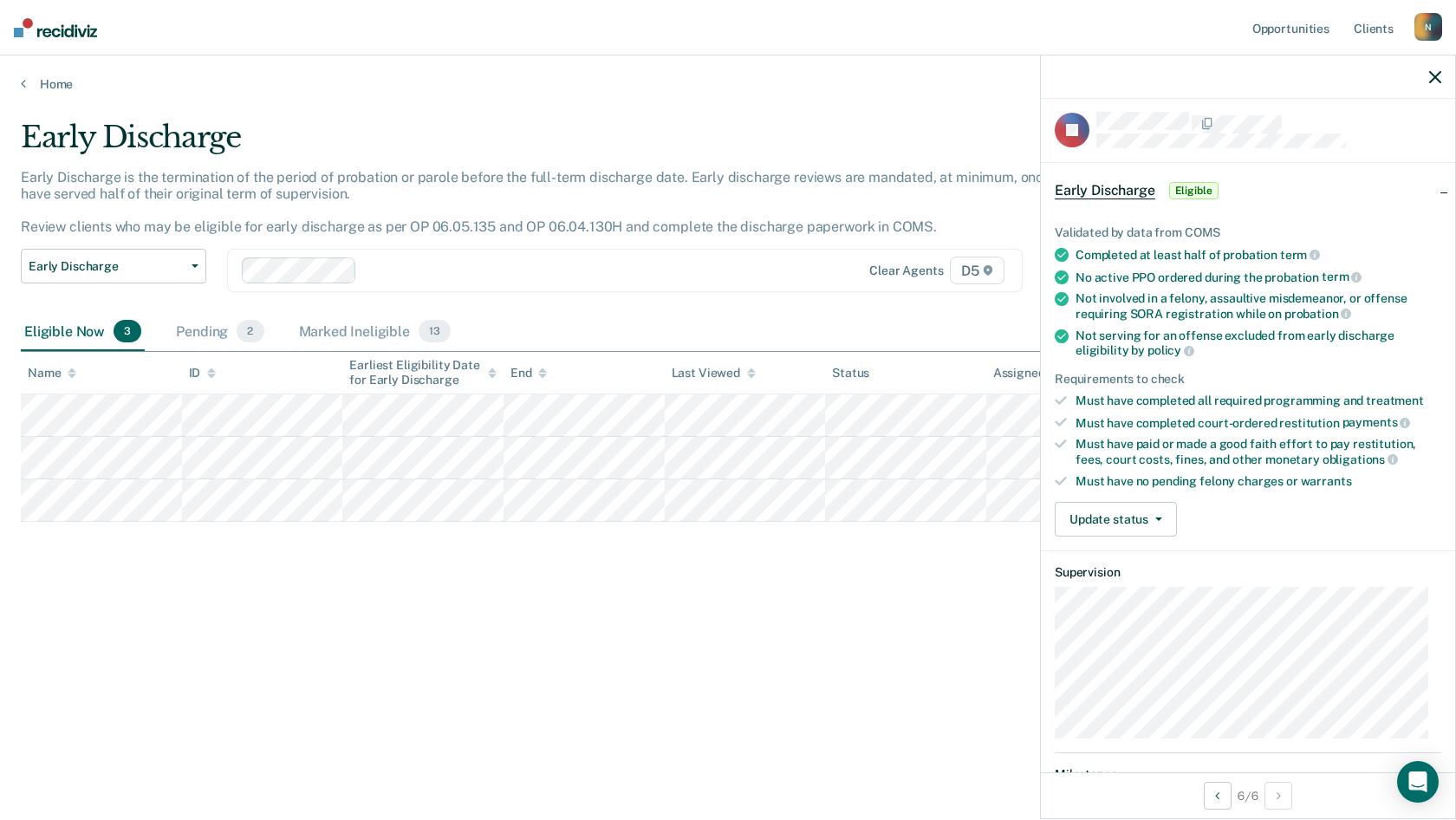 scroll, scrollTop: 0, scrollLeft: 0, axis: both 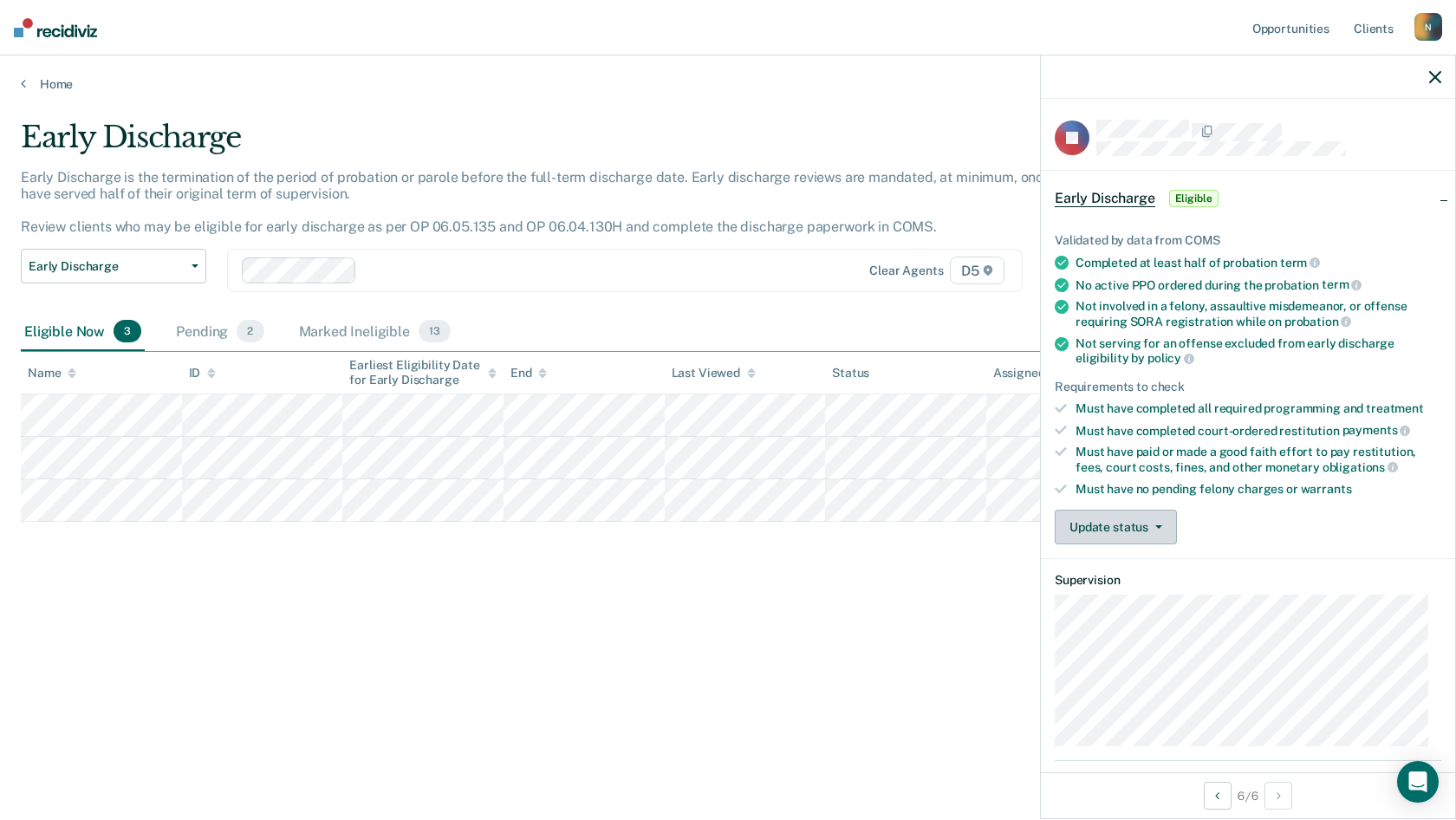 click on "Update status" at bounding box center (1115, 527) 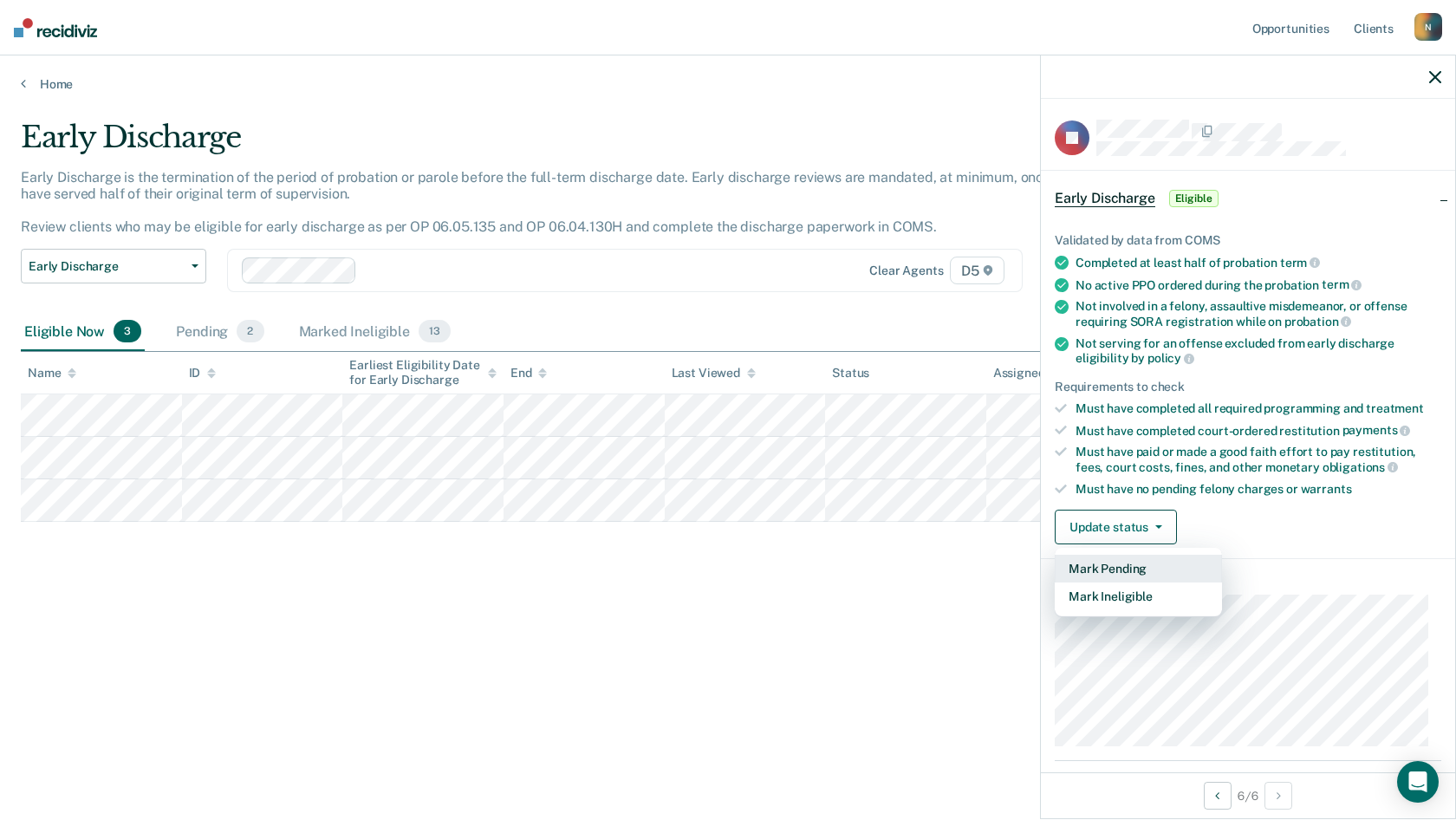 click on "Mark Pending" at bounding box center [1138, 569] 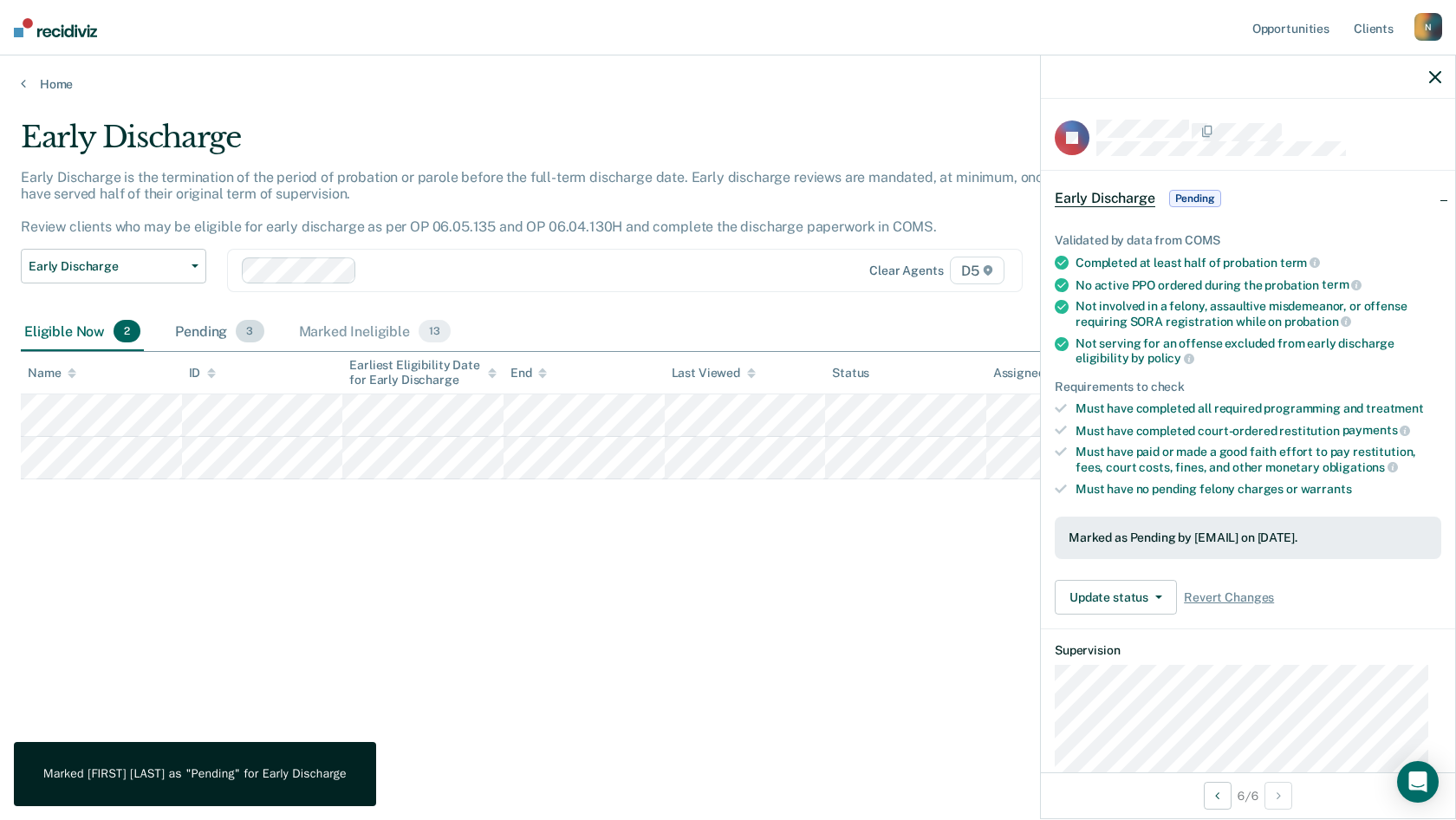 click on "Pending 3" at bounding box center (219, 332) 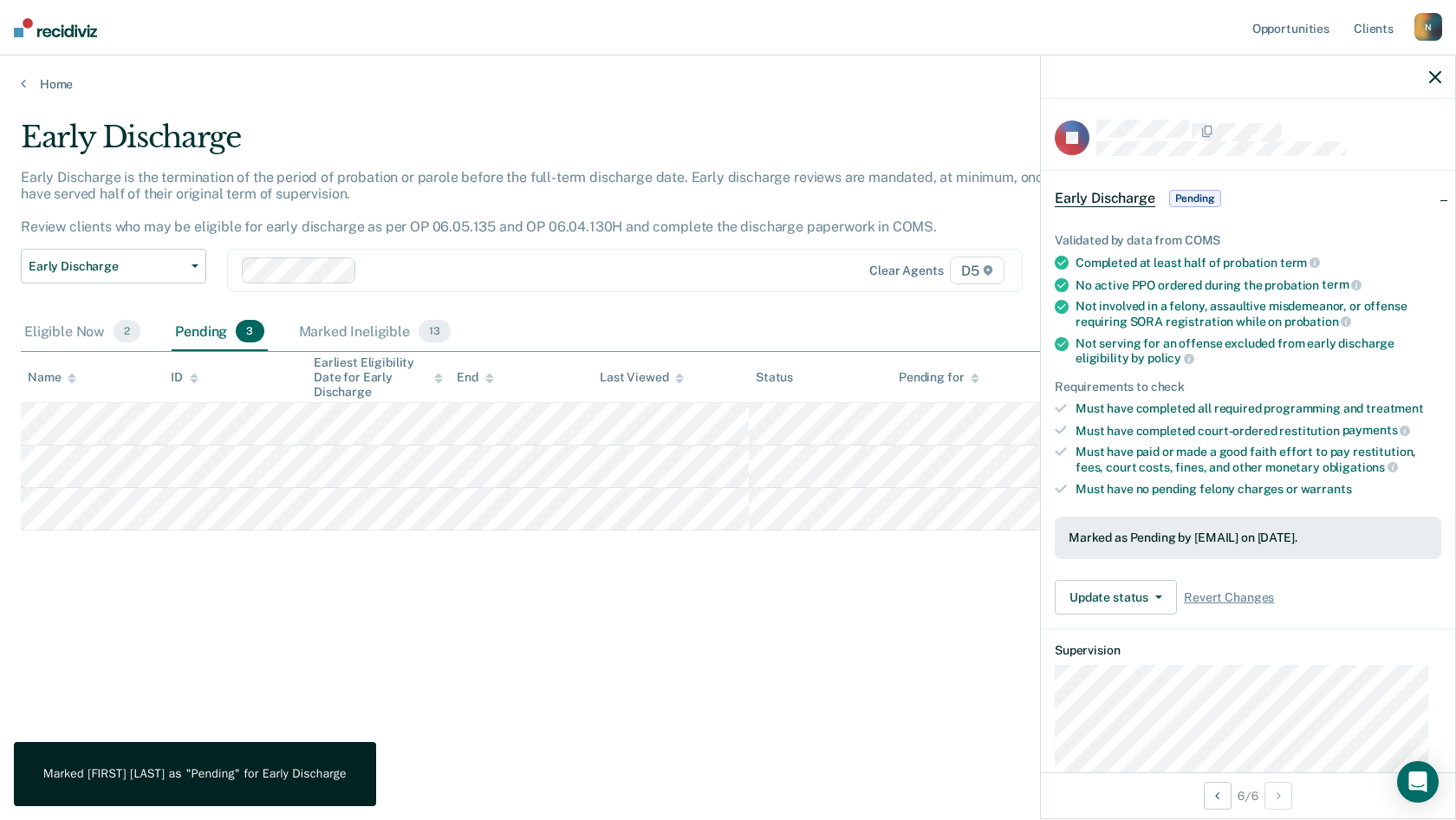 drag, startPoint x: 294, startPoint y: 632, endPoint x: 296, endPoint y: 623, distance: 9.219544 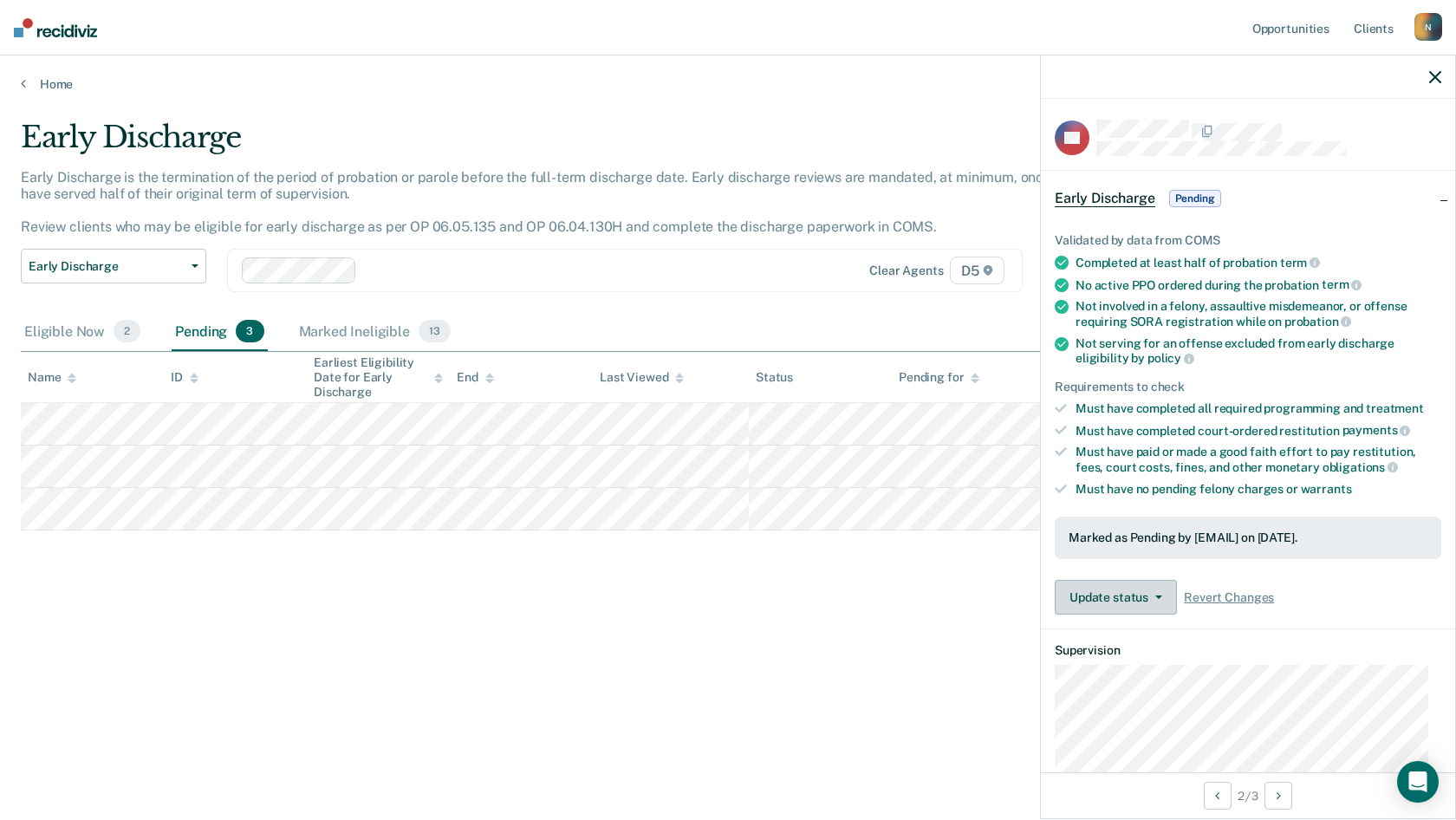 click on "Update status" at bounding box center (1115, 597) 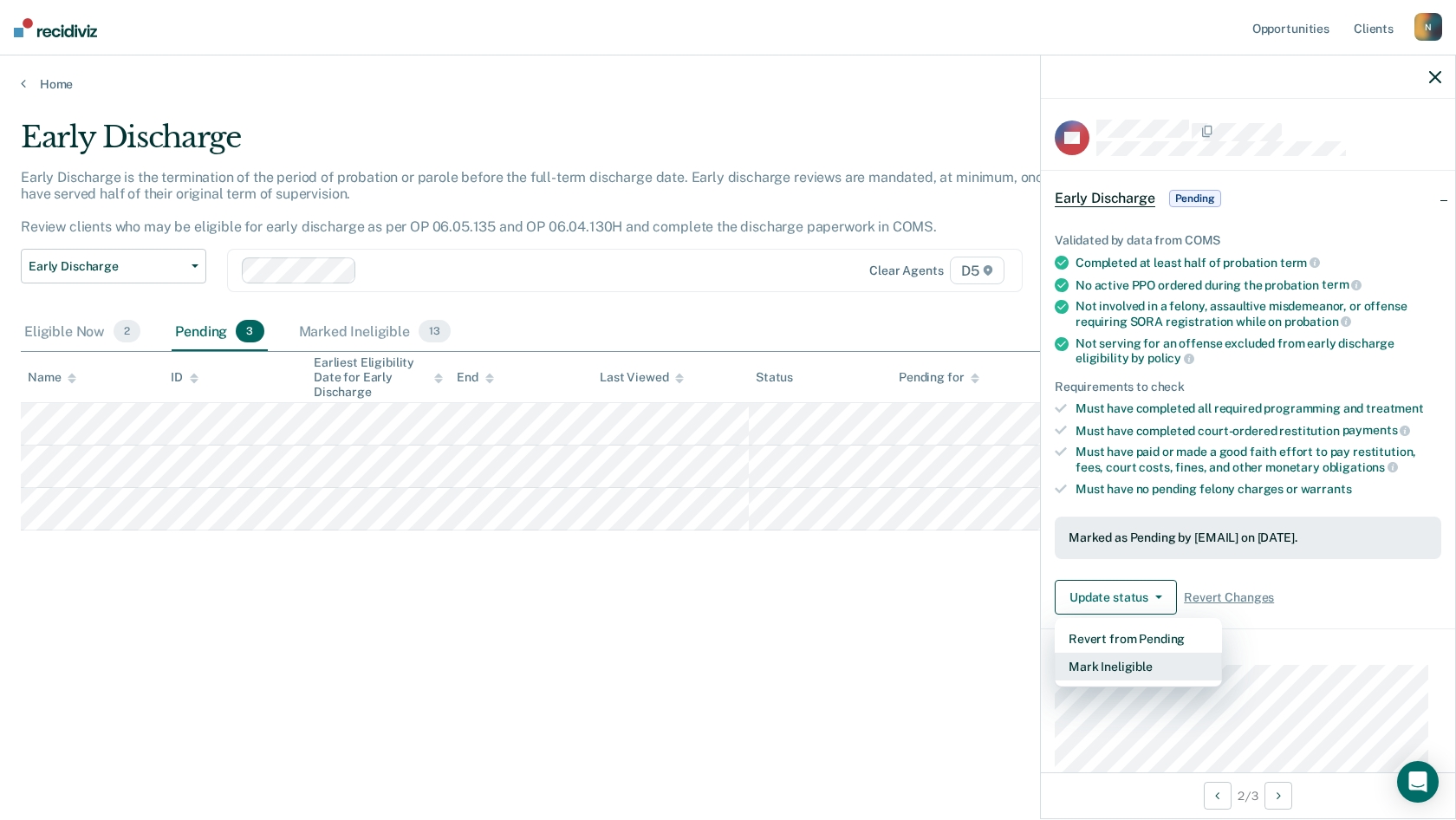click on "Mark Ineligible" at bounding box center (1138, 667) 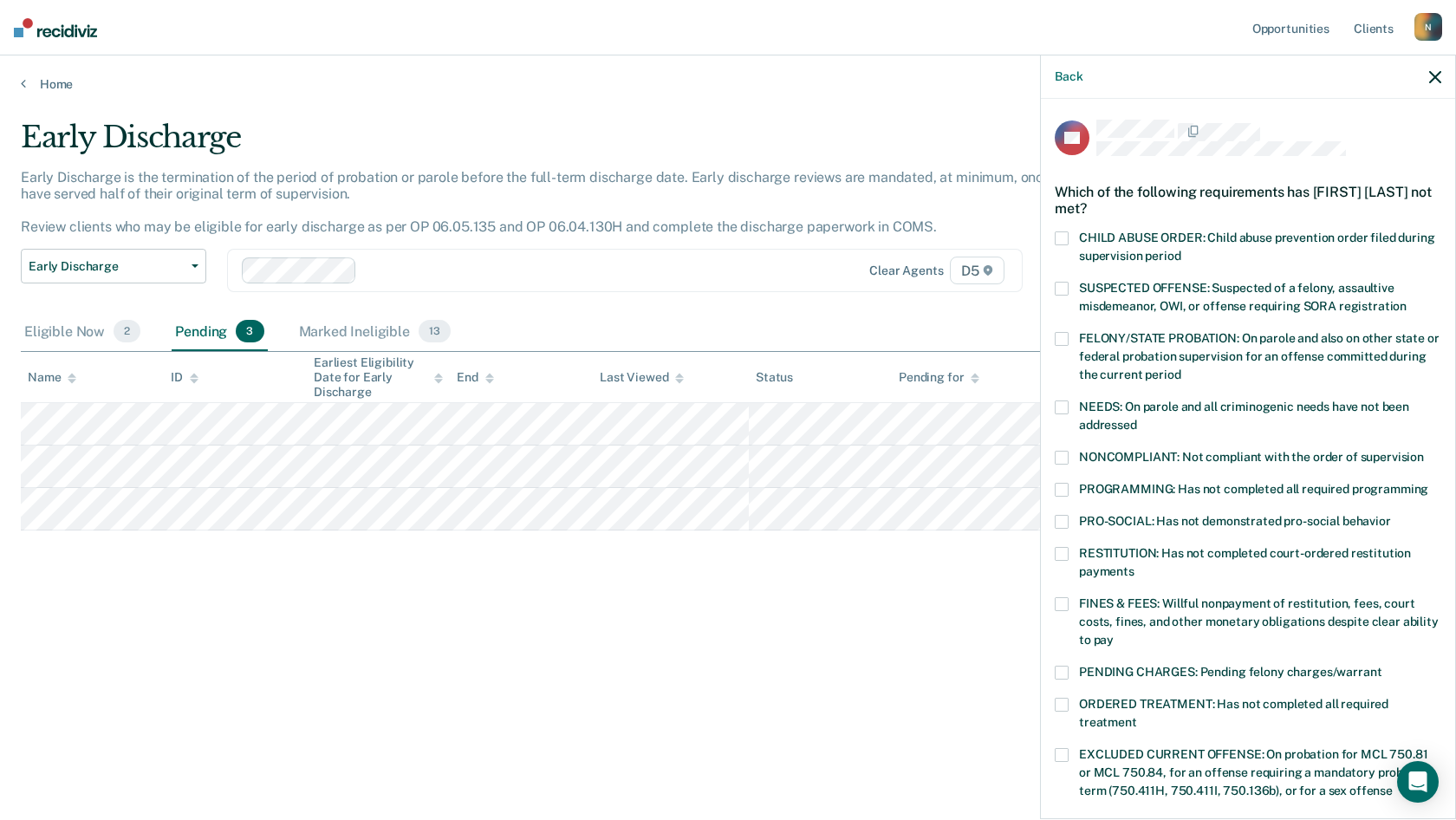 click at bounding box center (1062, 554) 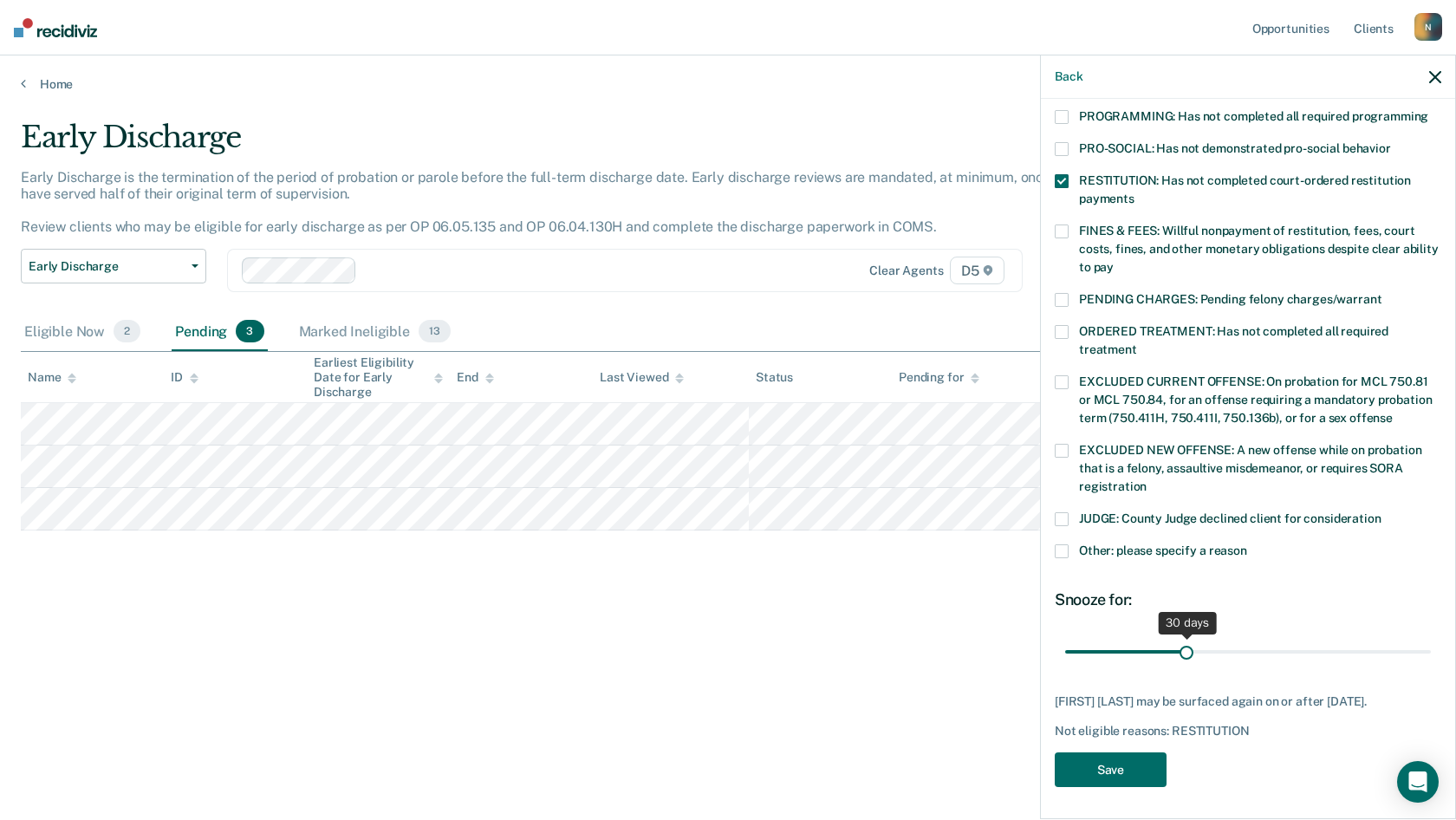 scroll, scrollTop: 374, scrollLeft: 0, axis: vertical 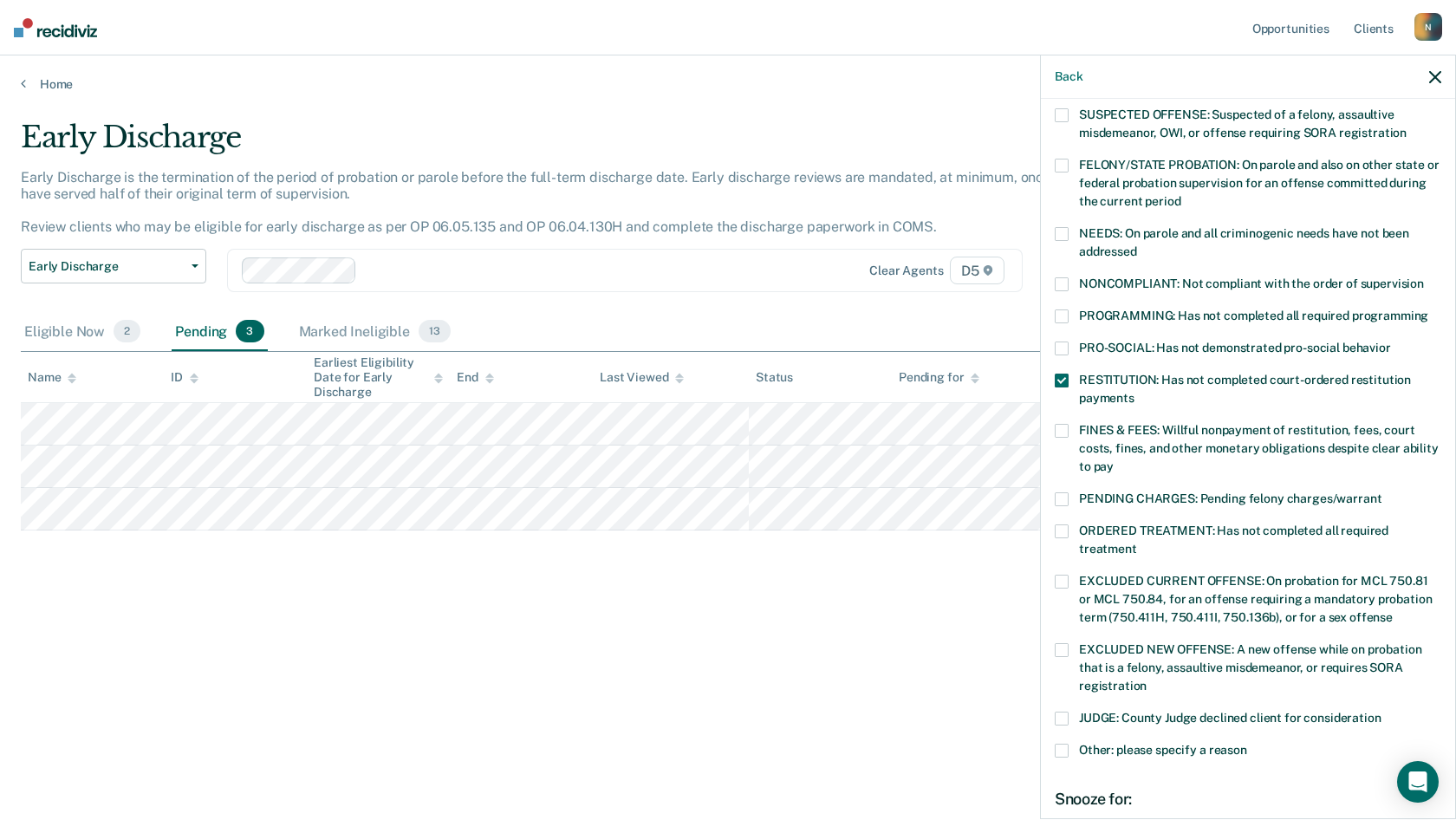 click at bounding box center [1062, 348] 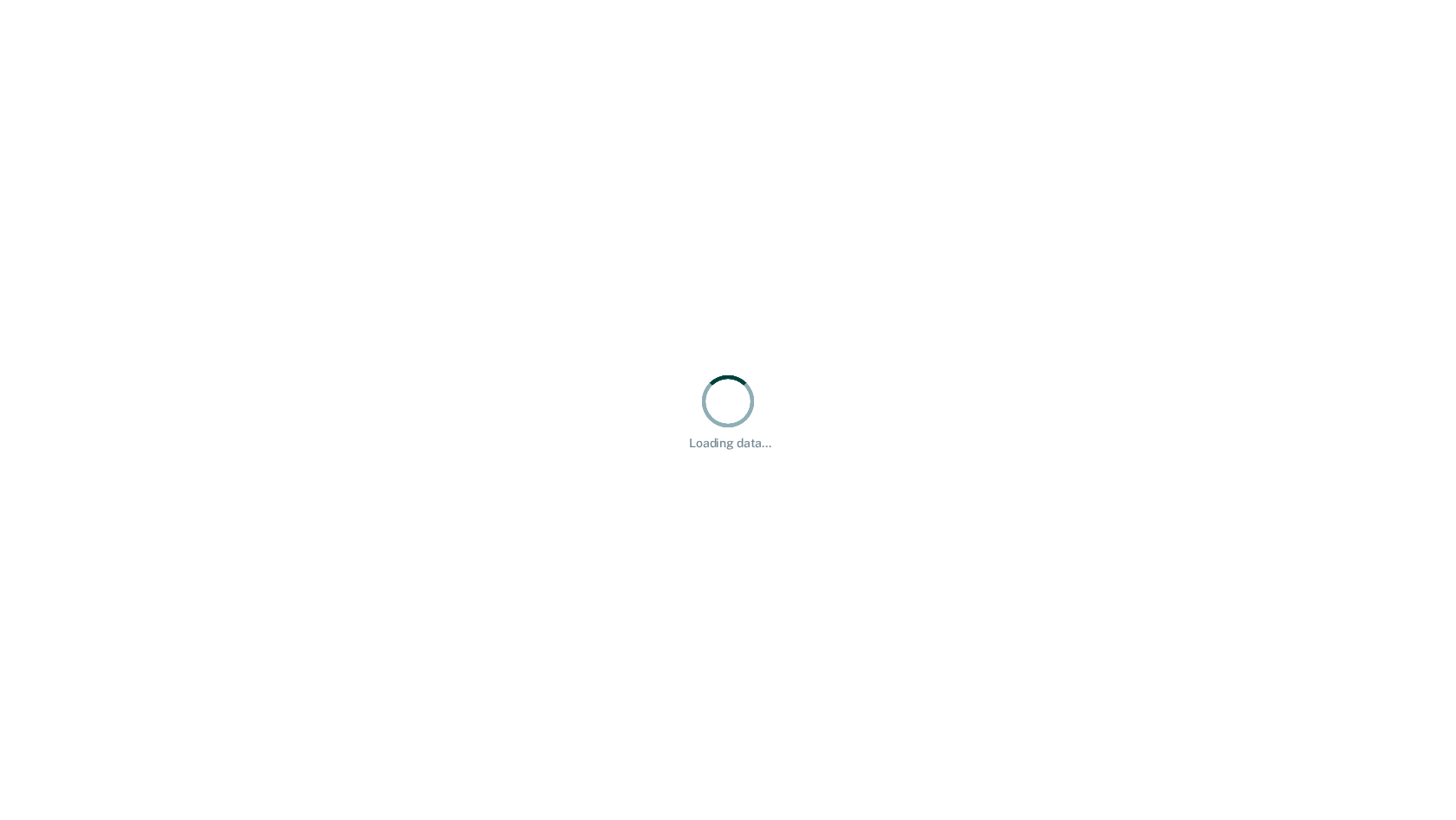 scroll, scrollTop: 0, scrollLeft: 0, axis: both 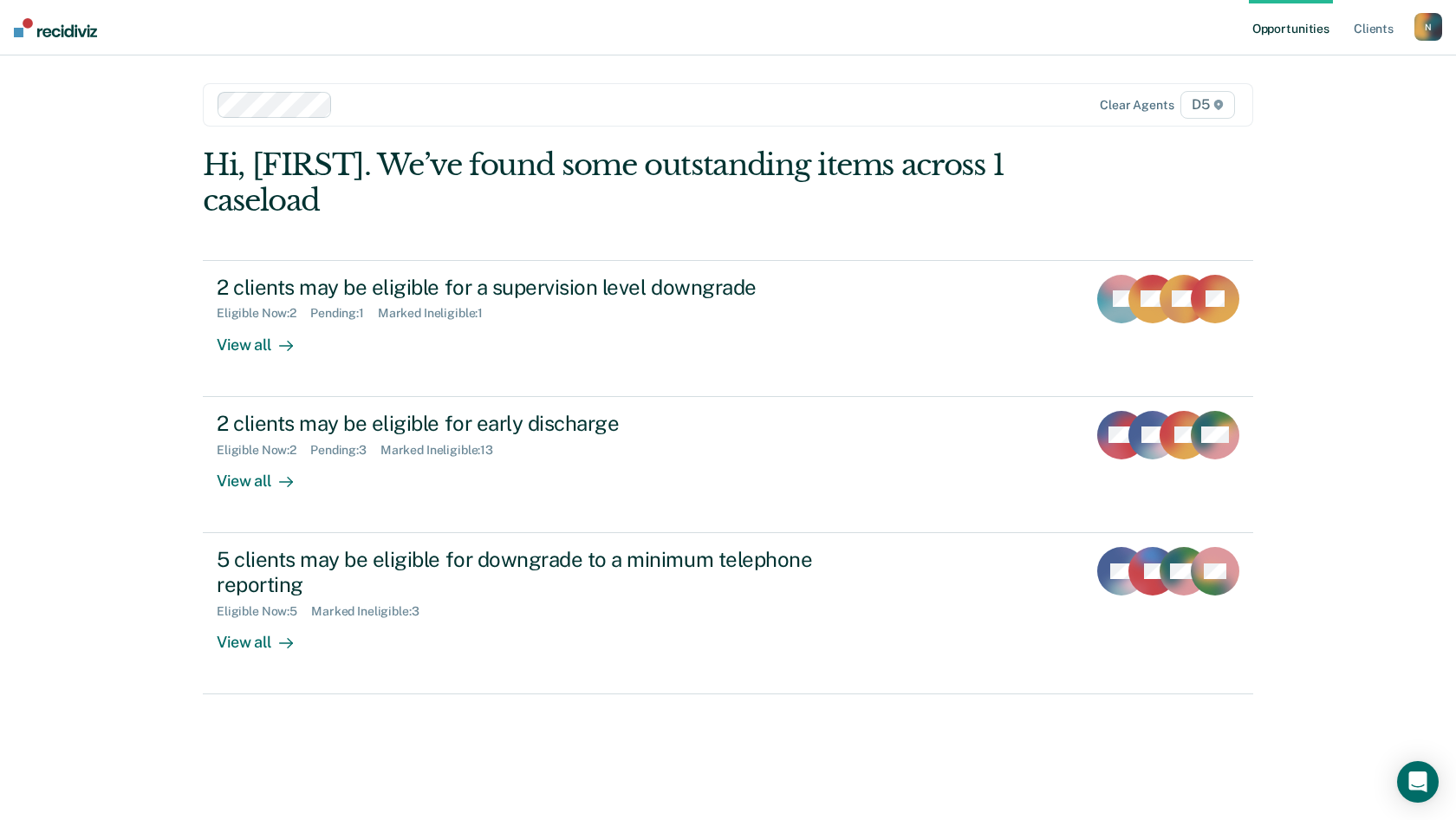 click on "Opportunities Client s [EMAIL] N Profile How it works Log Out Clear   agents D5   Hi, Jacob. We’ve found some outstanding items across 1 caseload 2 clients may be eligible for a supervision level downgrade Eligible Now :  2 Pending :  1 Marked Ineligible :  1 View all   JP NC CN AJ 2 clients may be eligible for early discharge Eligible Now :  2 Pending :  3 Marked Ineligible :  13 View all   KM PC AJ MH 5 clients may be eligible for downgrade to a minimum telephone reporting Eligible Now :  5 Marked Ineligible :  3 View all   PC JB MH + 2" at bounding box center [728, 410] 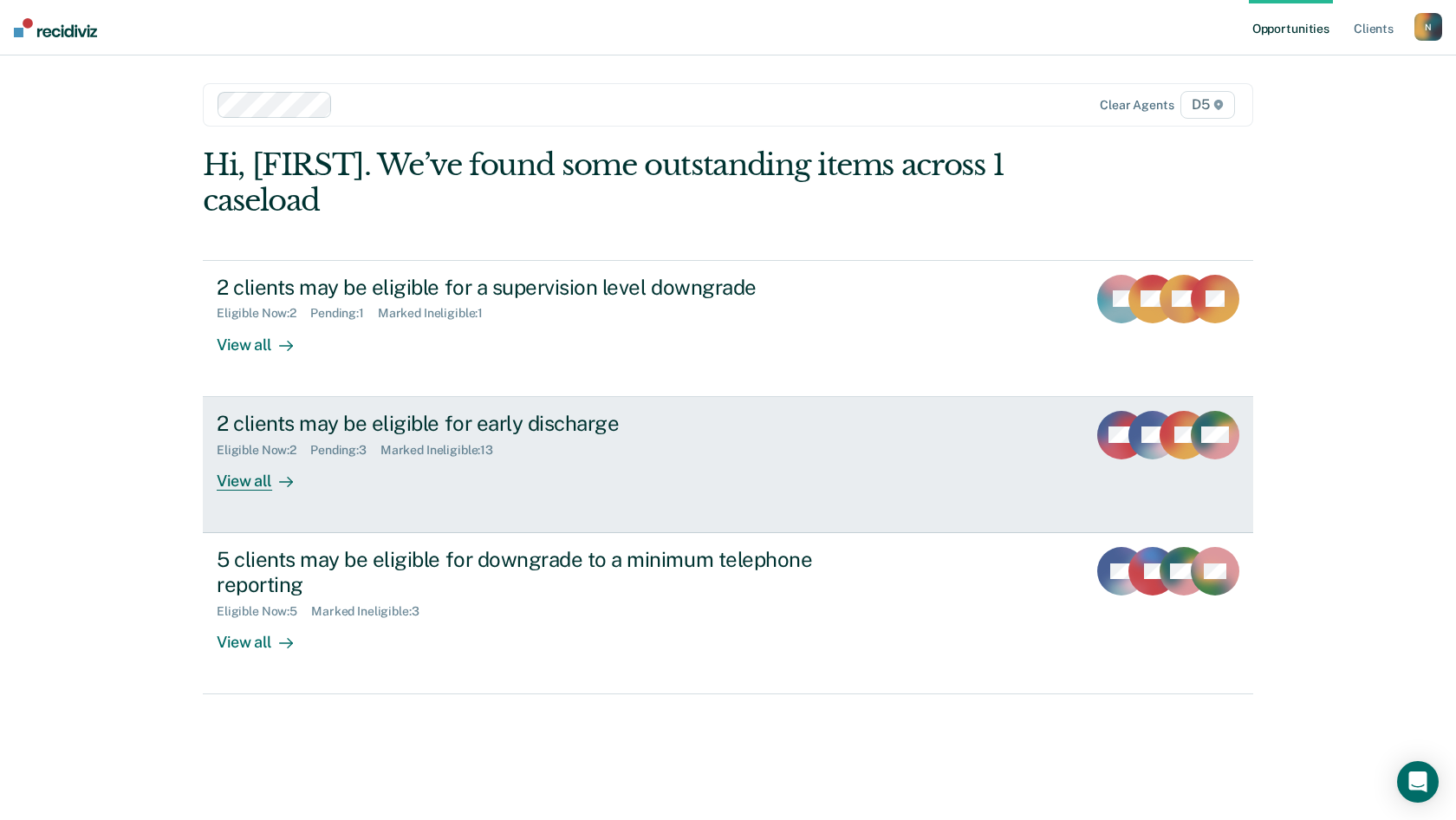 click on "View all" at bounding box center (265, 473) 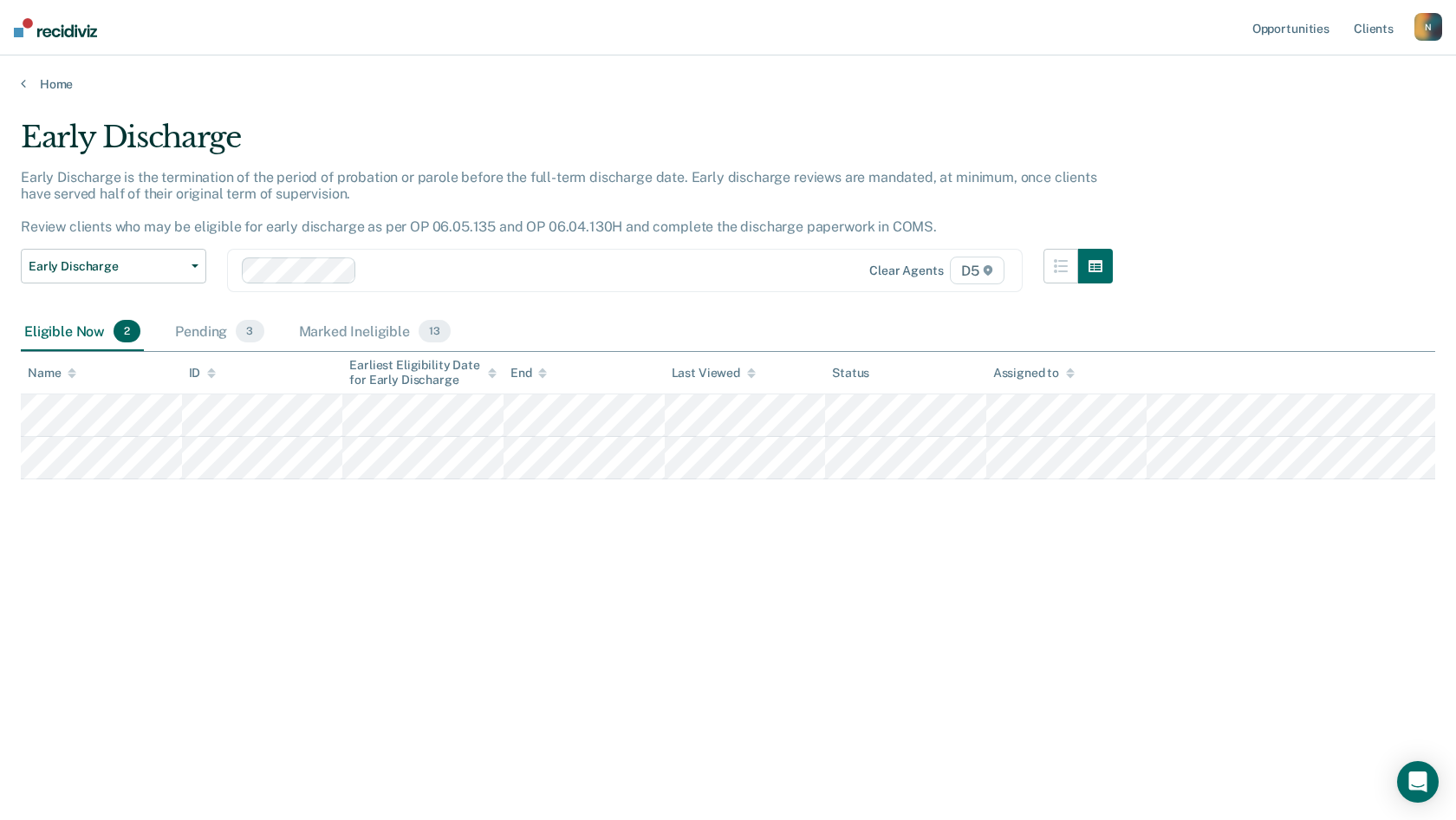click on "Early Discharge   Early Discharge is the termination of the period of probation or parole before the full-term discharge date. Early discharge reviews are mandated, at minimum, once clients have served half of their original term of supervision. Review clients who may be eligible for early discharge as per OP 06.05.135 and OP 06.04.130H and complete the discharge paperwork in COMS. Early Discharge Classification Review Early Discharge Minimum Telephone Reporting Overdue for Discharge Supervision Level Mismatch Clear   agents D5   Eligible Now 2 Pending 3 Marked Ineligible 13
To pick up a draggable item, press the space bar.
While dragging, use the arrow keys to move the item.
Press space again to drop the item in its new position, or press escape to cancel.
Name ID Earliest Eligibility Date for Early Discharge End Last Viewed Status Assigned to" at bounding box center (728, 405) 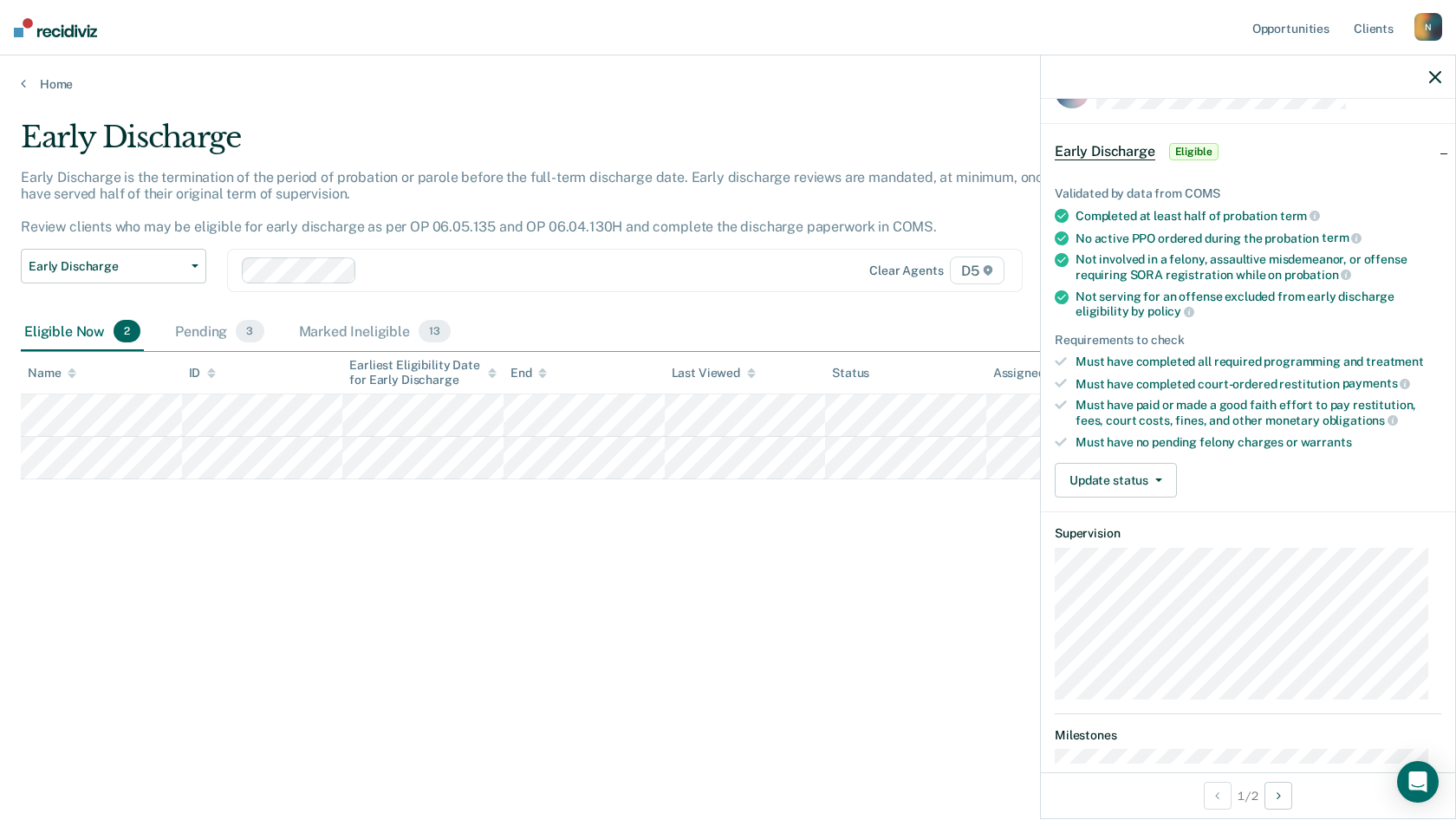 scroll, scrollTop: 87, scrollLeft: 0, axis: vertical 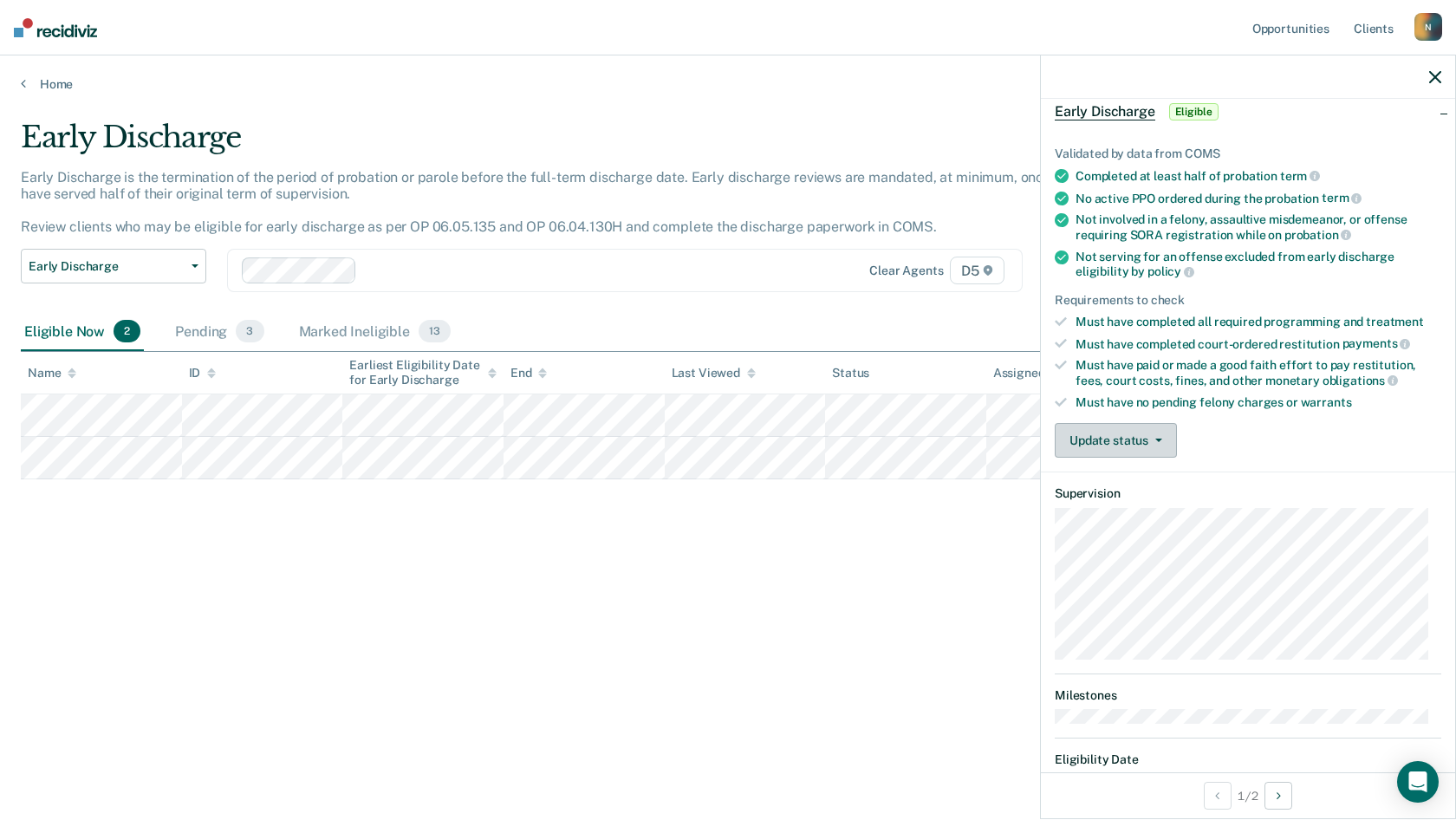 click on "Update status" at bounding box center (1115, 440) 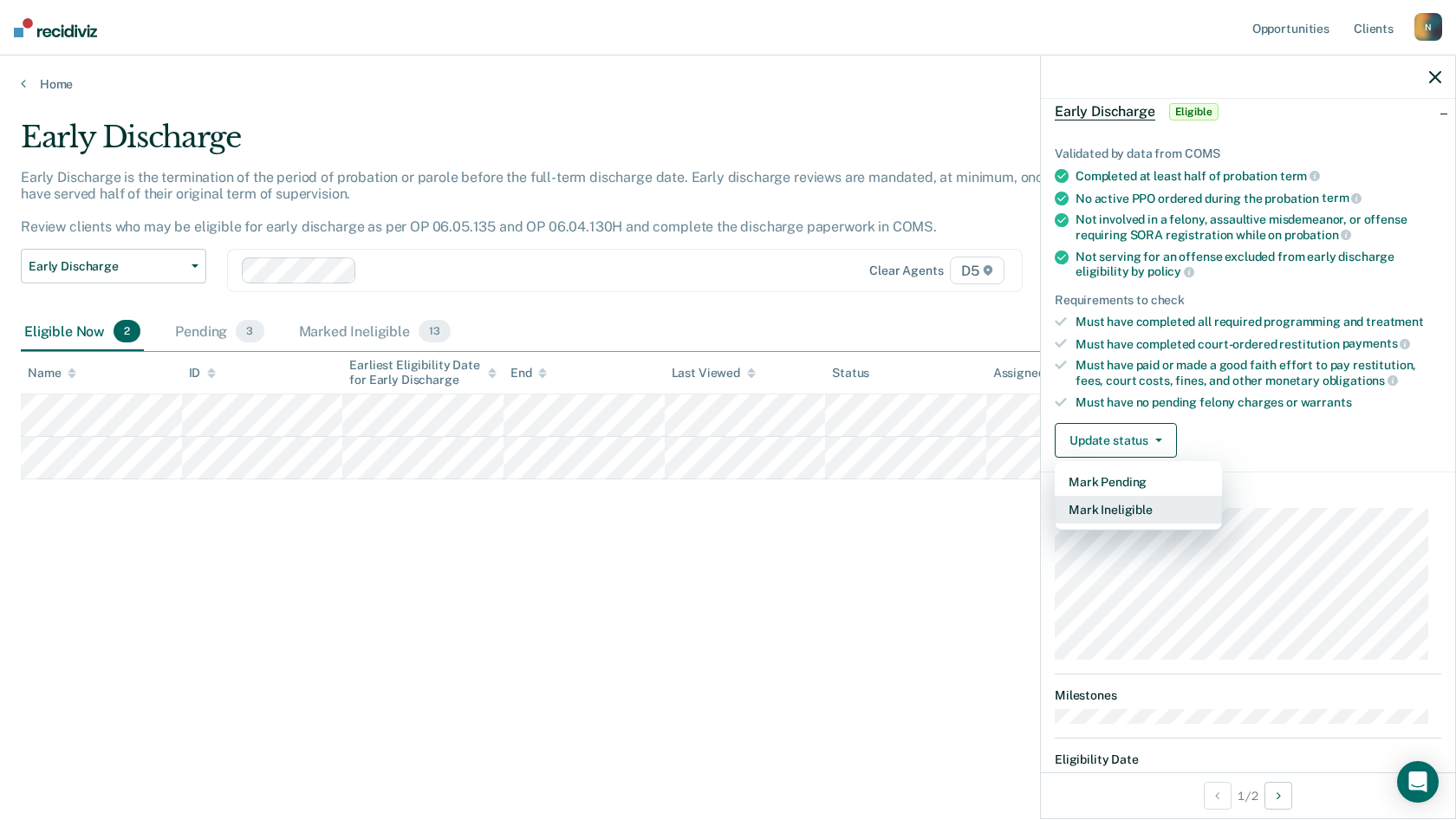 click on "Mark Ineligible" at bounding box center [1138, 510] 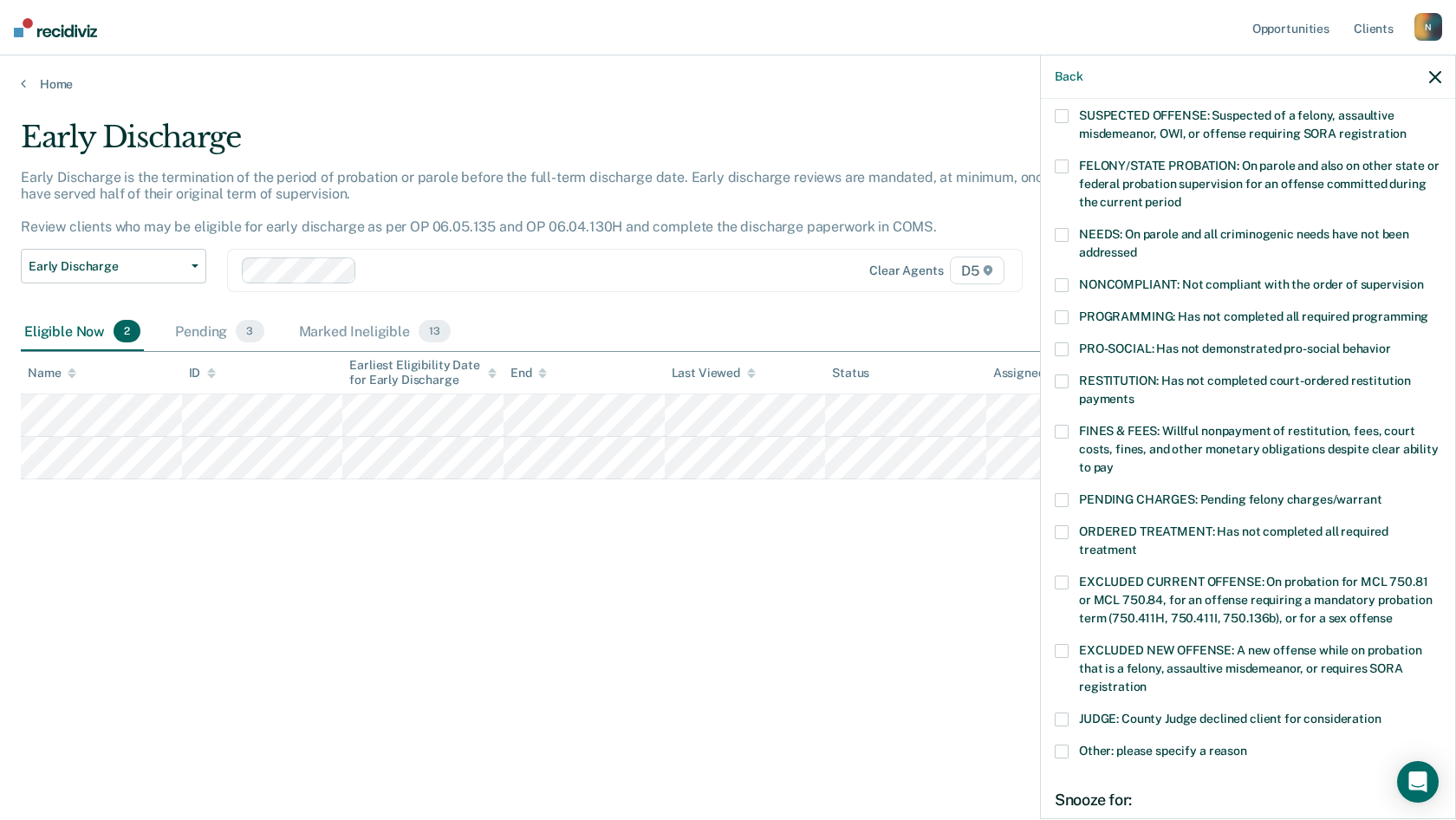 scroll, scrollTop: 173, scrollLeft: 0, axis: vertical 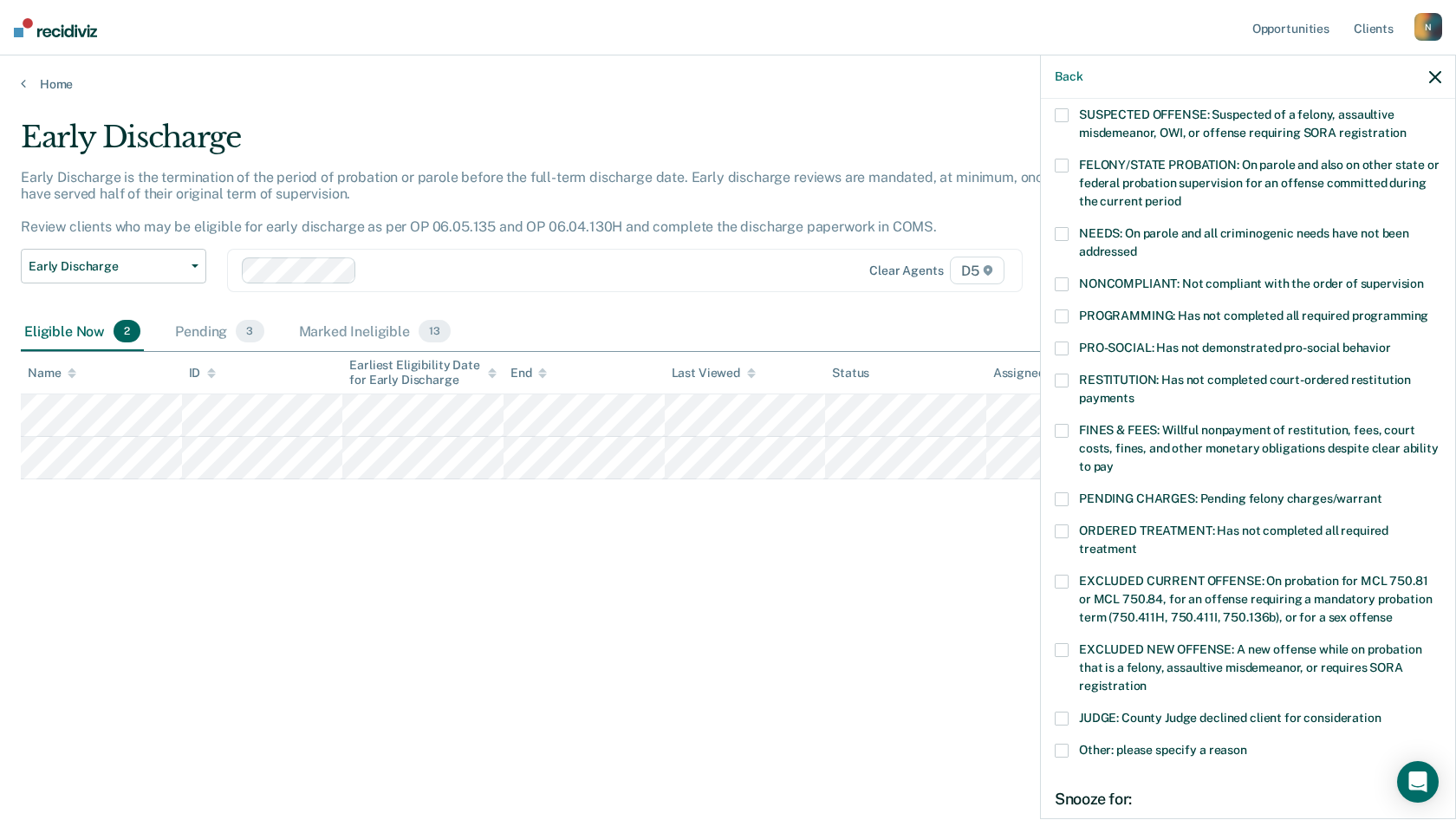 click at bounding box center [1062, 431] 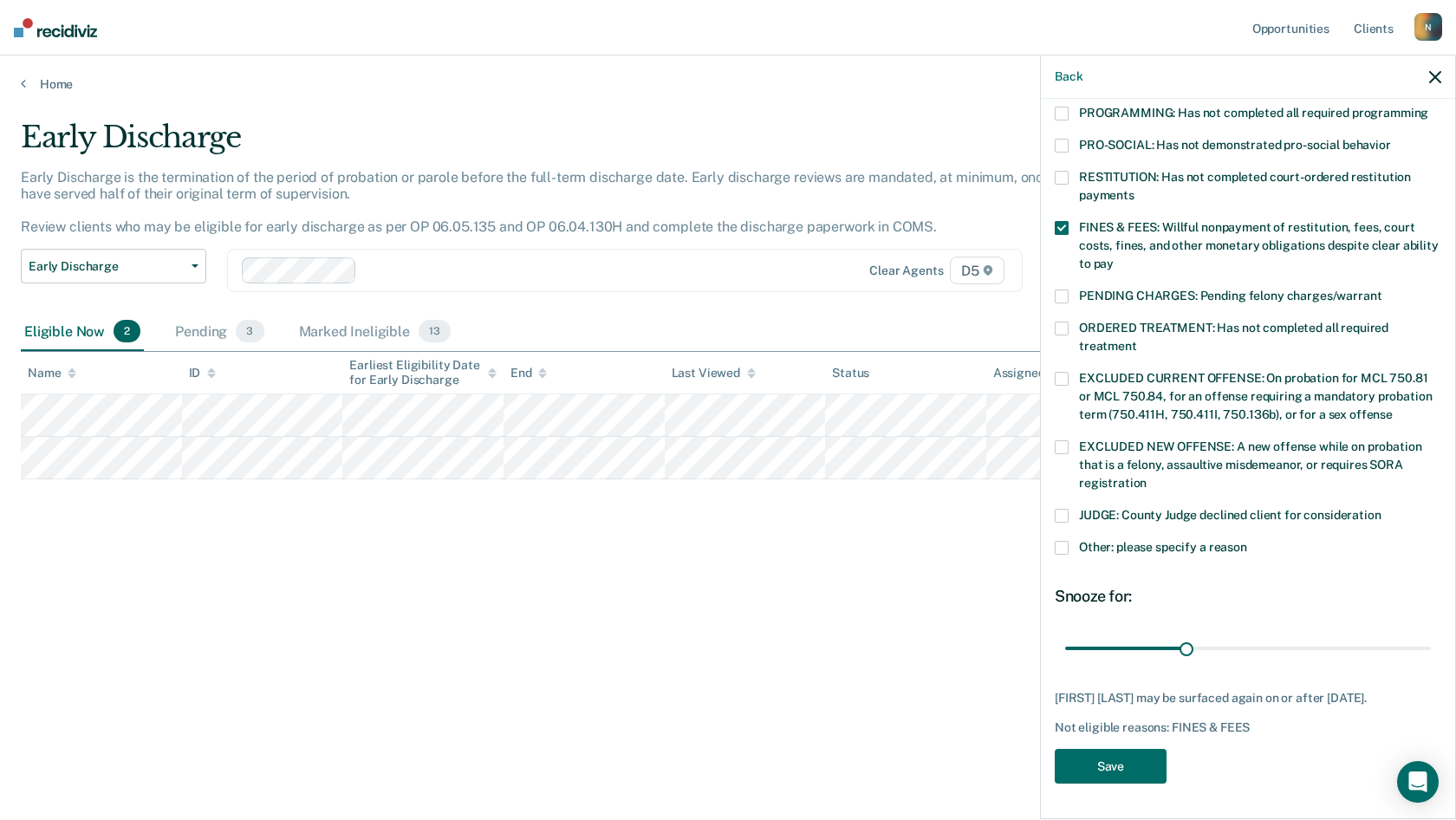 scroll, scrollTop: 388, scrollLeft: 0, axis: vertical 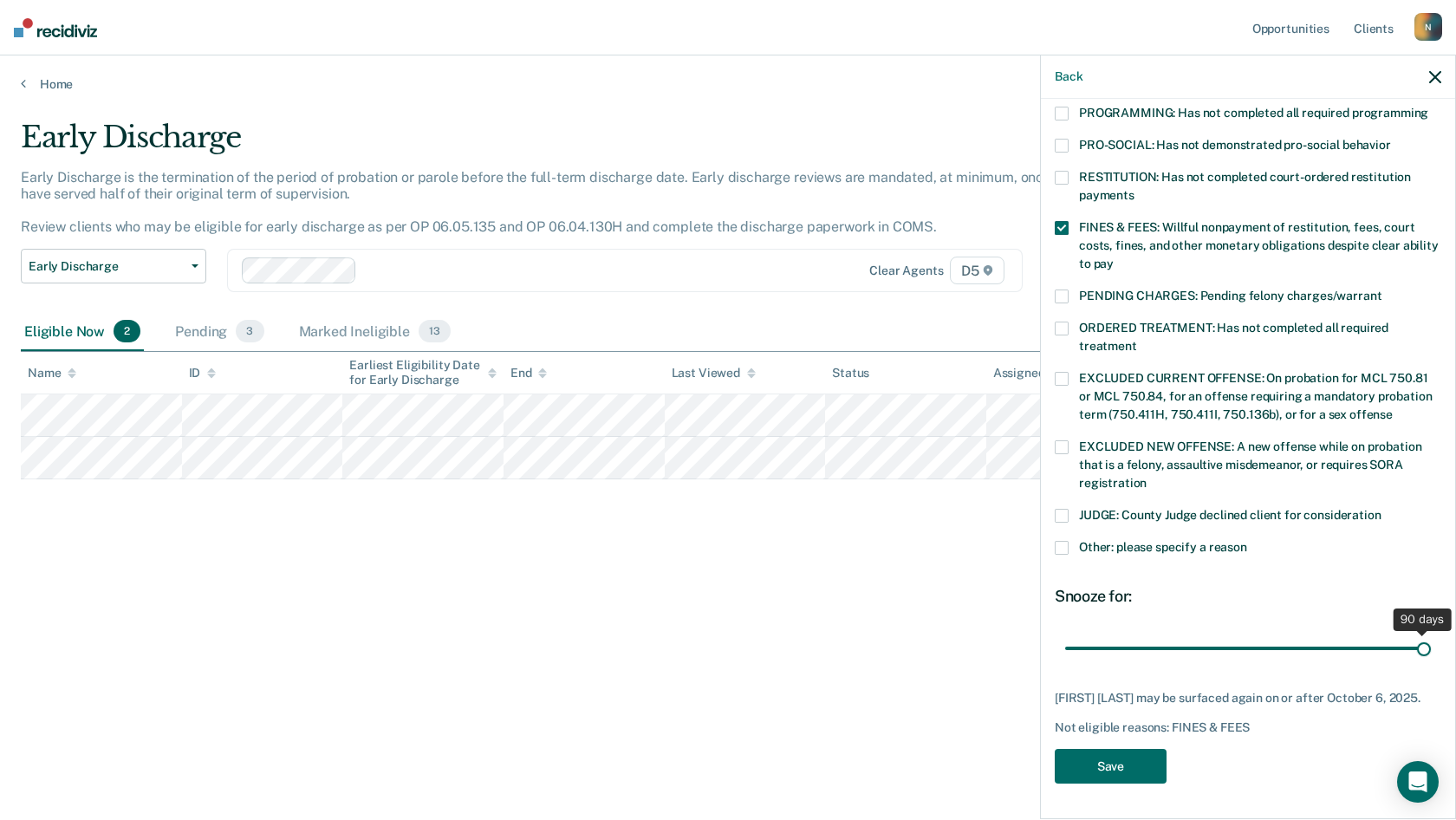 drag, startPoint x: 1184, startPoint y: 636, endPoint x: 1418, endPoint y: 620, distance: 234.5464 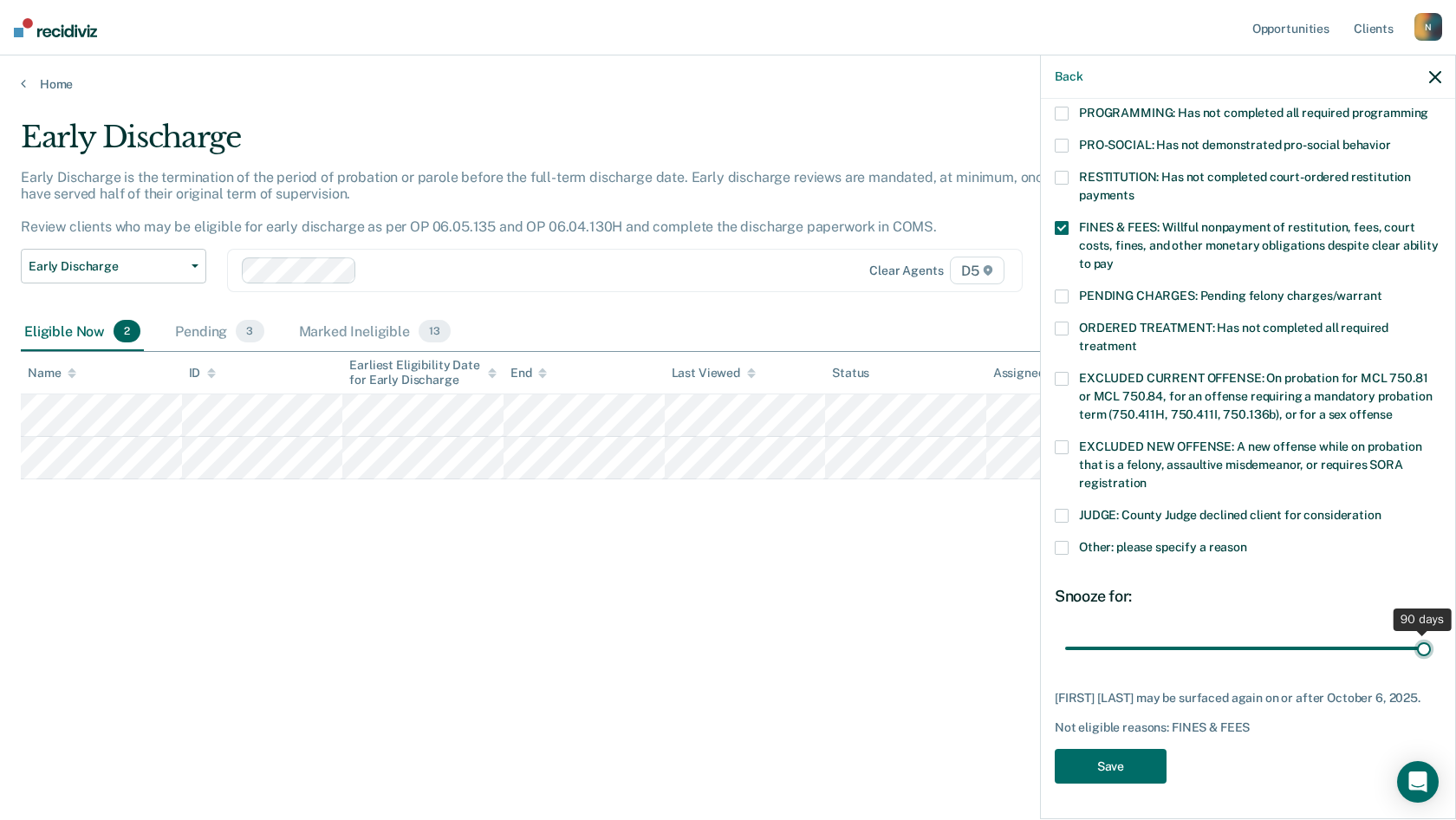 type on "90" 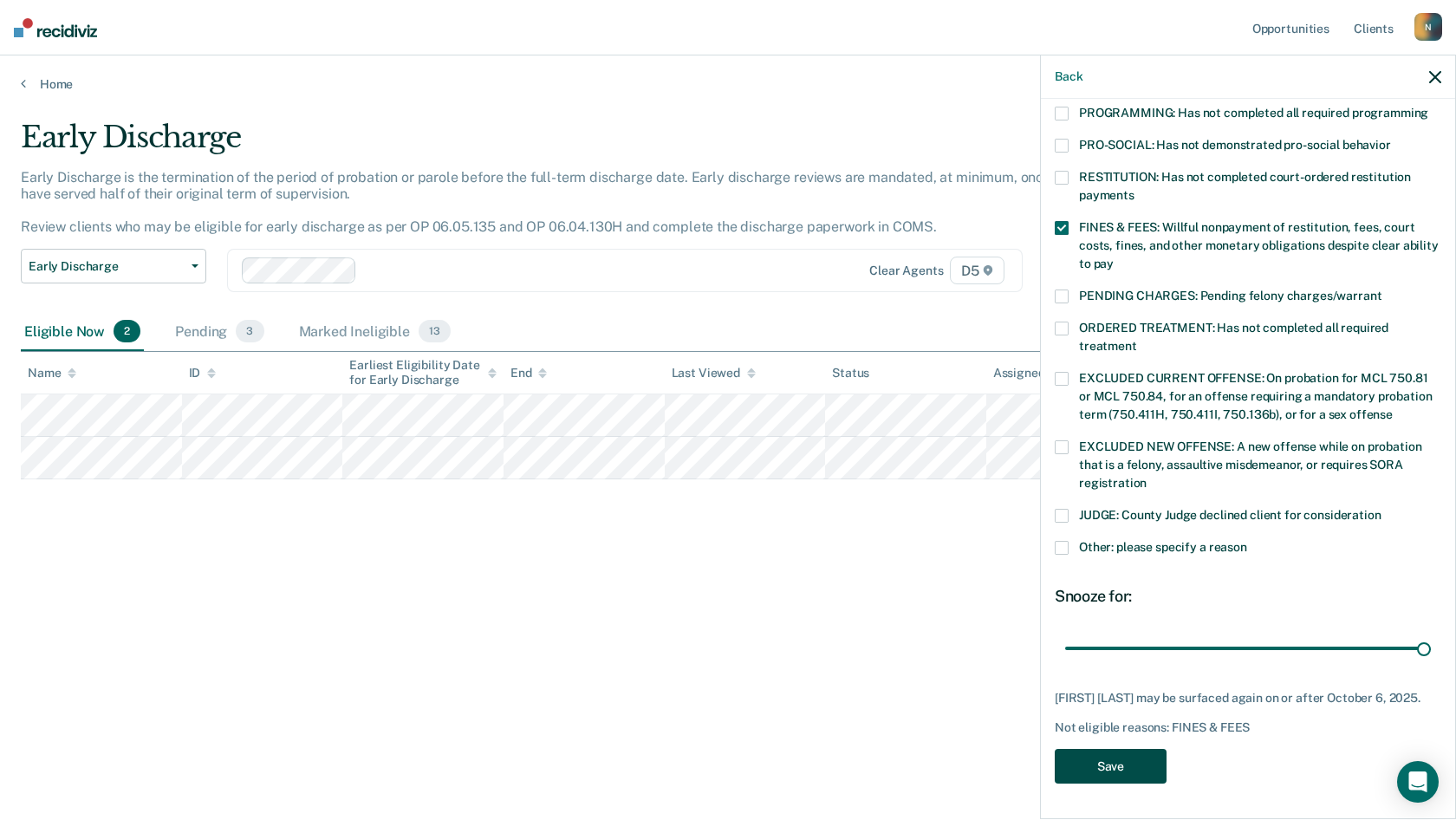 click on "Save" at bounding box center [1110, 766] 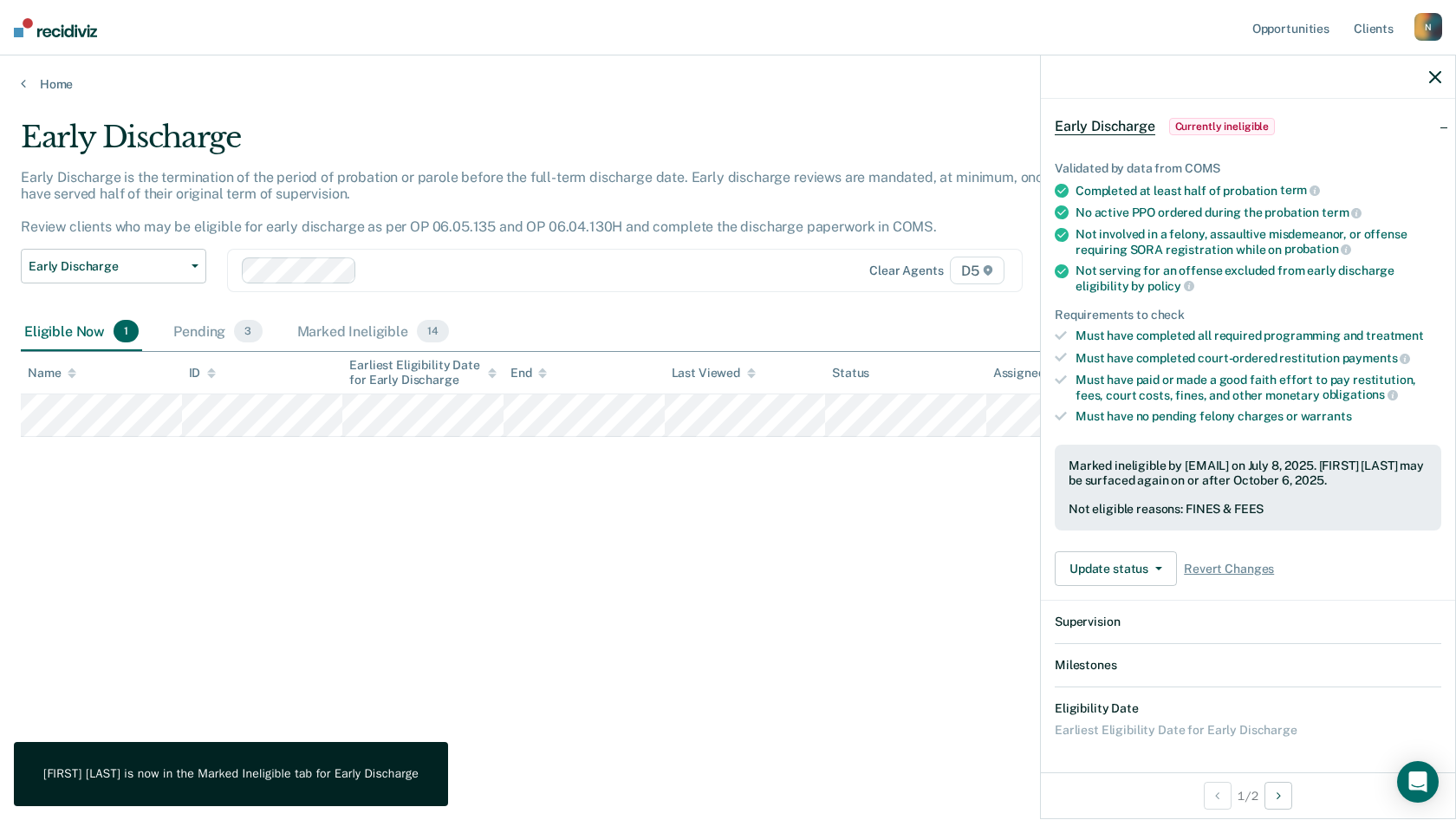 click on "Early Discharge   Early Discharge is the termination of the period of probation or parole before the full-term discharge date. Early discharge reviews are mandated, at minimum, once clients have served half of their original term of supervision. Review clients who may be eligible for early discharge as per OP 06.05.135 and OP 06.04.130H and complete the discharge paperwork in COMS. Early Discharge Classification Review Early Discharge Minimum Telephone Reporting Overdue for Discharge Supervision Level Mismatch Clear   agents D5   Eligible Now 1 Pending 3 Marked Ineligible 14
To pick up a draggable item, press the space bar.
While dragging, use the arrow keys to move the item.
Press space again to drop the item in its new position, or press escape to cancel.
Name ID Earliest Eligibility Date for Early Discharge End Last Viewed Status Pending for Assigned to" at bounding box center (728, 405) 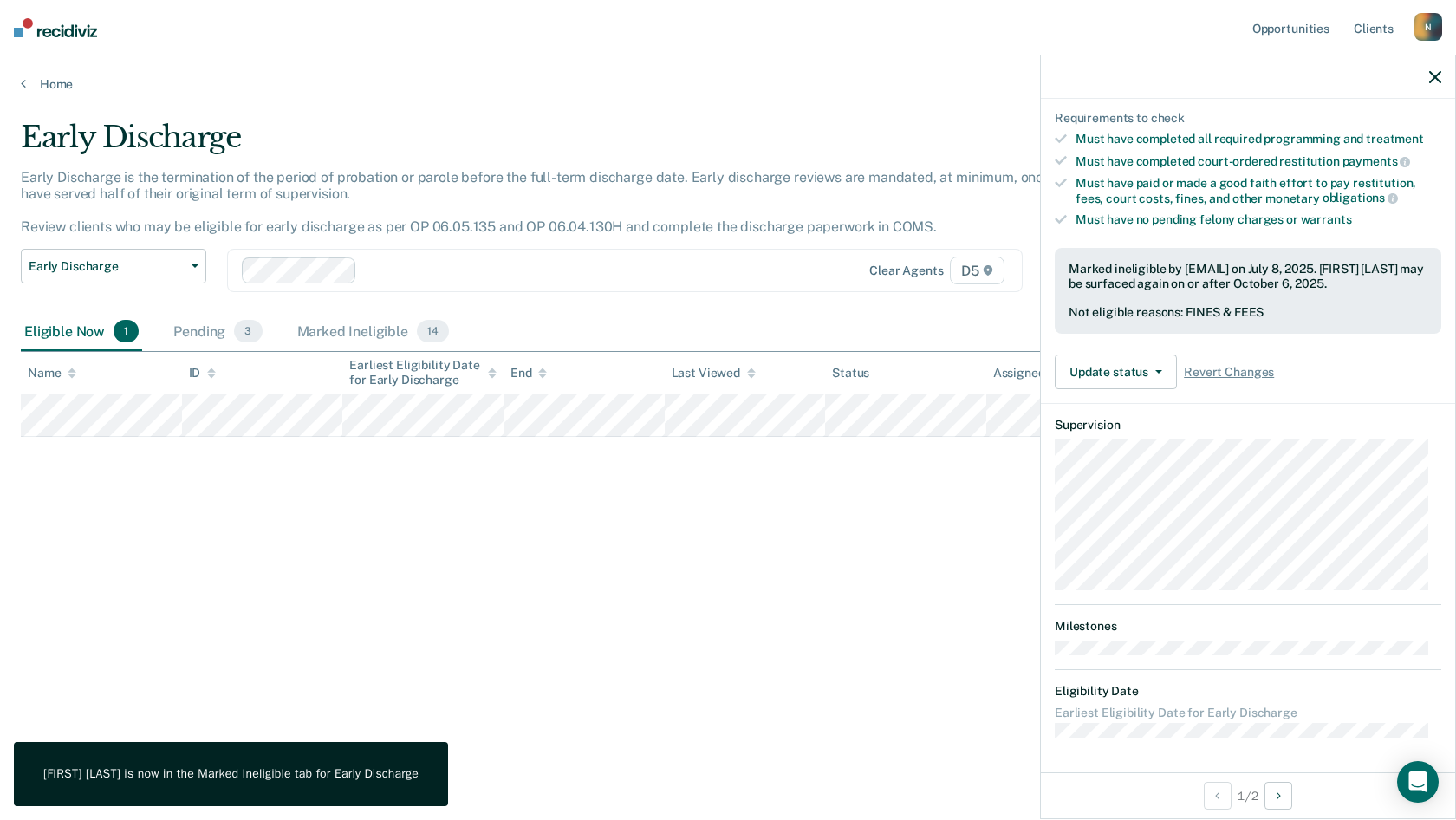 scroll, scrollTop: 282, scrollLeft: 0, axis: vertical 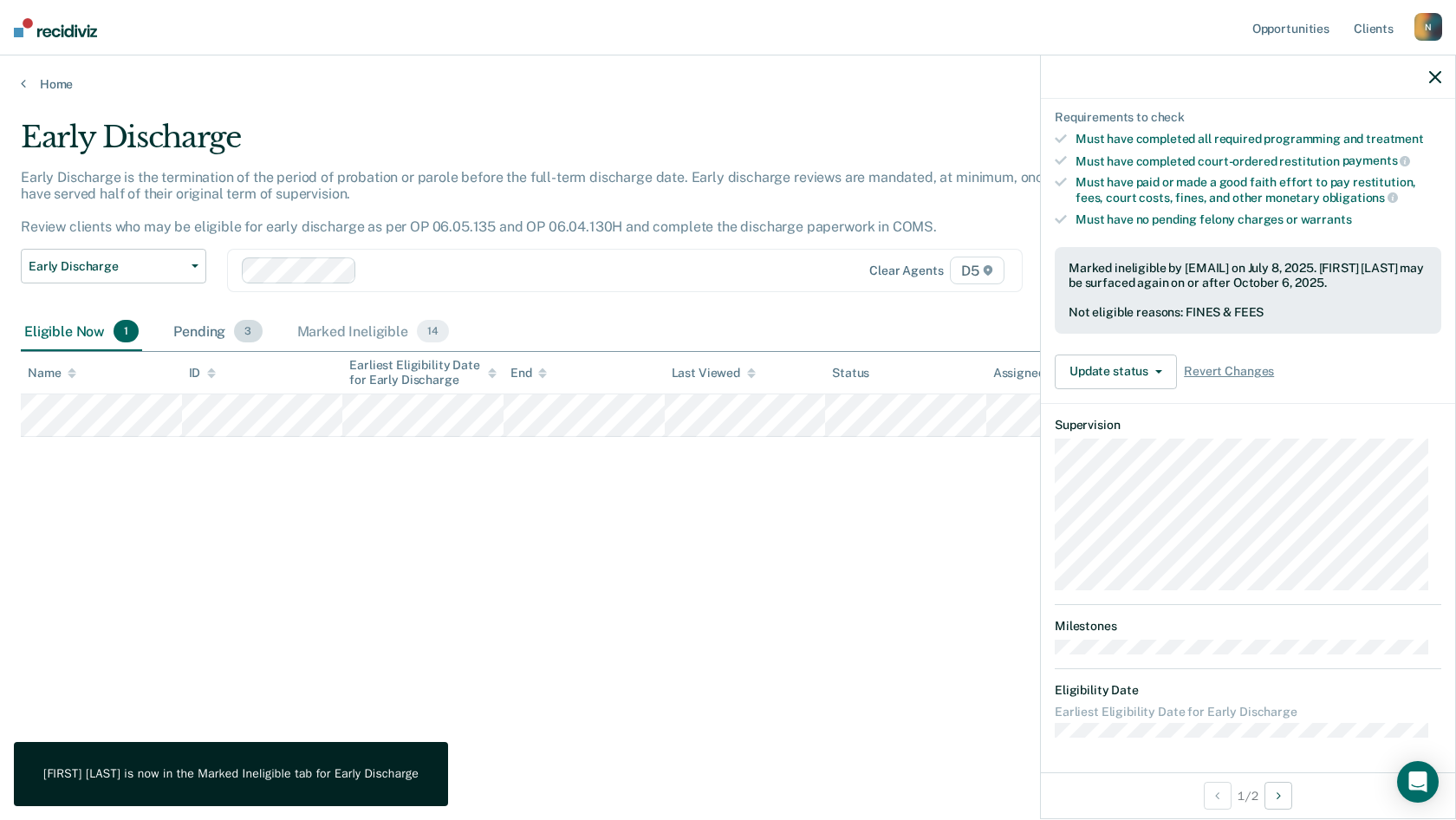 click on "Pending 3" at bounding box center (218, 332) 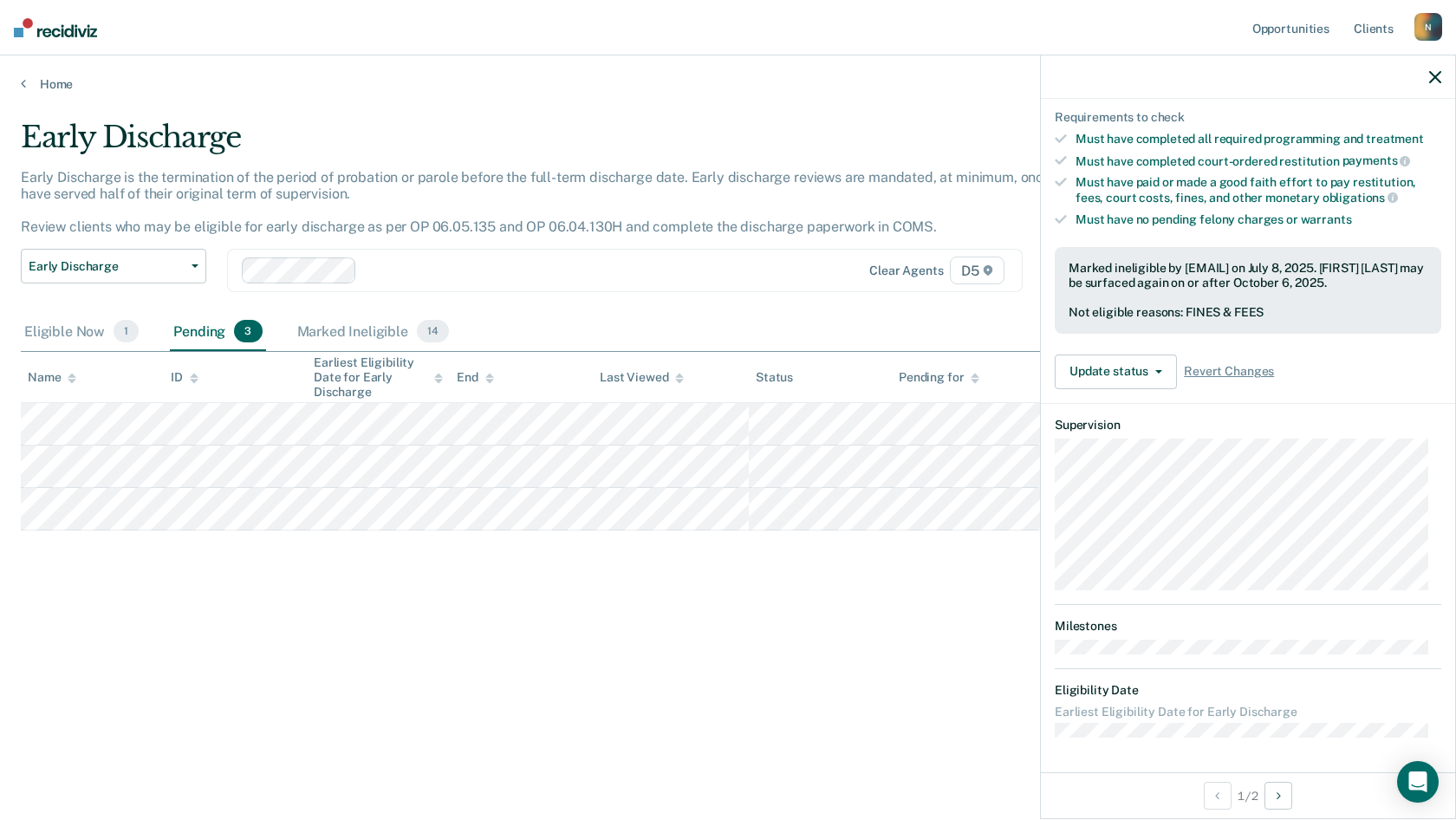 click on "Early Discharge   Early Discharge is the termination of the period of probation or parole before the full-term discharge date. Early discharge reviews are mandated, at minimum, once clients have served half of their original term of supervision. Review clients who may be eligible for early discharge as per OP 06.05.135 and OP 06.04.130H and complete the discharge paperwork in COMS. Early Discharge Classification Review Early Discharge Minimum Telephone Reporting Overdue for Discharge Supervision Level Mismatch Clear   agents D5   Eligible Now 1 Pending 3 Marked Ineligible 14
To pick up a draggable item, press the space bar.
While dragging, use the arrow keys to move the item.
Press space again to drop the item in its new position, or press escape to cancel.
Name ID Earliest Eligibility Date for Early Discharge End Last Viewed Status Pending for Assigned to" at bounding box center [728, 405] 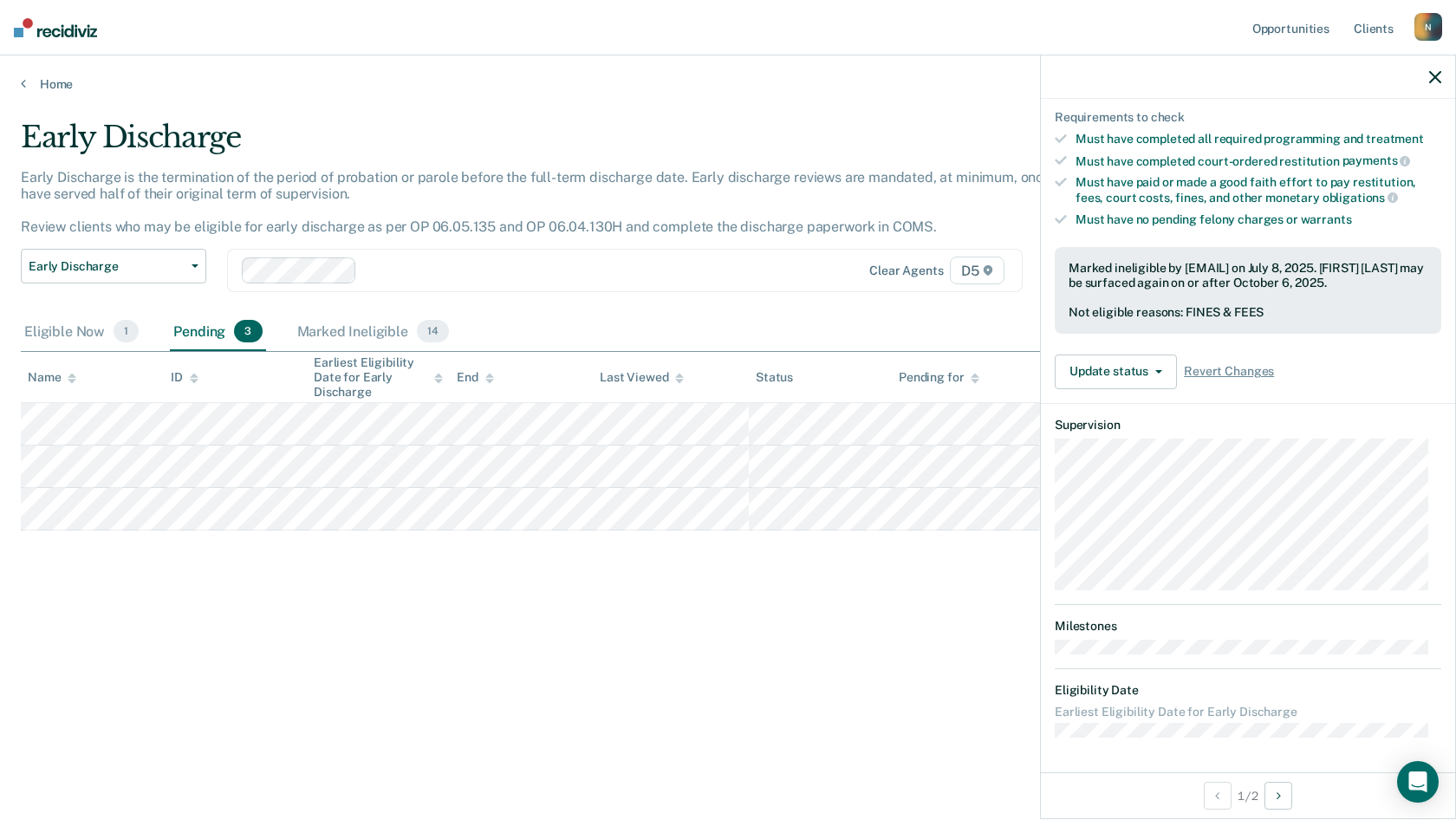 click at bounding box center [1248, 77] 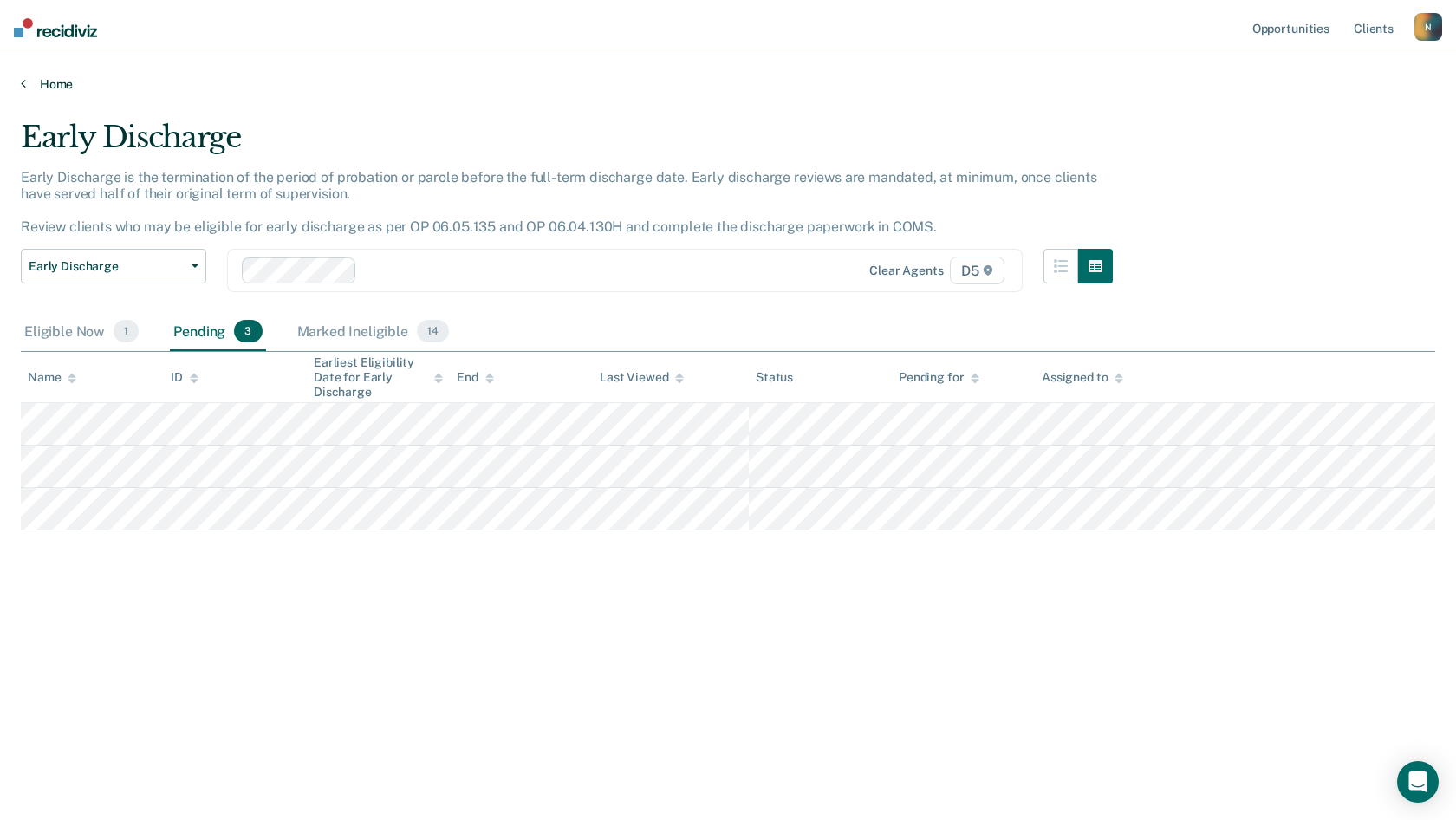 click on "Home" at bounding box center (728, 84) 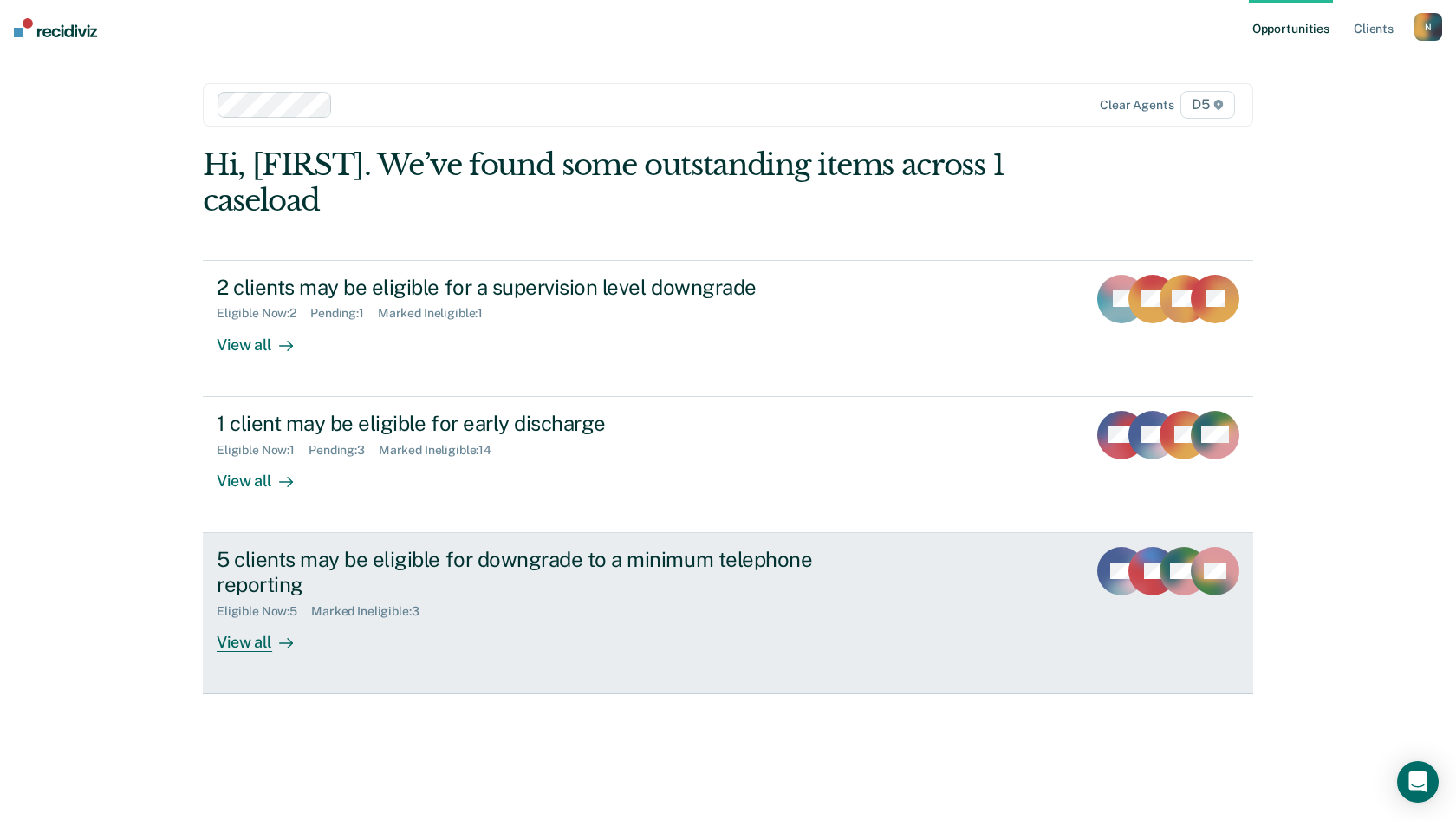 click on "View all" at bounding box center (265, 635) 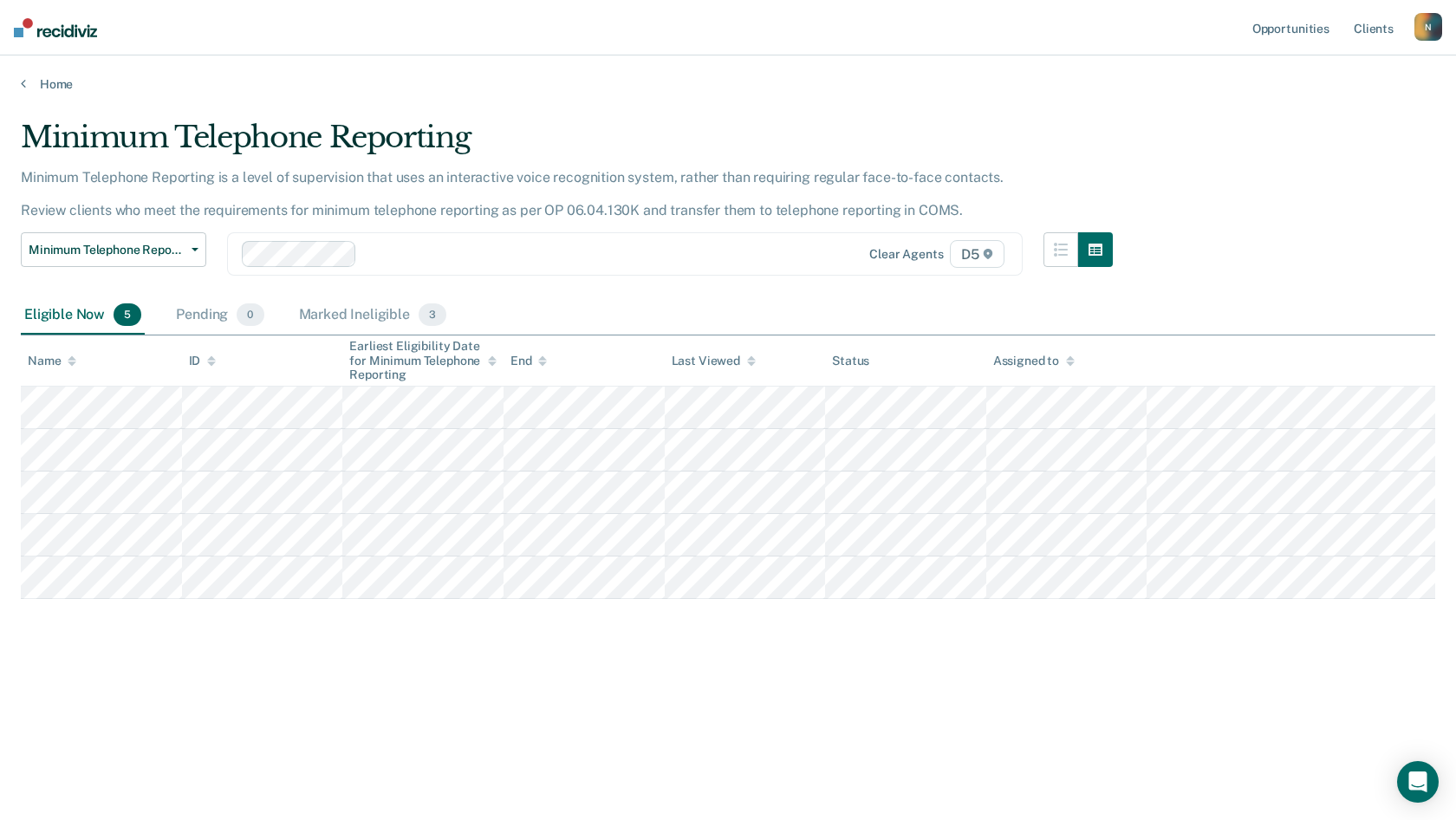 click on "Minimum Telephone Reporting   Minimum Telephone Reporting is a level of supervision that uses an interactive voice recognition system, rather than requiring regular face-to-face contacts. Review clients who meet the requirements for minimum telephone reporting as per OP 06.04.130K and transfer them to telephone reporting in COMS. Minimum Telephone Reporting Classification Review Early Discharge Minimum Telephone Reporting Overdue for Discharge Supervision Level Mismatch Clear   agents D5   Eligible Now 5 Pending 0 Marked Ineligible 3
To pick up a draggable item, press the space bar.
While dragging, use the arrow keys to move the item.
Press space again to drop the item in its new position, or press escape to cancel.
Name ID Earliest Eligibility Date for Minimum Telephone Reporting End Last Viewed Status Assigned to" at bounding box center [728, 405] 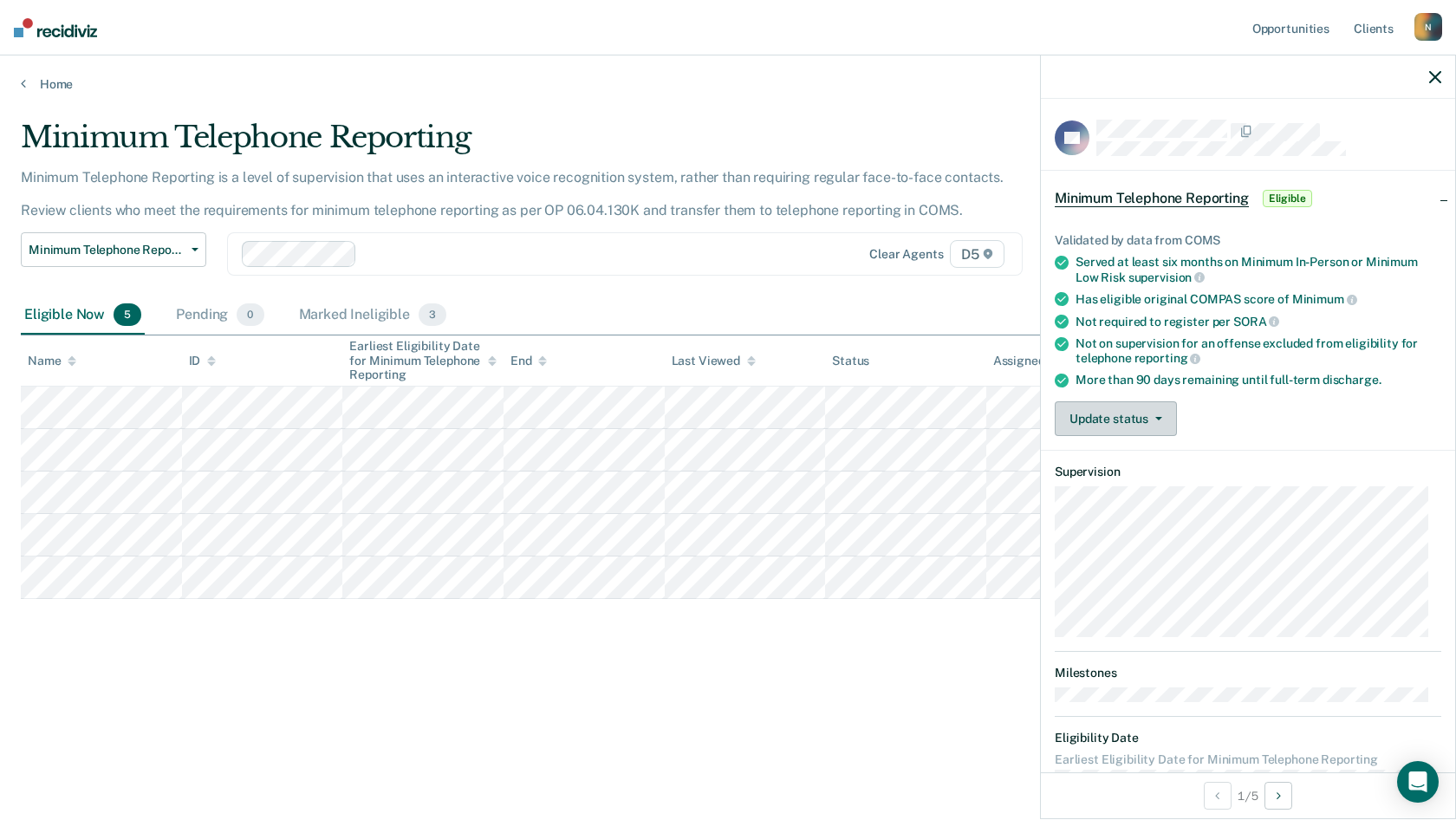 click on "Update status" at bounding box center (1115, 419) 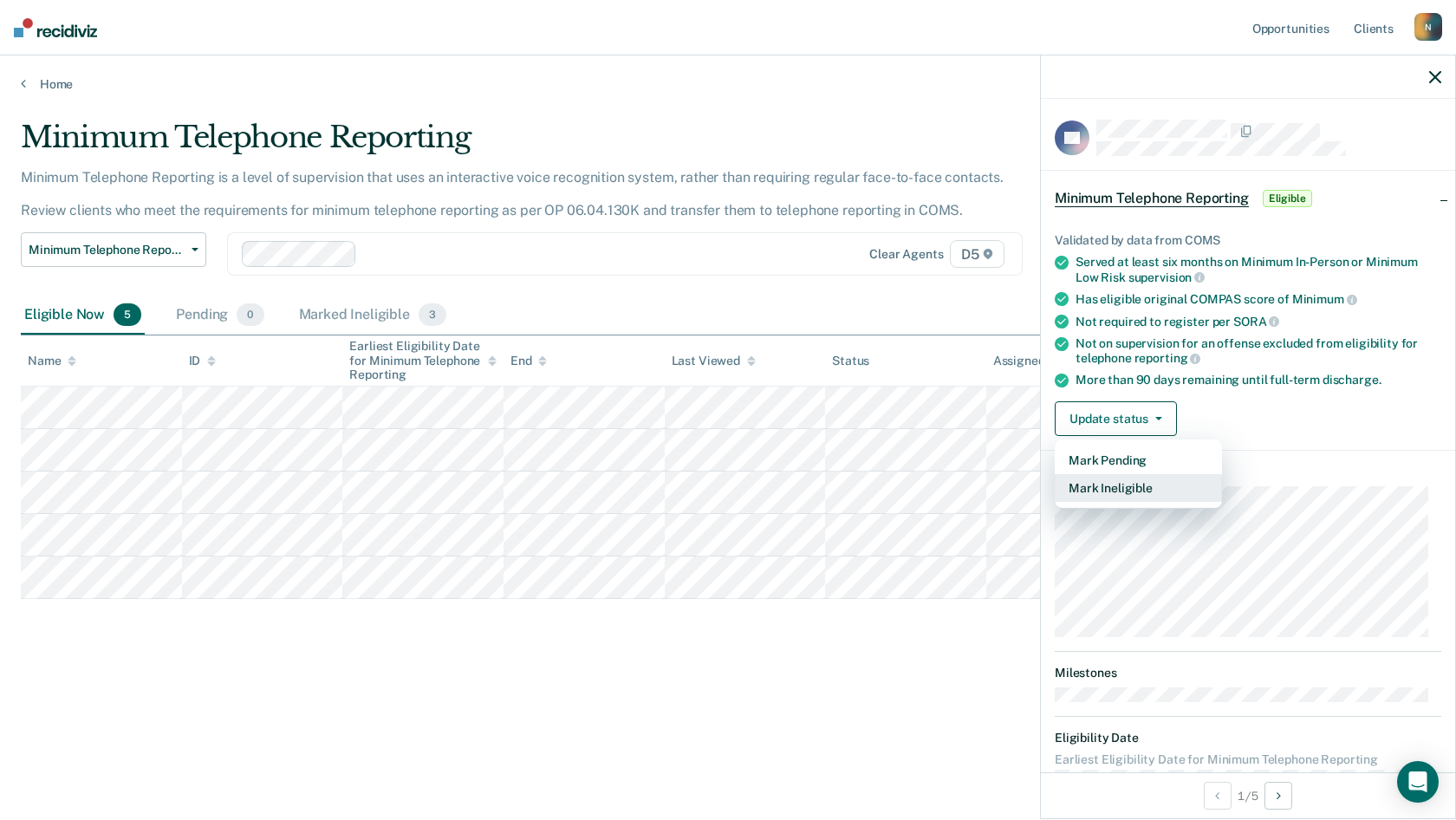 click on "Mark Ineligible" at bounding box center [1138, 488] 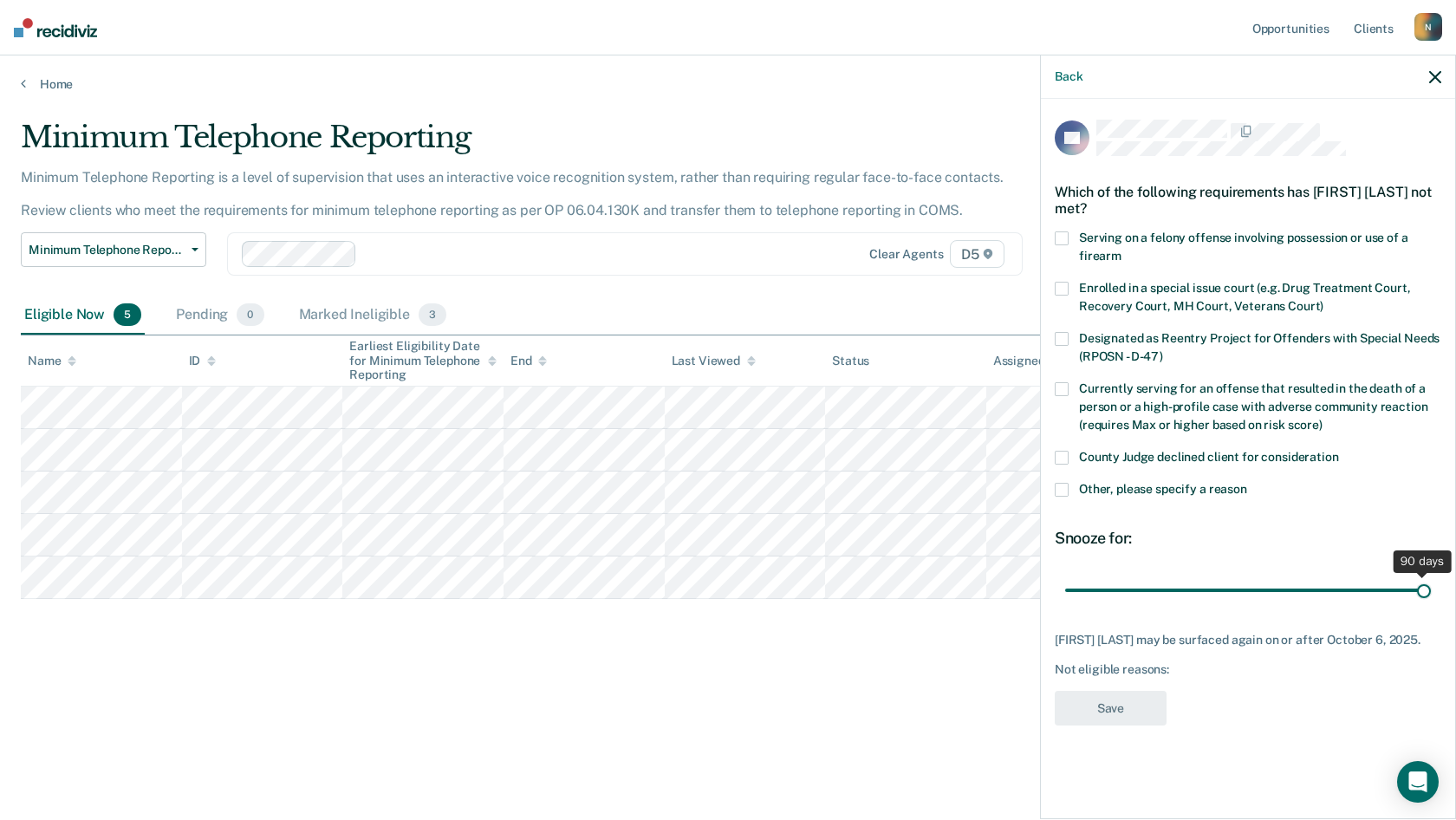 drag, startPoint x: 1189, startPoint y: 591, endPoint x: 1433, endPoint y: 597, distance: 244.0738 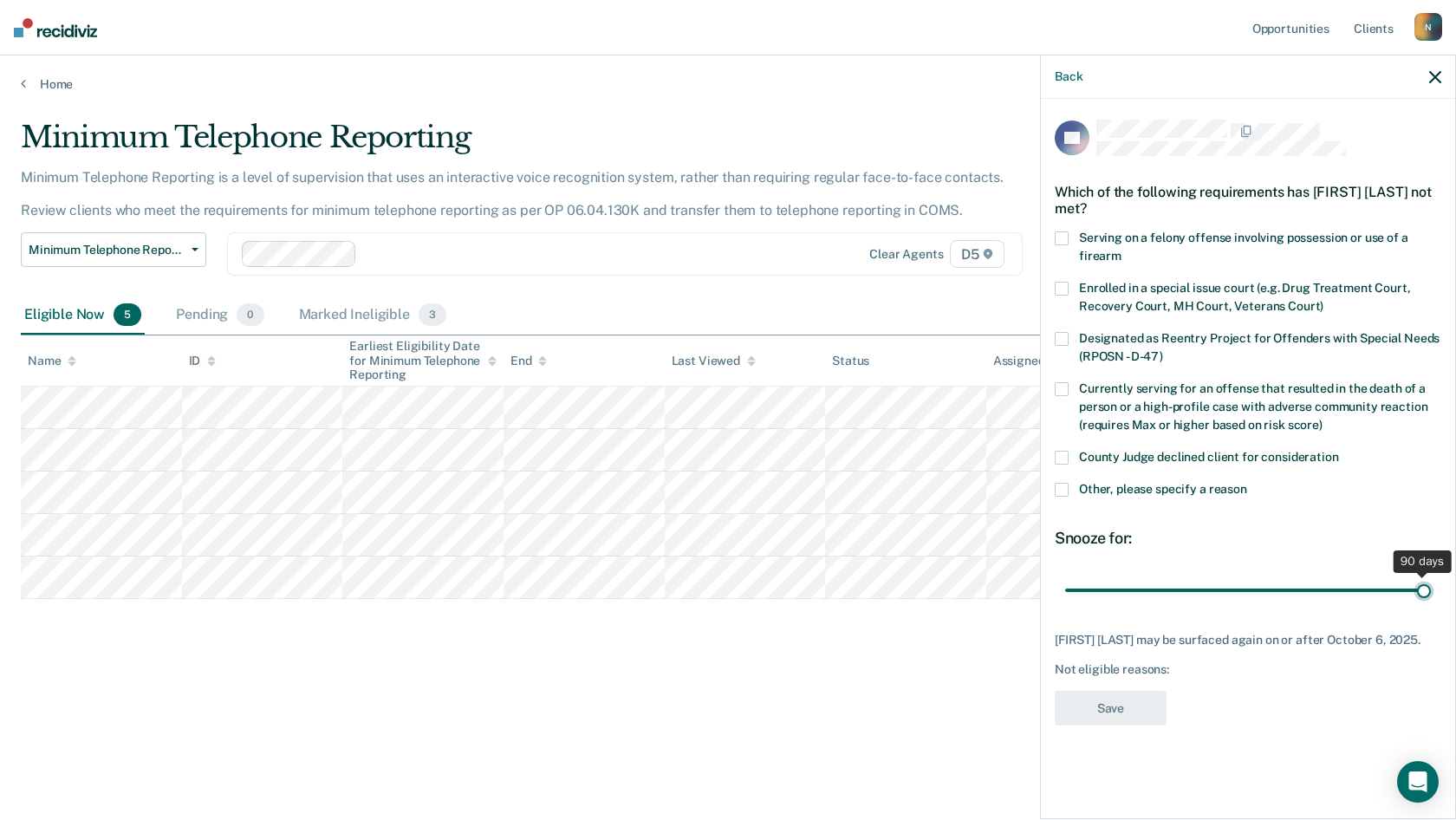 type on "90" 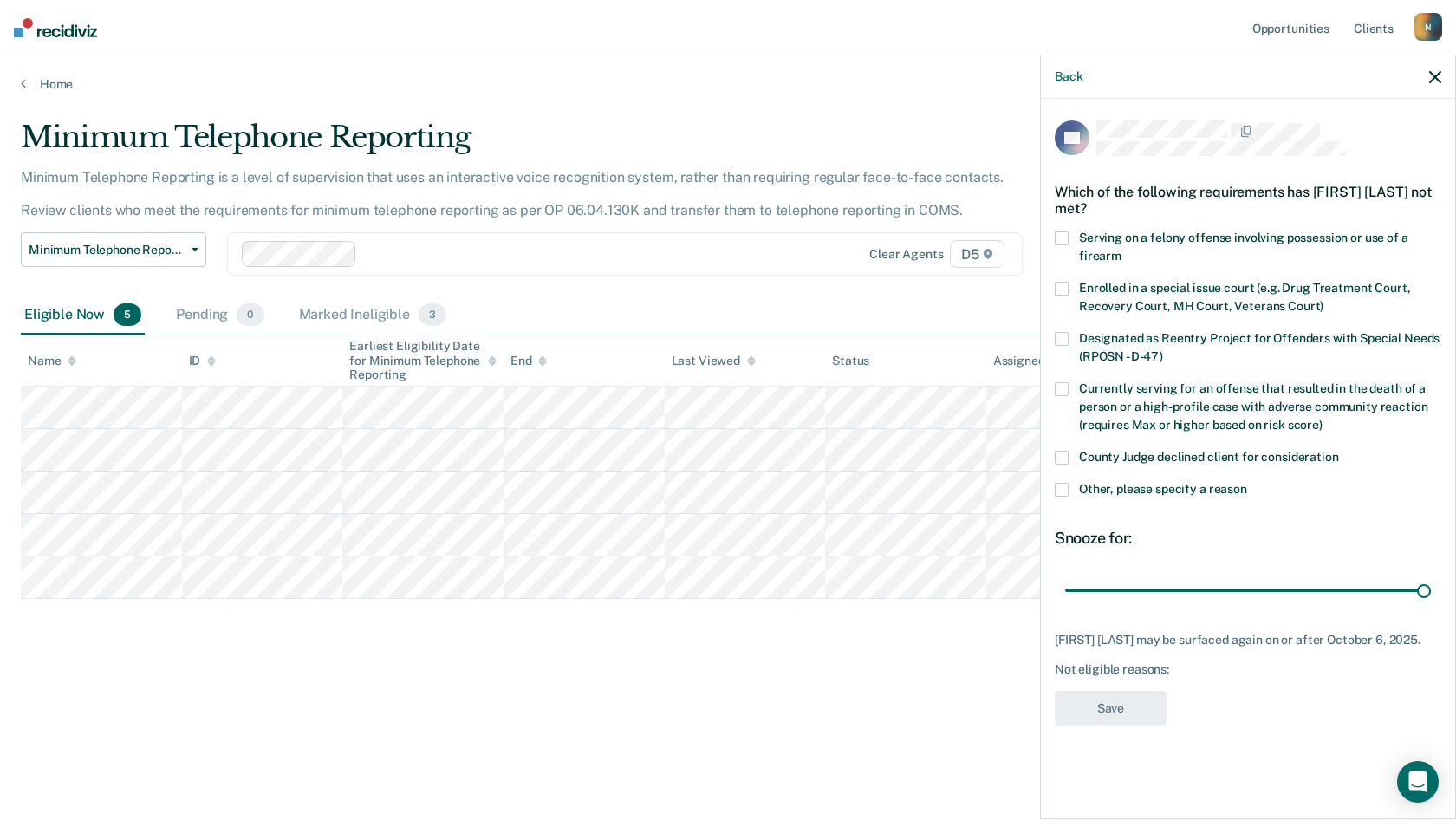 click on "Minimum Telephone Reporting   Minimum Telephone Reporting is a level of supervision that uses an interactive voice recognition system, rather than requiring regular face-to-face contacts. Review clients who meet the requirements for minimum telephone reporting as per OP 06.04.130K and transfer them to telephone reporting in COMS. Minimum Telephone Reporting Classification Review Early Discharge Minimum Telephone Reporting Overdue for Discharge Supervision Level Mismatch Clear   agents D5   Eligible Now 5 Pending 0 Marked Ineligible 3
To pick up a draggable item, press the space bar.
While dragging, use the arrow keys to move the item.
Press space again to drop the item in its new position, or press escape to cancel.
Name ID Earliest Eligibility Date for Minimum Telephone Reporting End Last Viewed Status Assigned to" at bounding box center [728, 405] 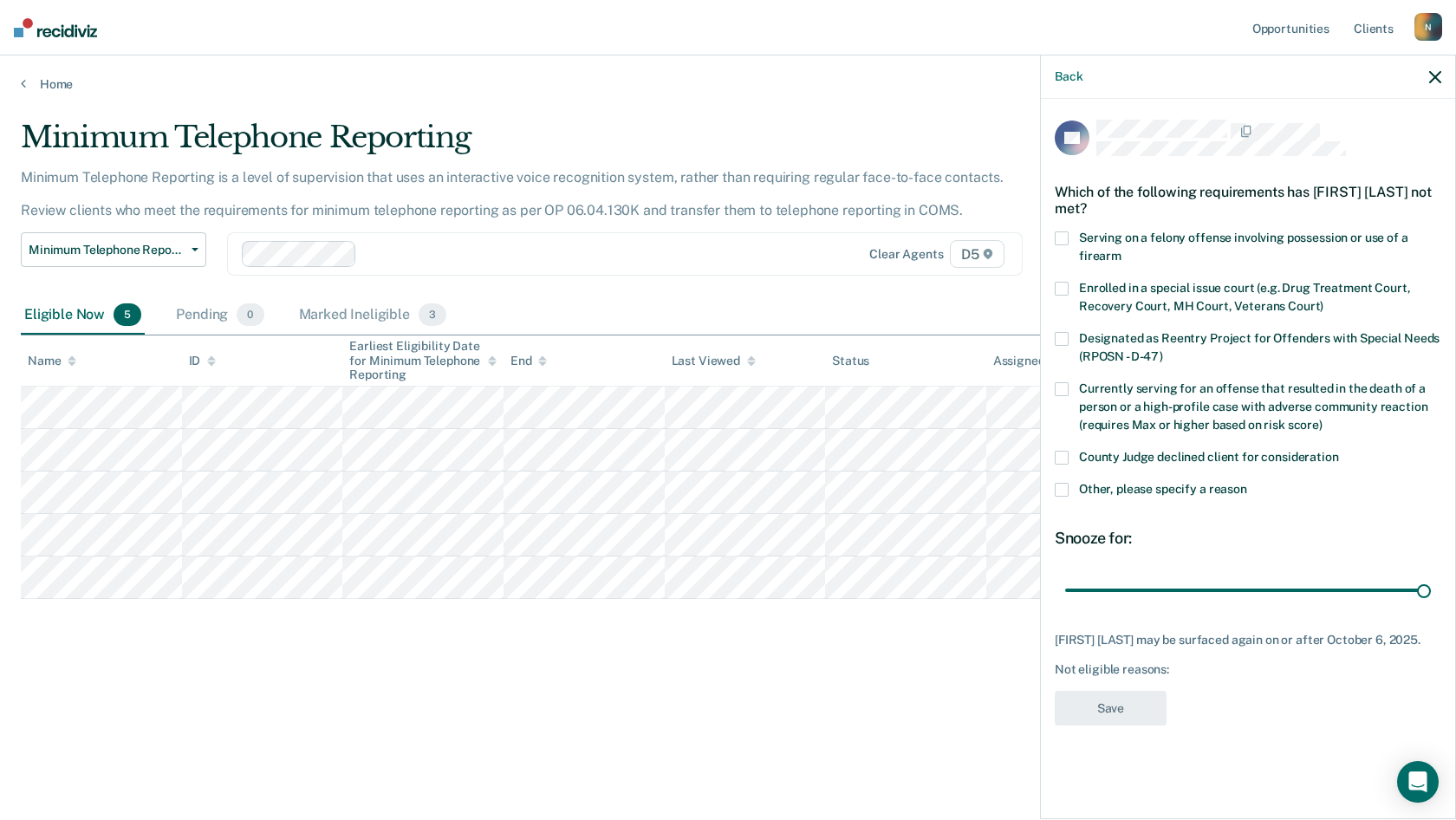 click on "Minimum Telephone Reporting   Minimum Telephone Reporting is a level of supervision that uses an interactive voice recognition system, rather than requiring regular face-to-face contacts. Review clients who meet the requirements for minimum telephone reporting as per OP 06.04.130K and transfer them to telephone reporting in COMS. Minimum Telephone Reporting Classification Review Early Discharge Minimum Telephone Reporting Overdue for Discharge Supervision Level Mismatch Clear   agents D5   Eligible Now 5 Pending 0 Marked Ineligible 3
To pick up a draggable item, press the space bar.
While dragging, use the arrow keys to move the item.
Press space again to drop the item in its new position, or press escape to cancel.
Name ID Earliest Eligibility Date for Minimum Telephone Reporting End Last Viewed Status Assigned to" at bounding box center [728, 405] 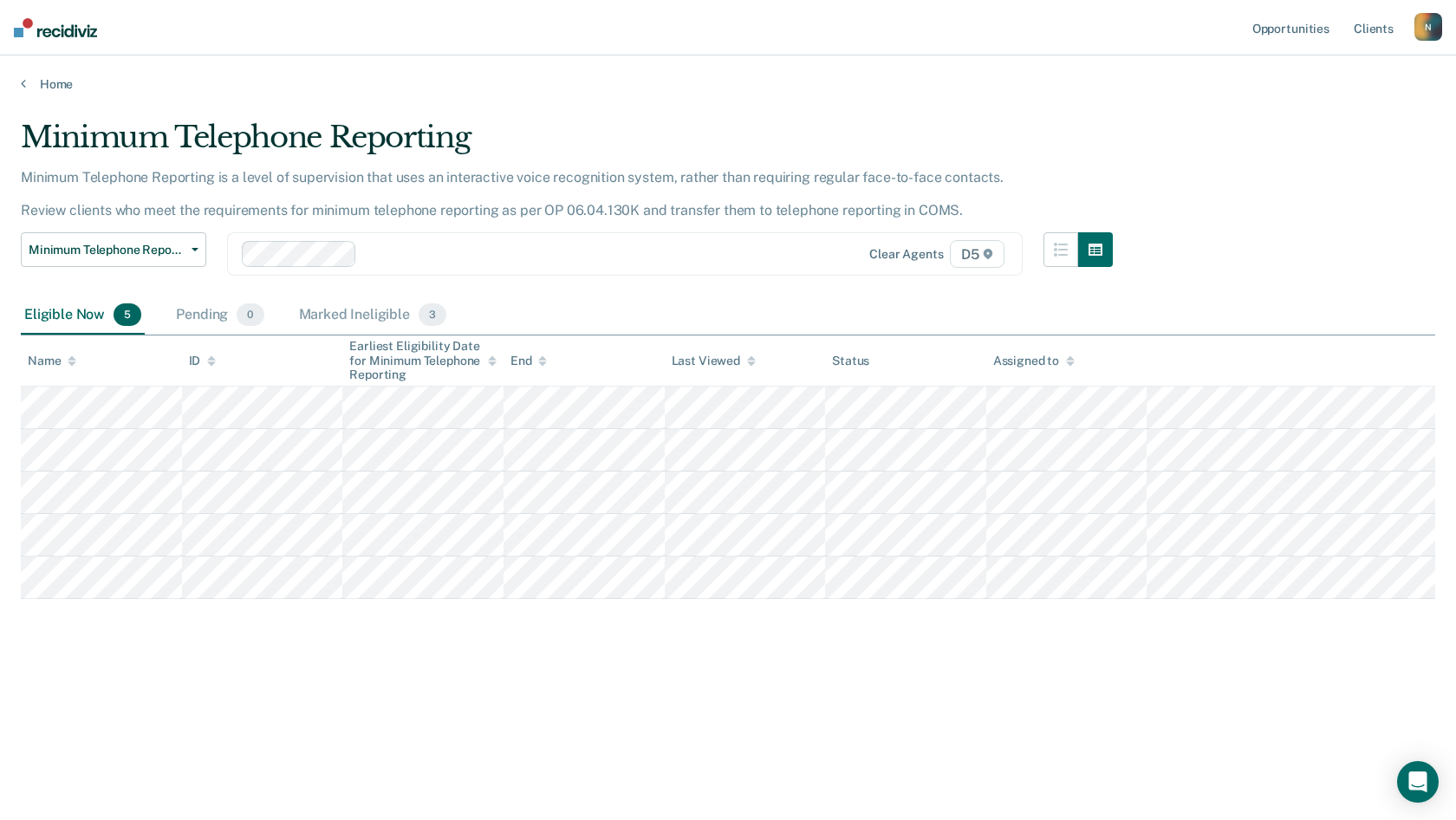 click on "Minimum Telephone Reporting   Minimum Telephone Reporting is a level of supervision that uses an interactive voice recognition system, rather than requiring regular face-to-face contacts. Review clients who meet the requirements for minimum telephone reporting as per OP 06.04.130K and transfer them to telephone reporting in COMS. Minimum Telephone Reporting Classification Review Early Discharge Minimum Telephone Reporting Overdue for Discharge Supervision Level Mismatch Clear   agents D5   Eligible Now 5 Pending 0 Marked Ineligible 3
To pick up a draggable item, press the space bar.
While dragging, use the arrow keys to move the item.
Press space again to drop the item in its new position, or press escape to cancel.
Name ID Earliest Eligibility Date for Minimum Telephone Reporting End Last Viewed Status Assigned to" at bounding box center [728, 405] 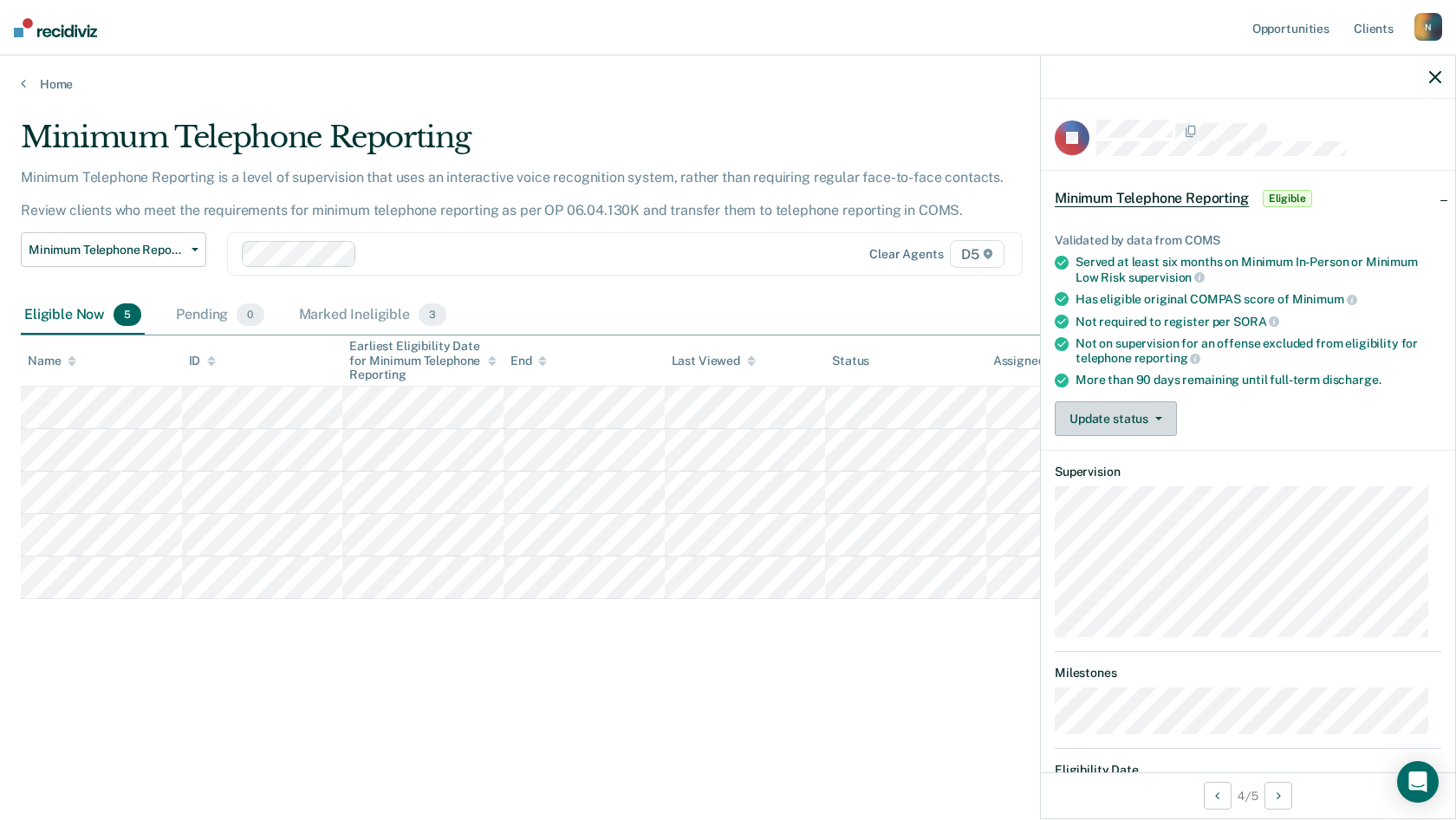 click on "Update status" at bounding box center (1115, 419) 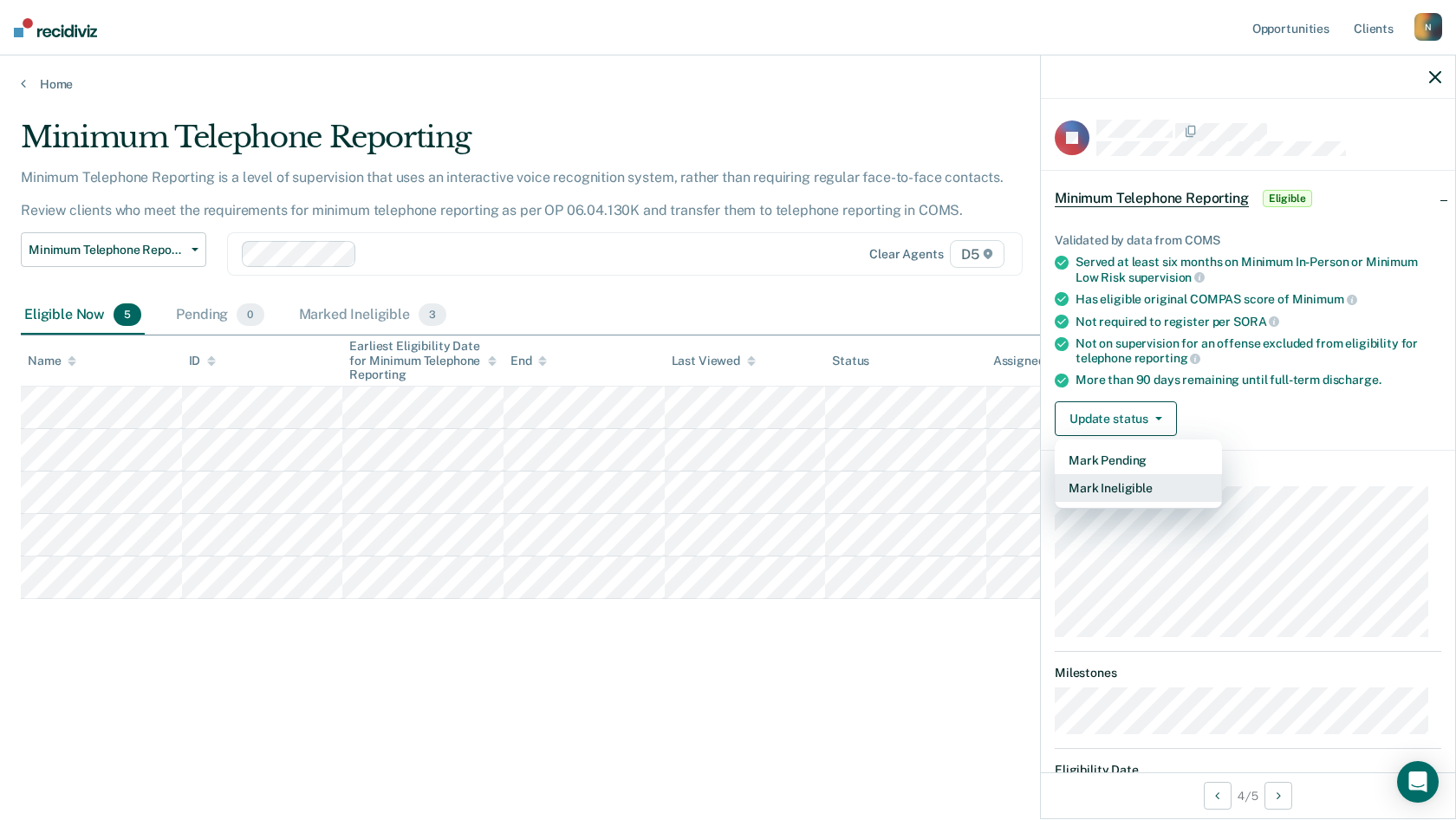 click on "Mark Ineligible" at bounding box center (1138, 488) 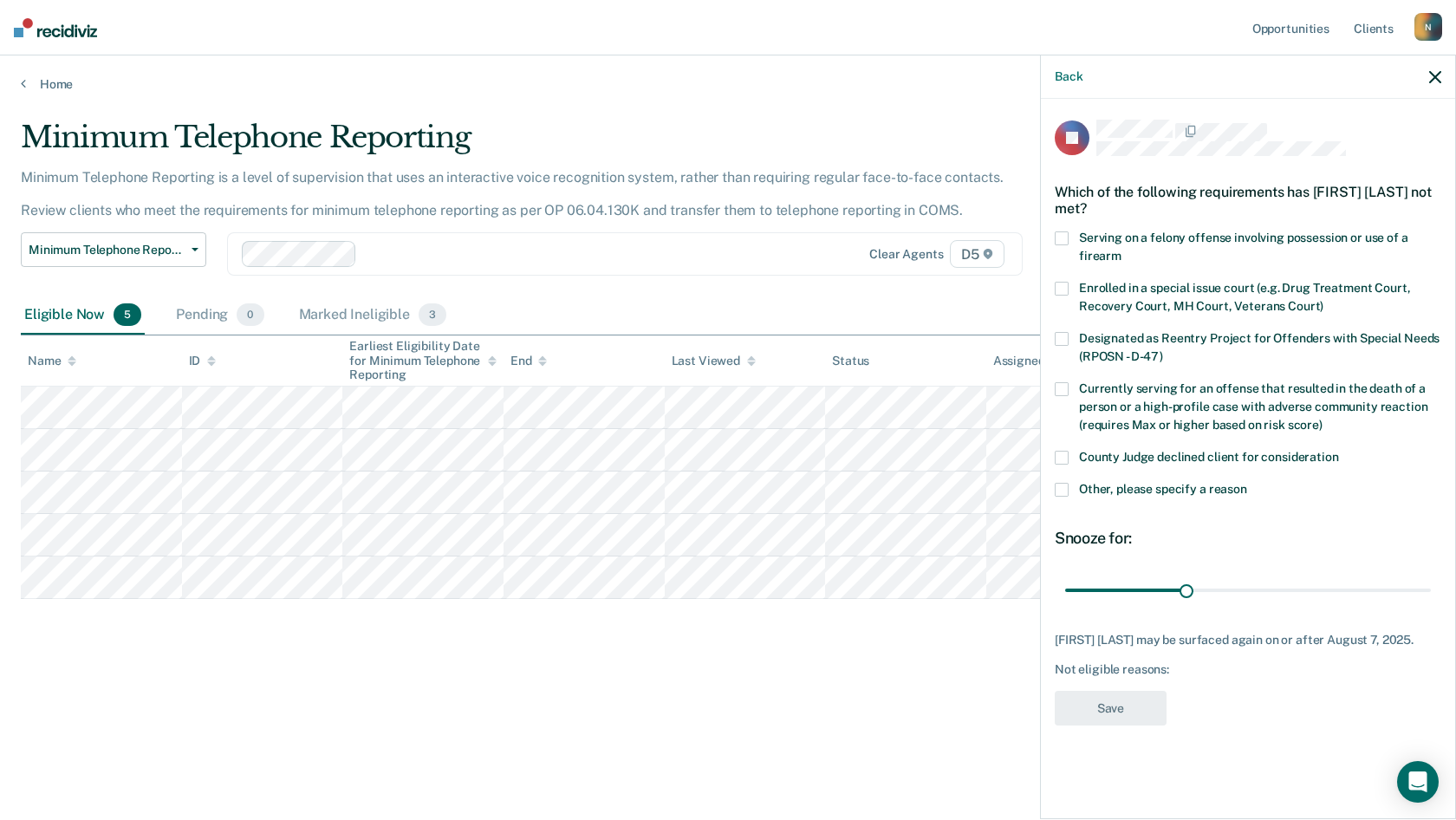 click at bounding box center (1062, 289) 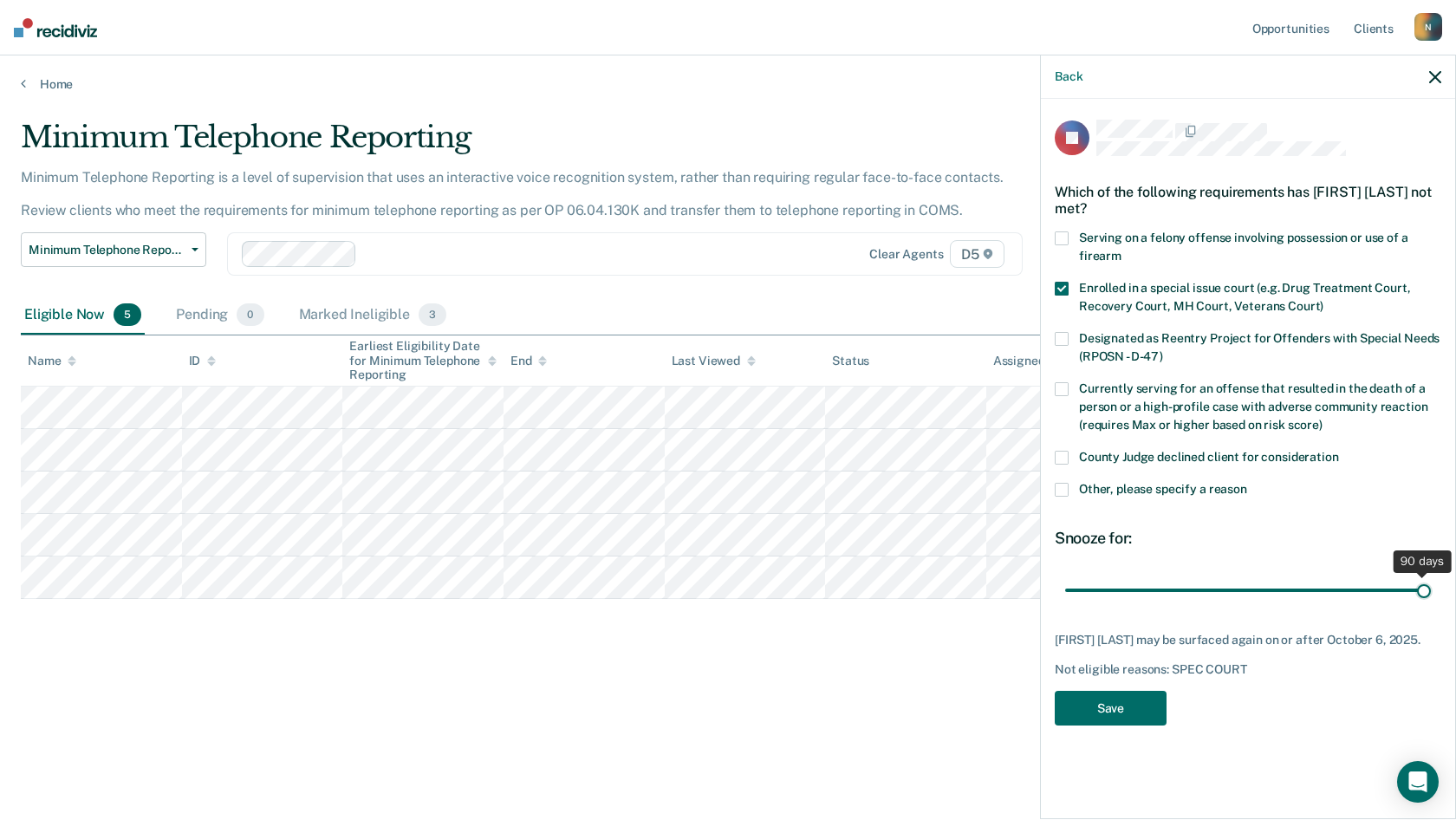 drag, startPoint x: 1185, startPoint y: 589, endPoint x: 1431, endPoint y: 589, distance: 246 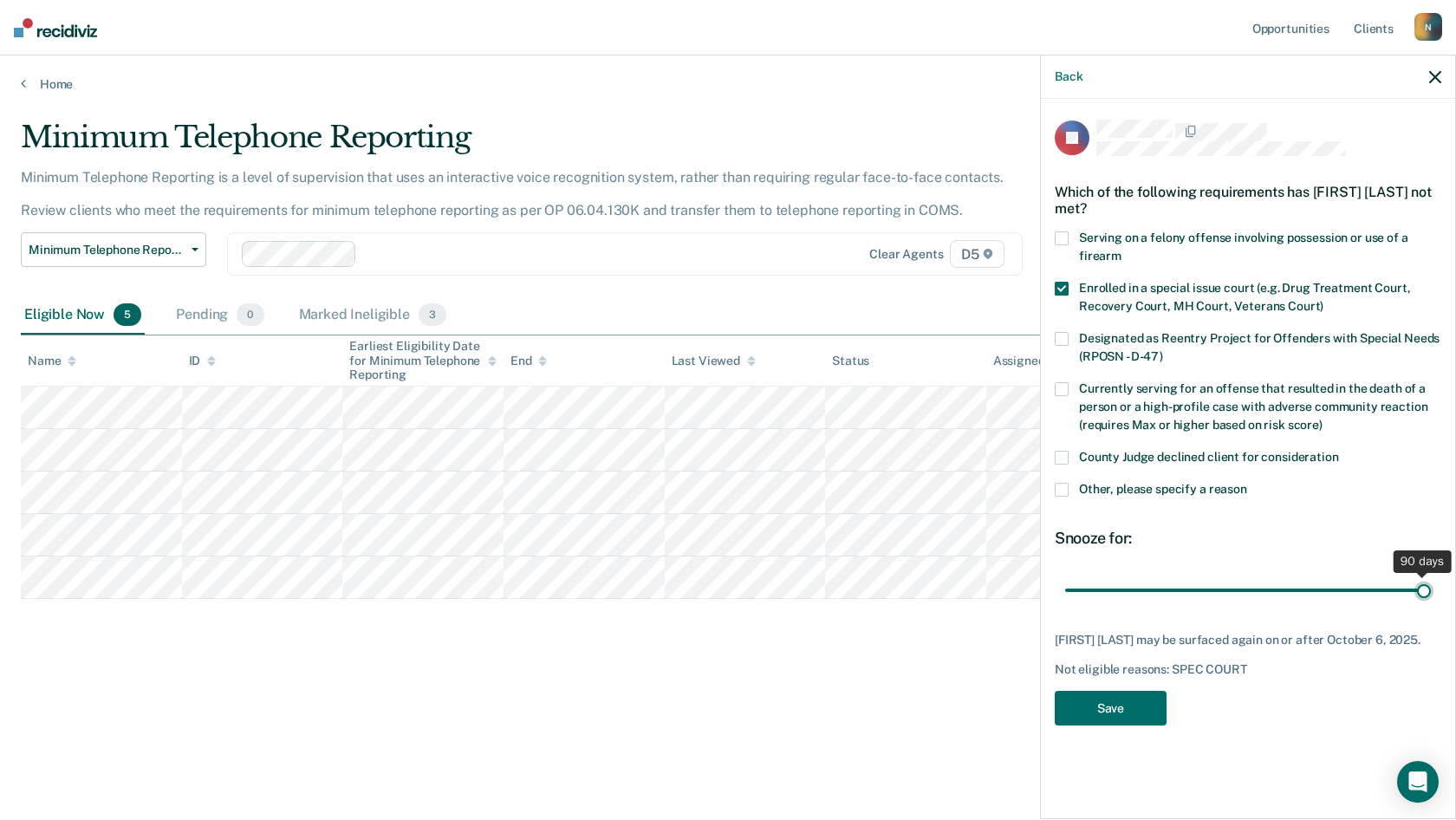 type on "90" 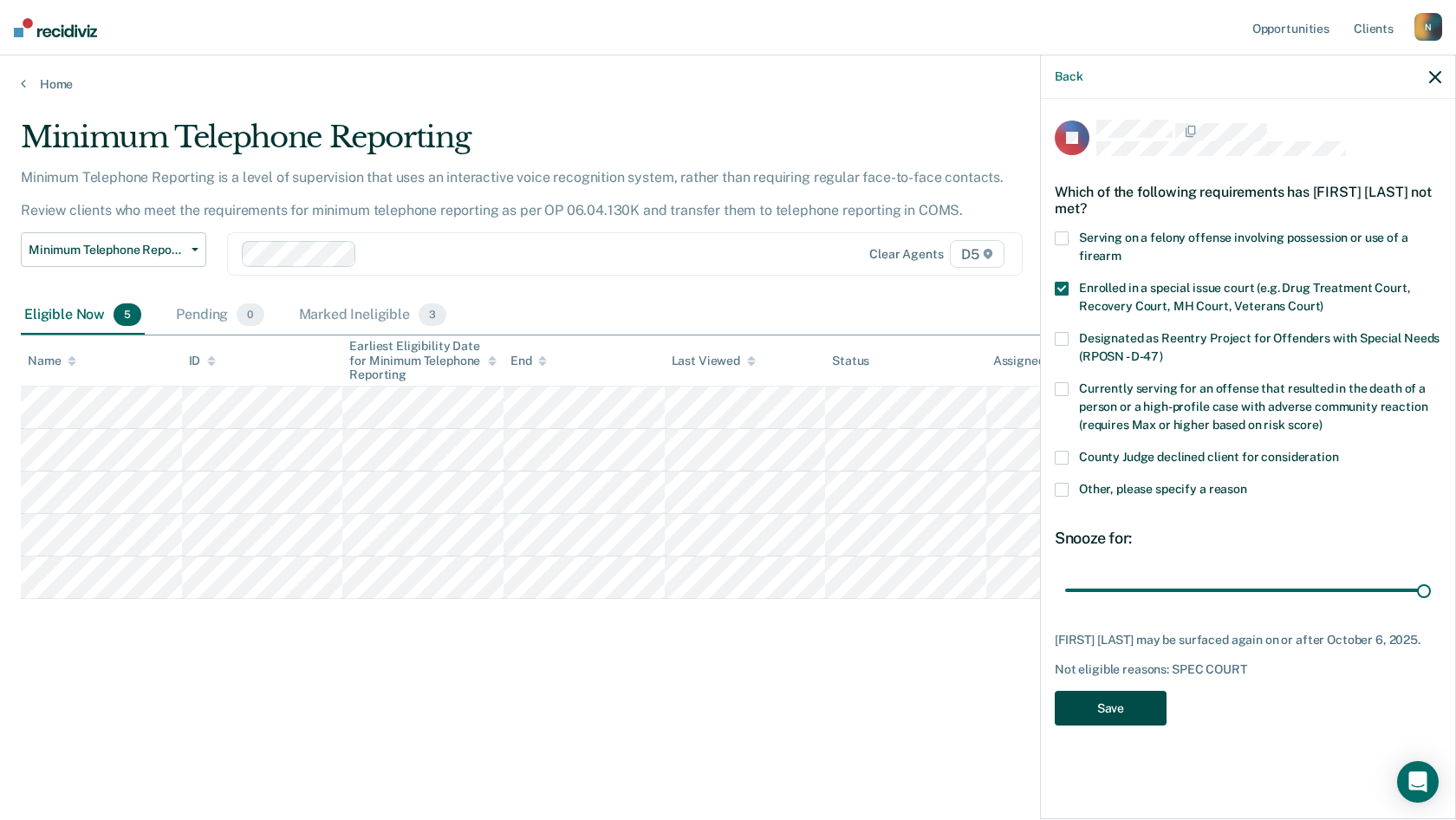 click on "Save" at bounding box center [1110, 708] 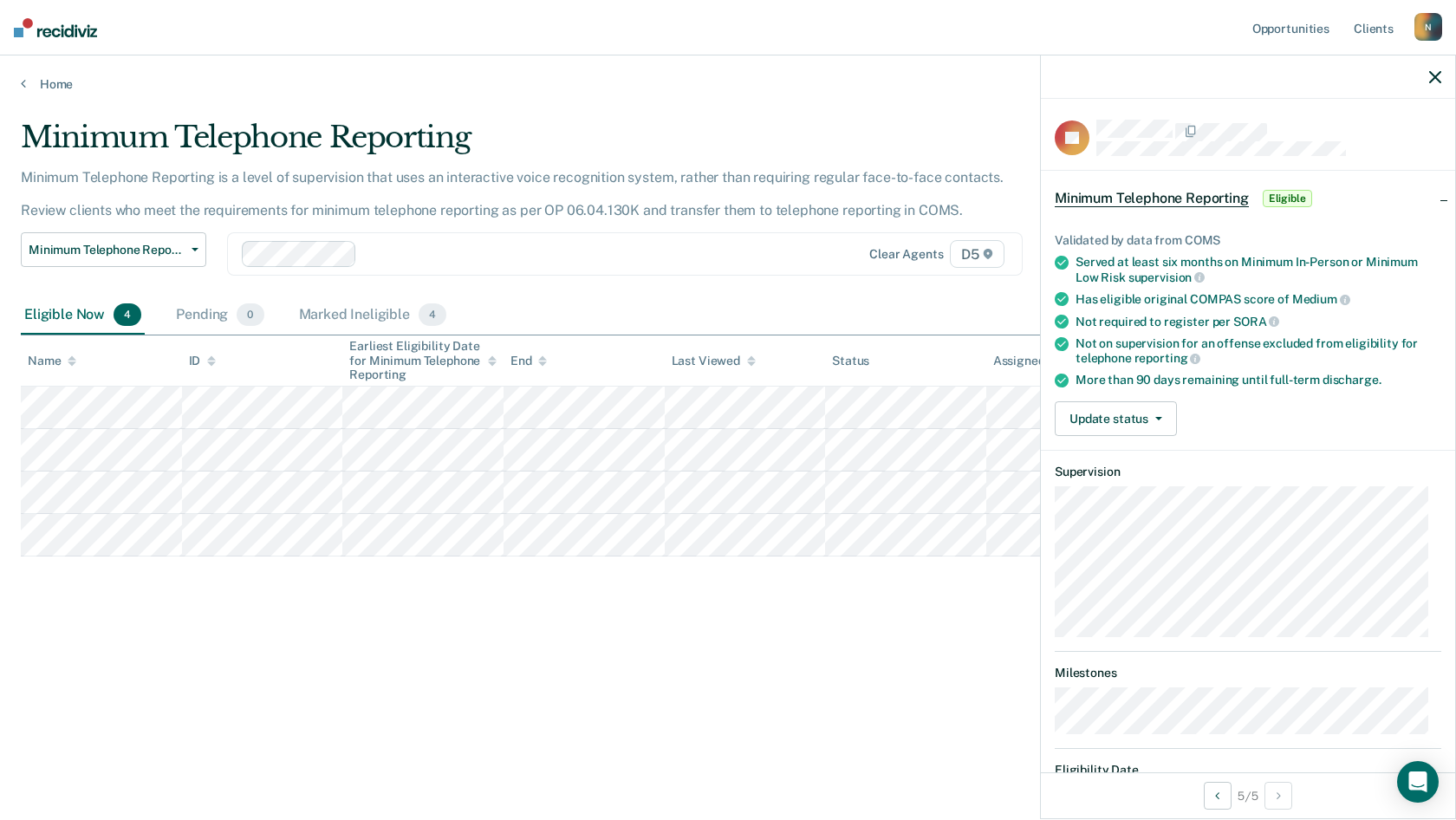 scroll, scrollTop: 77, scrollLeft: 0, axis: vertical 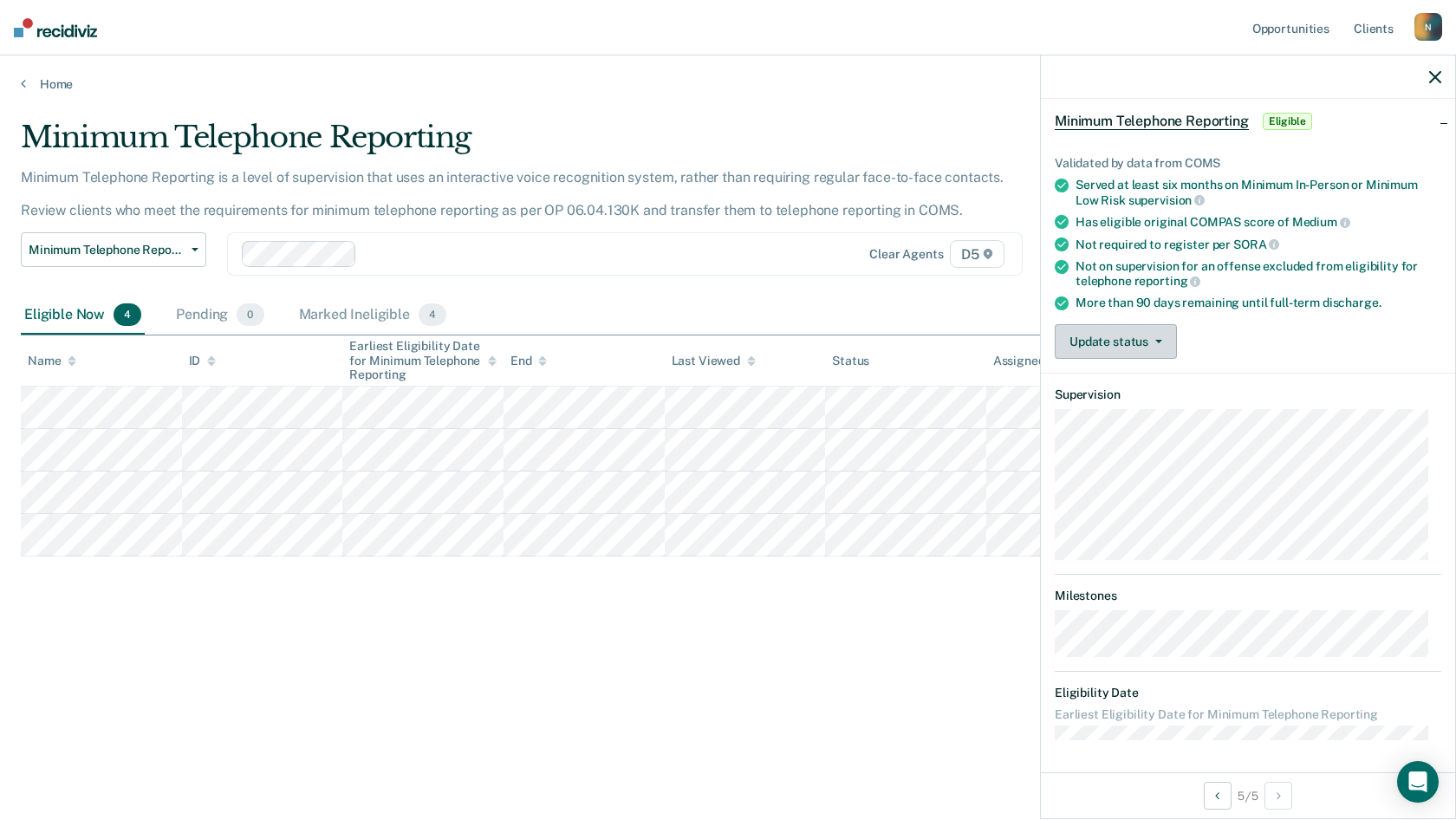 click on "Update status" at bounding box center (1115, 342) 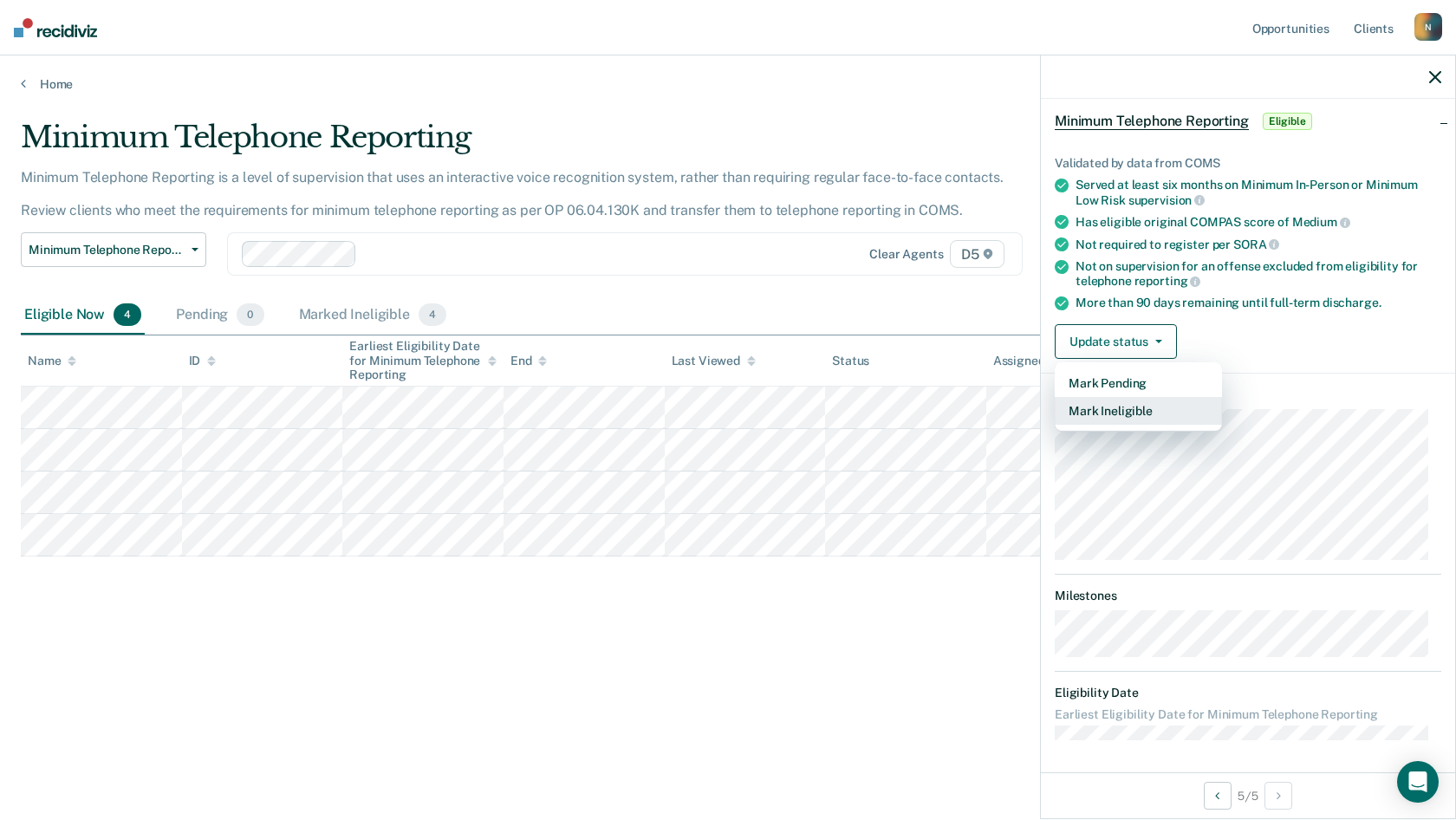 click on "Mark Ineligible" at bounding box center [1138, 411] 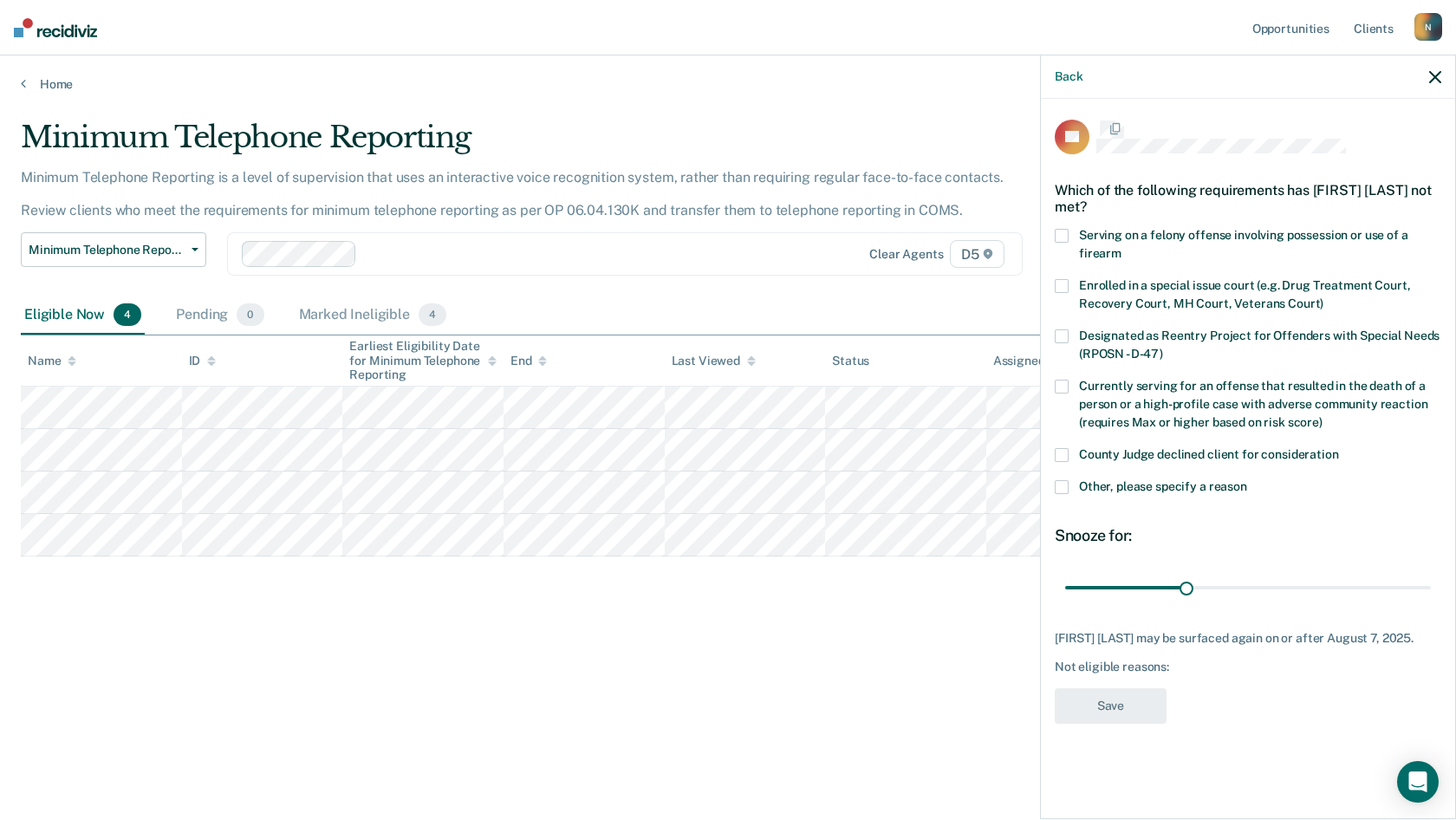 scroll, scrollTop: 0, scrollLeft: 0, axis: both 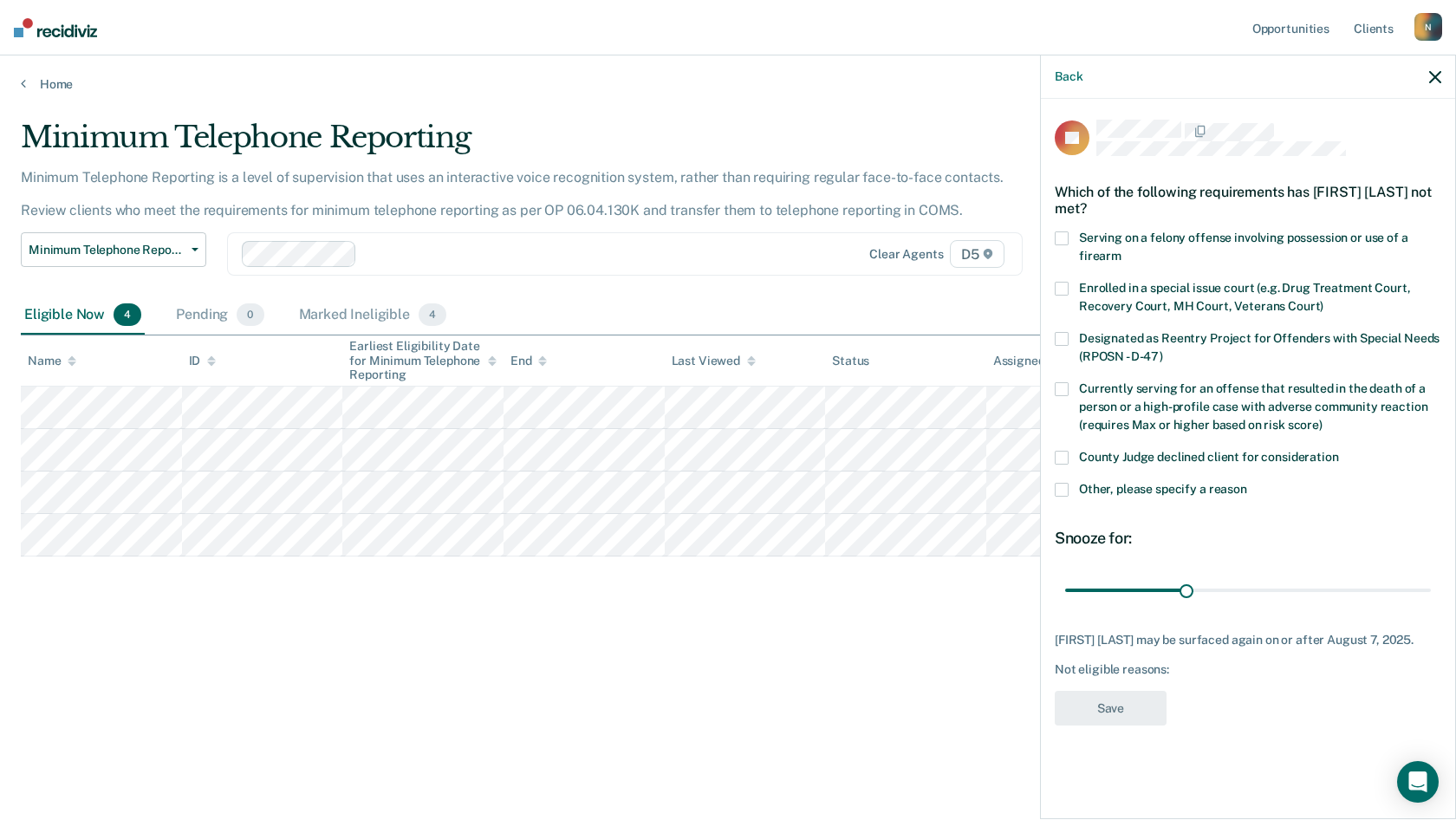 click at bounding box center [1435, 77] 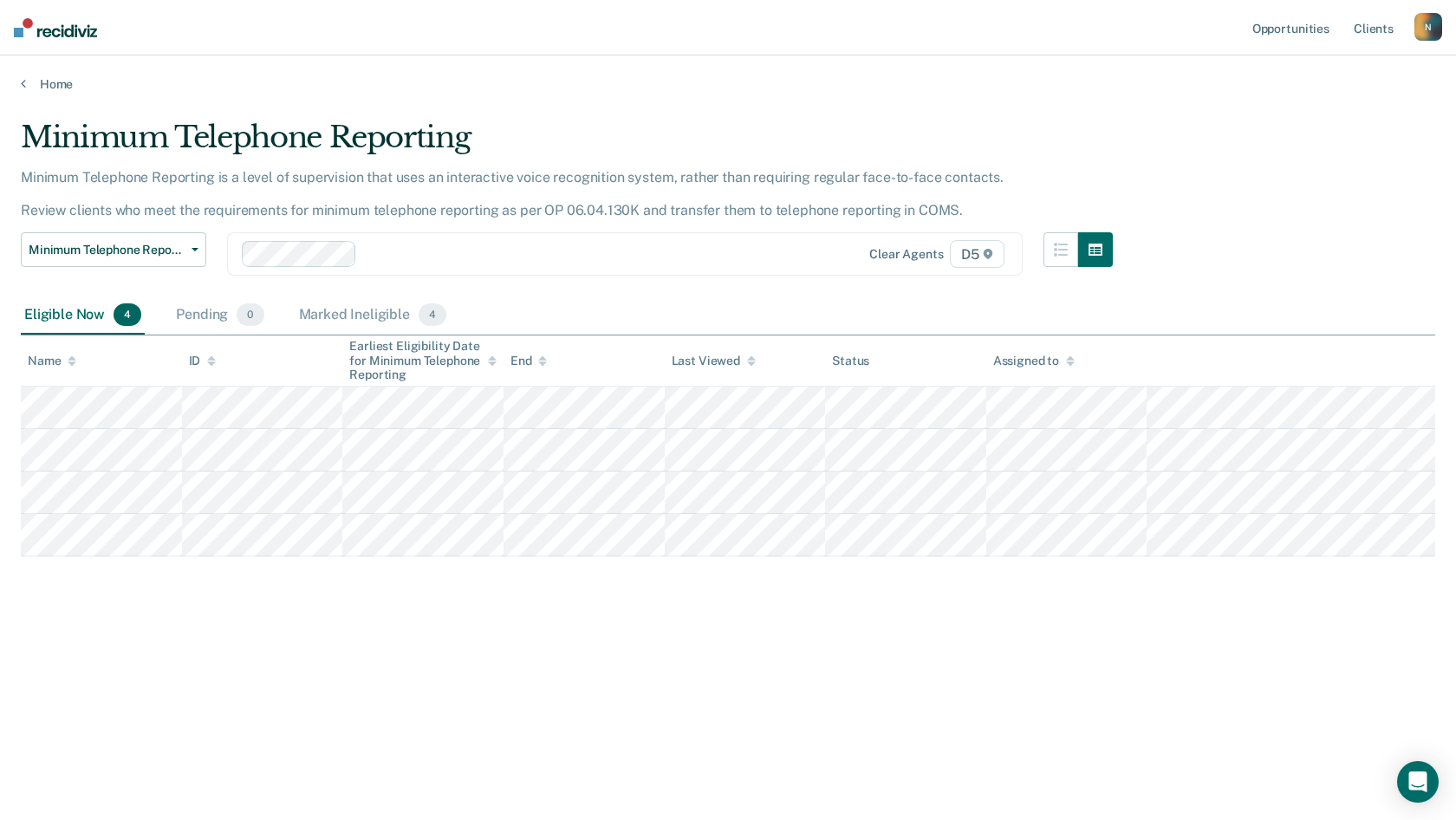 click on "Minimum Telephone Reporting   Minimum Telephone Reporting is a level of supervision that uses an interactive voice recognition system, rather than requiring regular face-to-face contacts. Review clients who meet the requirements for minimum telephone reporting as per OP 06.04.130K and transfer them to telephone reporting in COMS. Minimum Telephone Reporting Classification Review Early Discharge Minimum Telephone Reporting Overdue for Discharge Supervision Level Mismatch Clear   agents D5   Eligible Now 4 Pending 0 Marked Ineligible 4
To pick up a draggable item, press the space bar.
While dragging, use the arrow keys to move the item.
Press space again to drop the item in its new position, or press escape to cancel.
Name ID Earliest Eligibility Date for Minimum Telephone Reporting End Last Viewed Status Assigned to" at bounding box center [728, 405] 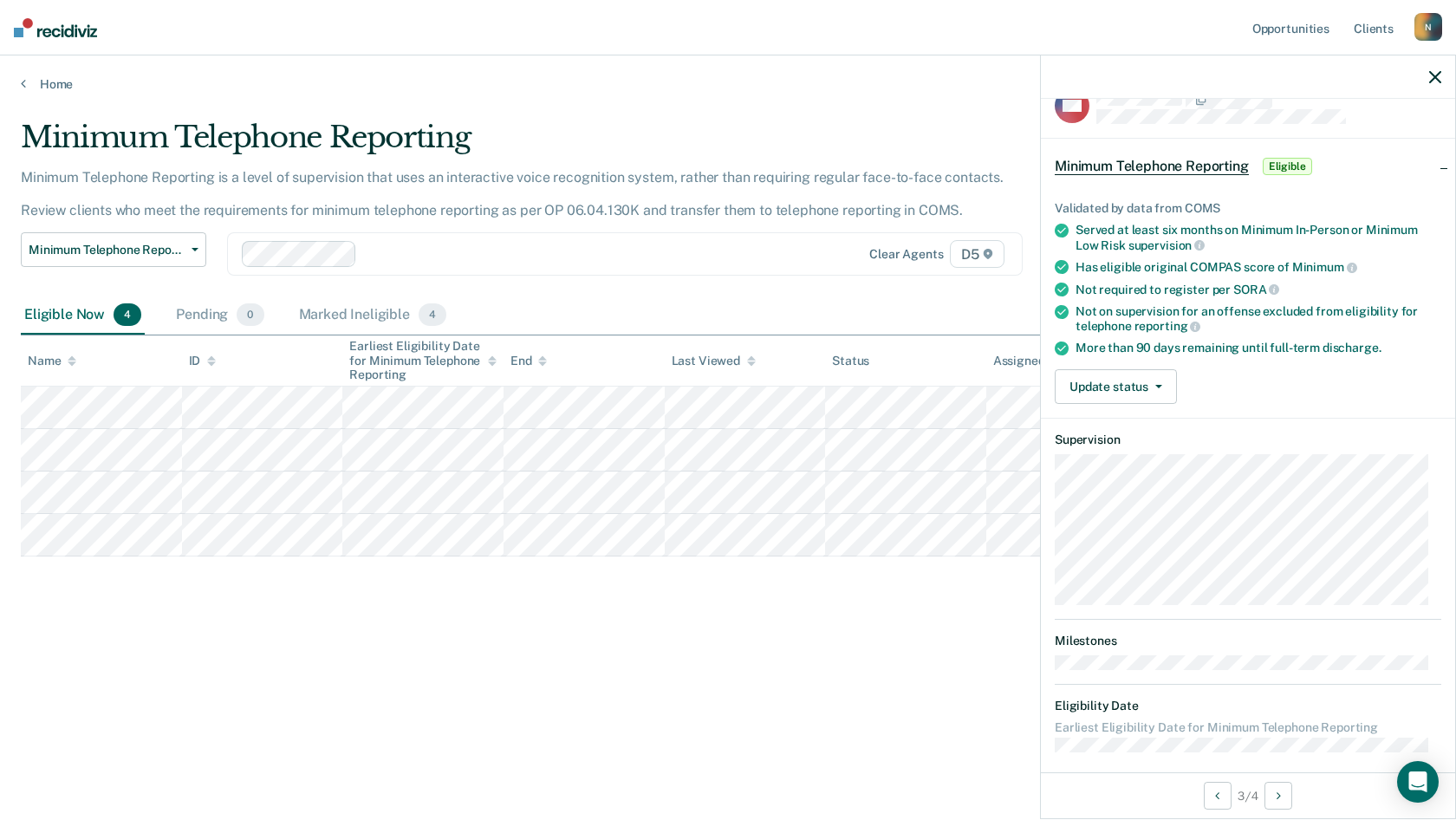 scroll, scrollTop: 45, scrollLeft: 0, axis: vertical 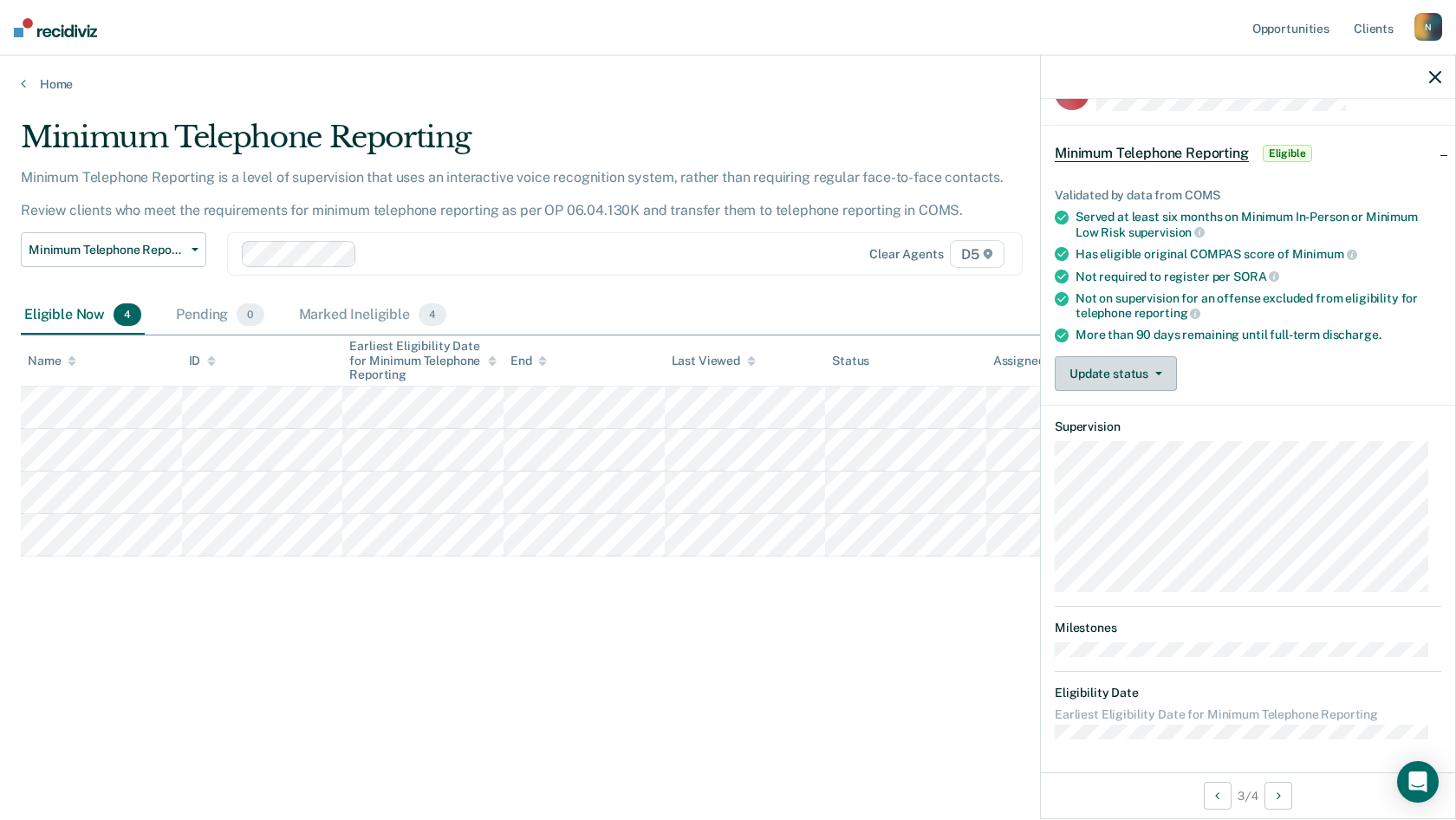 click on "Update status" at bounding box center [1115, 374] 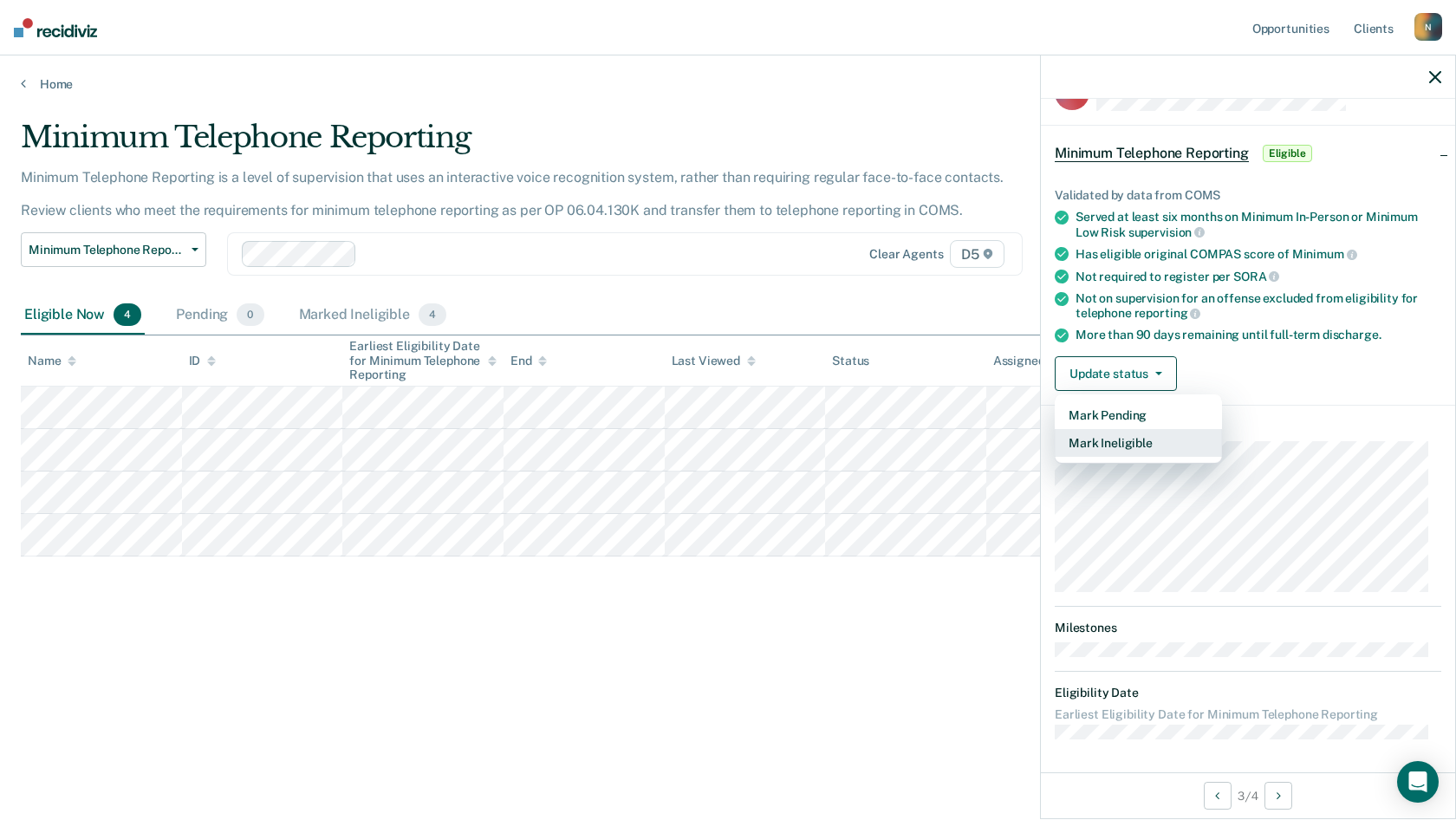 click on "Mark Ineligible" at bounding box center (1138, 443) 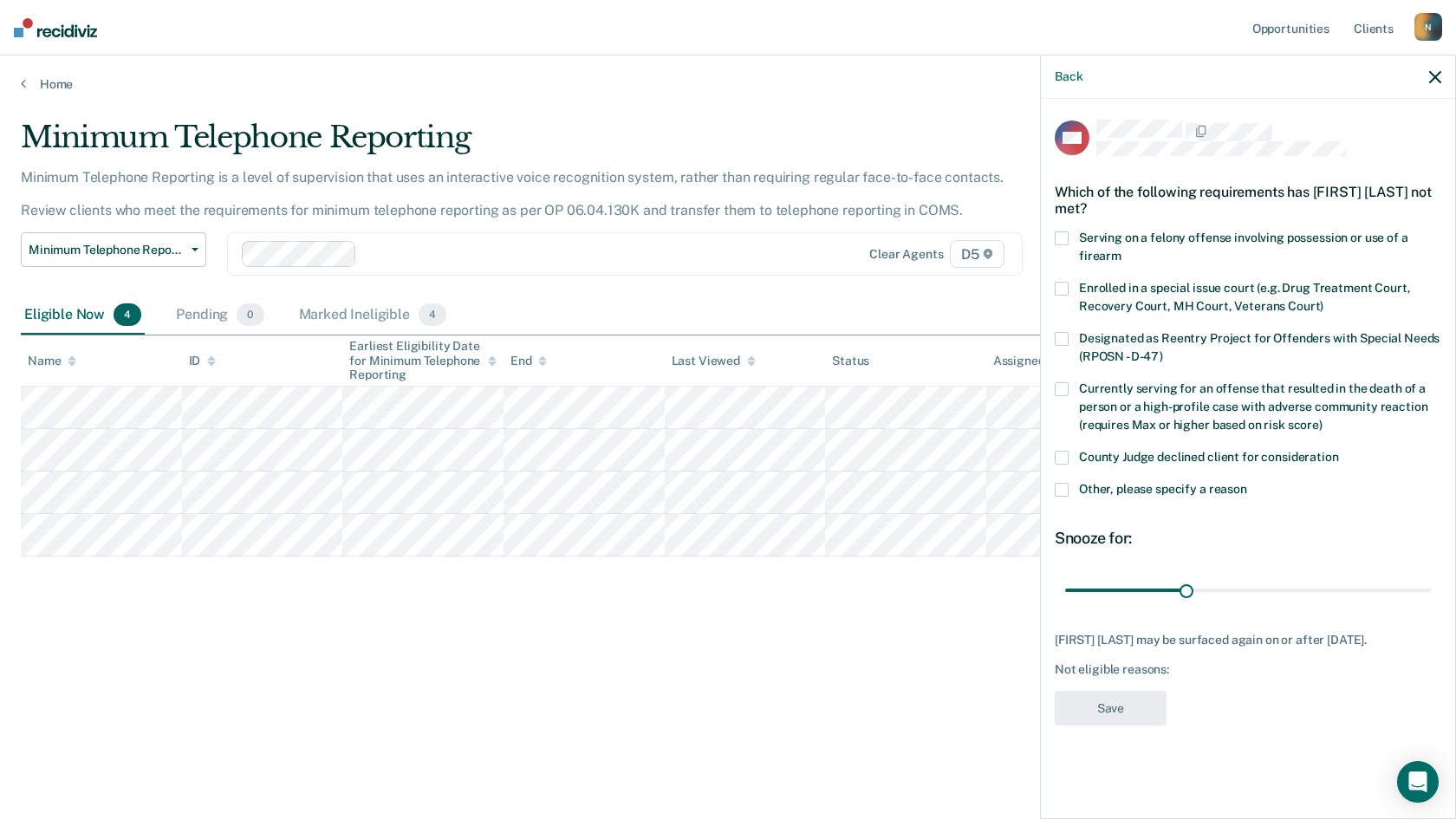 scroll, scrollTop: 0, scrollLeft: 0, axis: both 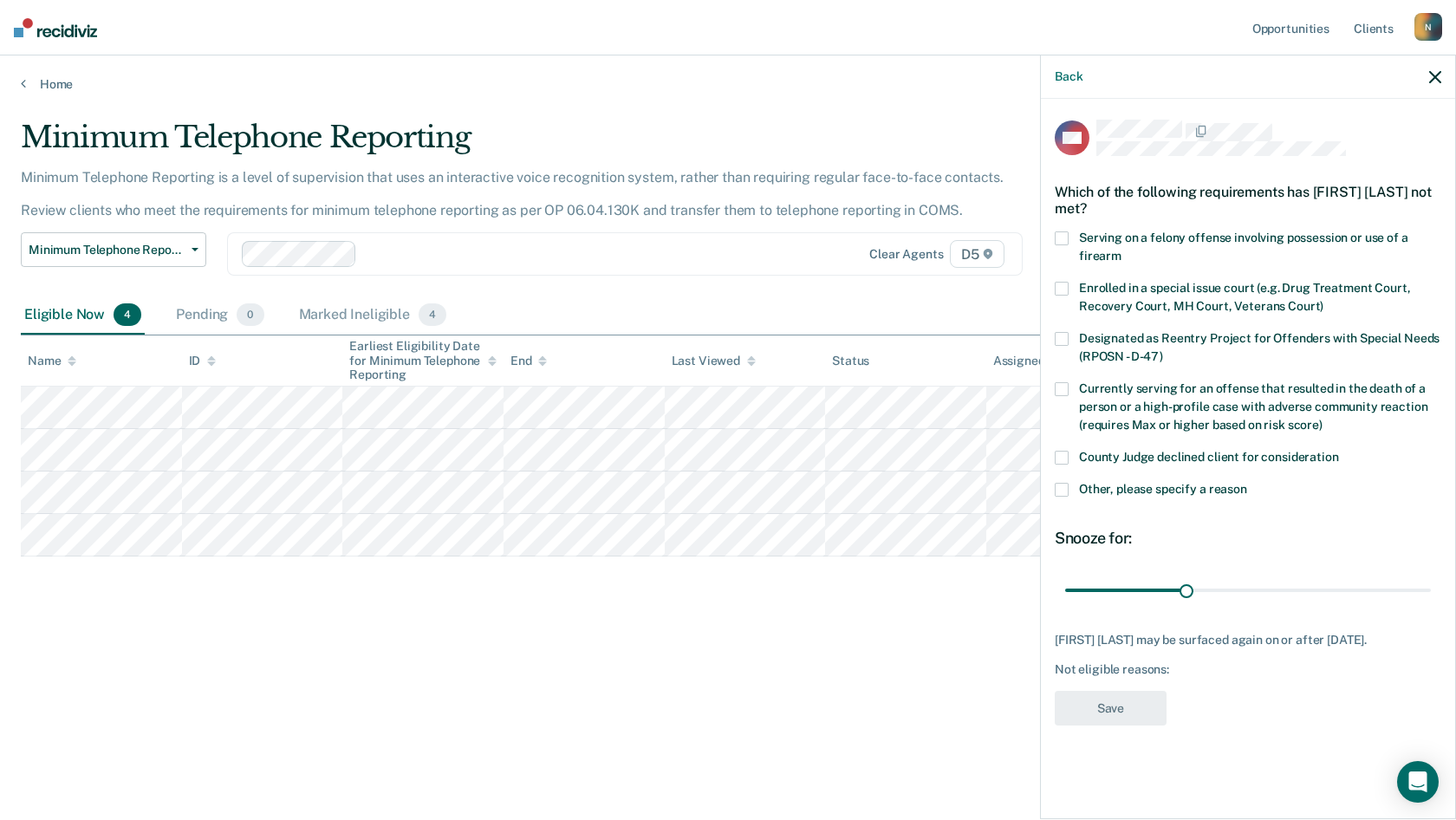 click at bounding box center [1062, 490] 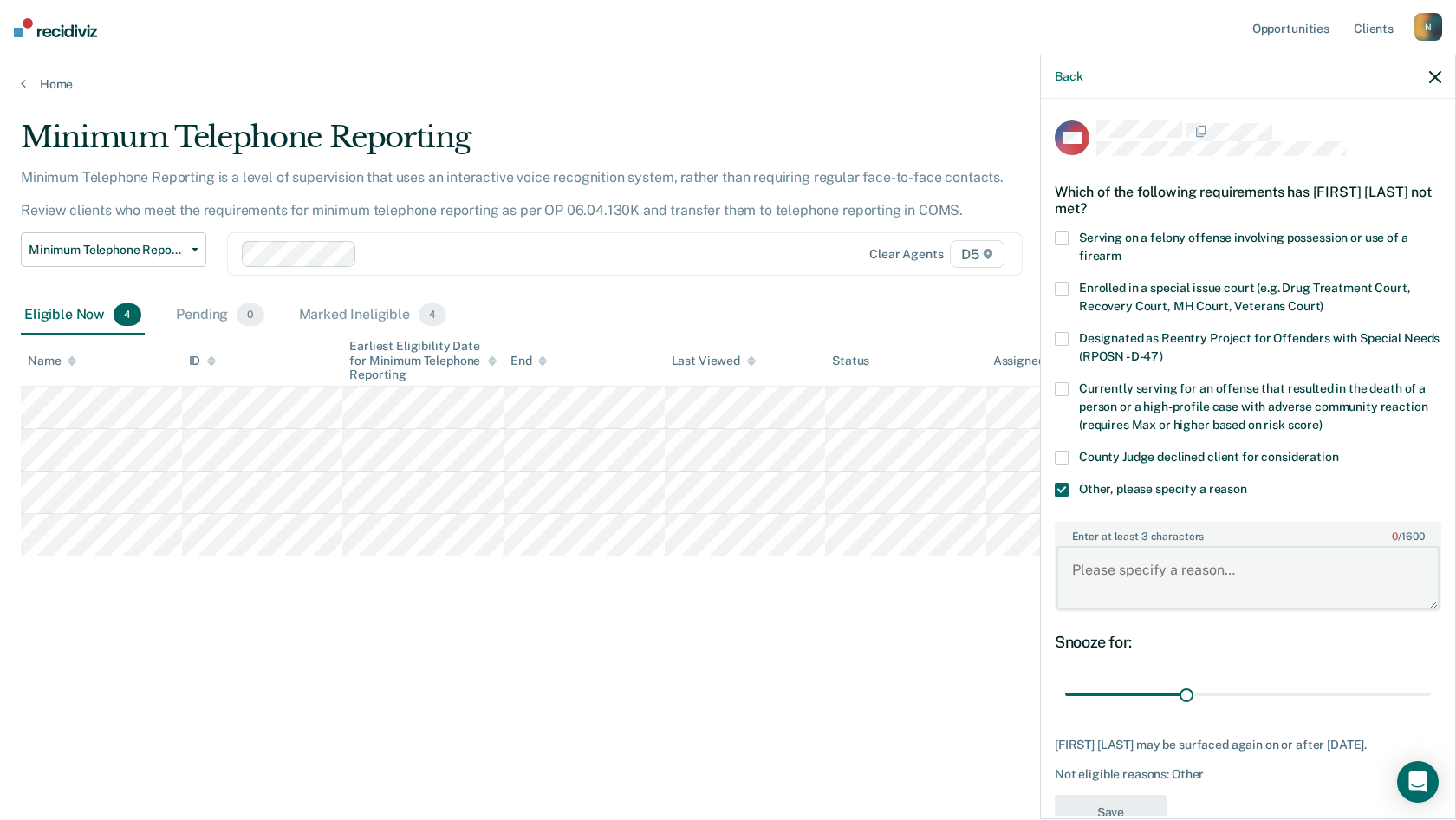 click on "Enter at least 3 characters 0  /  1600" at bounding box center (1248, 578) 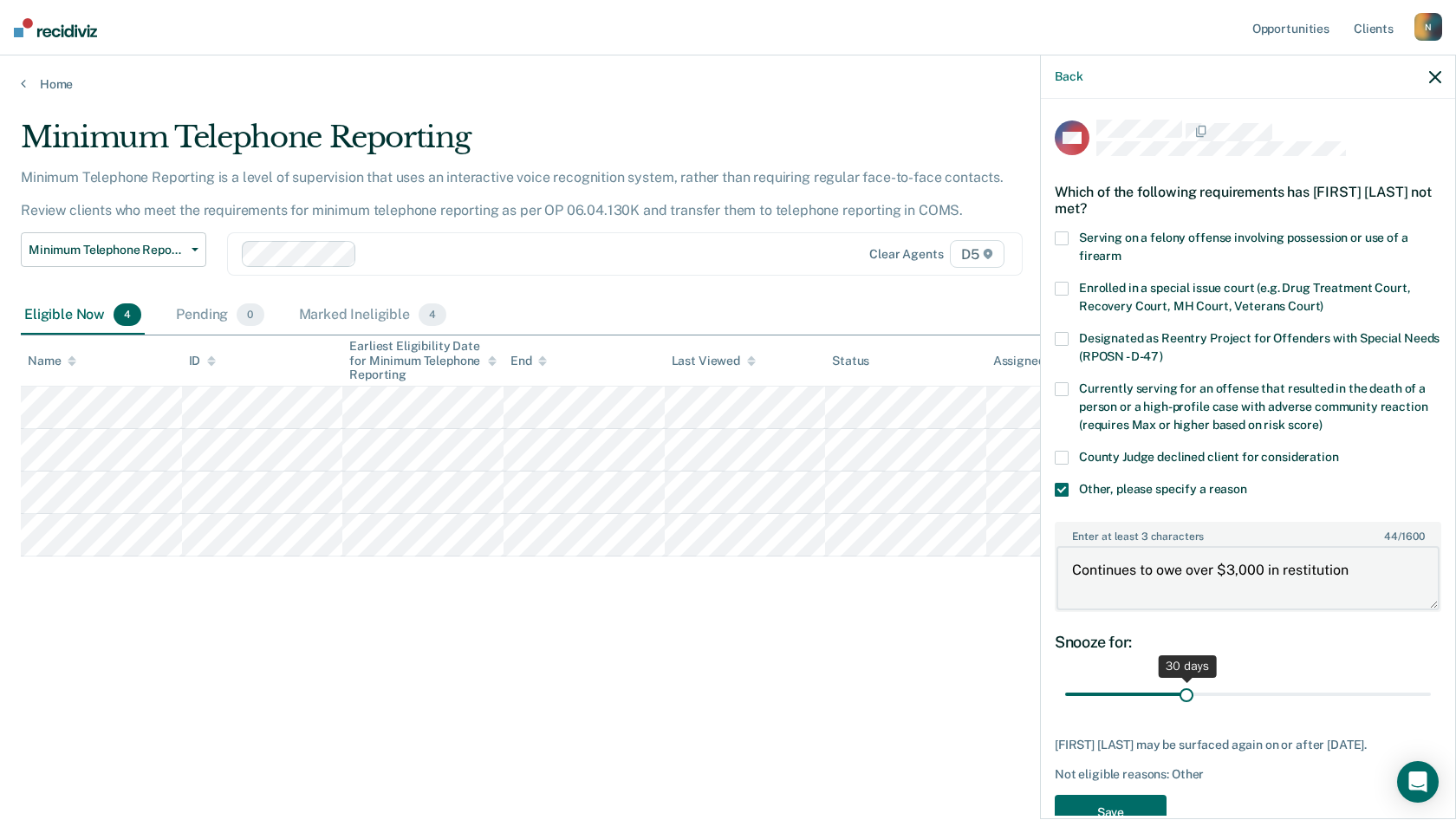 type on "Continues to owe over $3,000 in restitution" 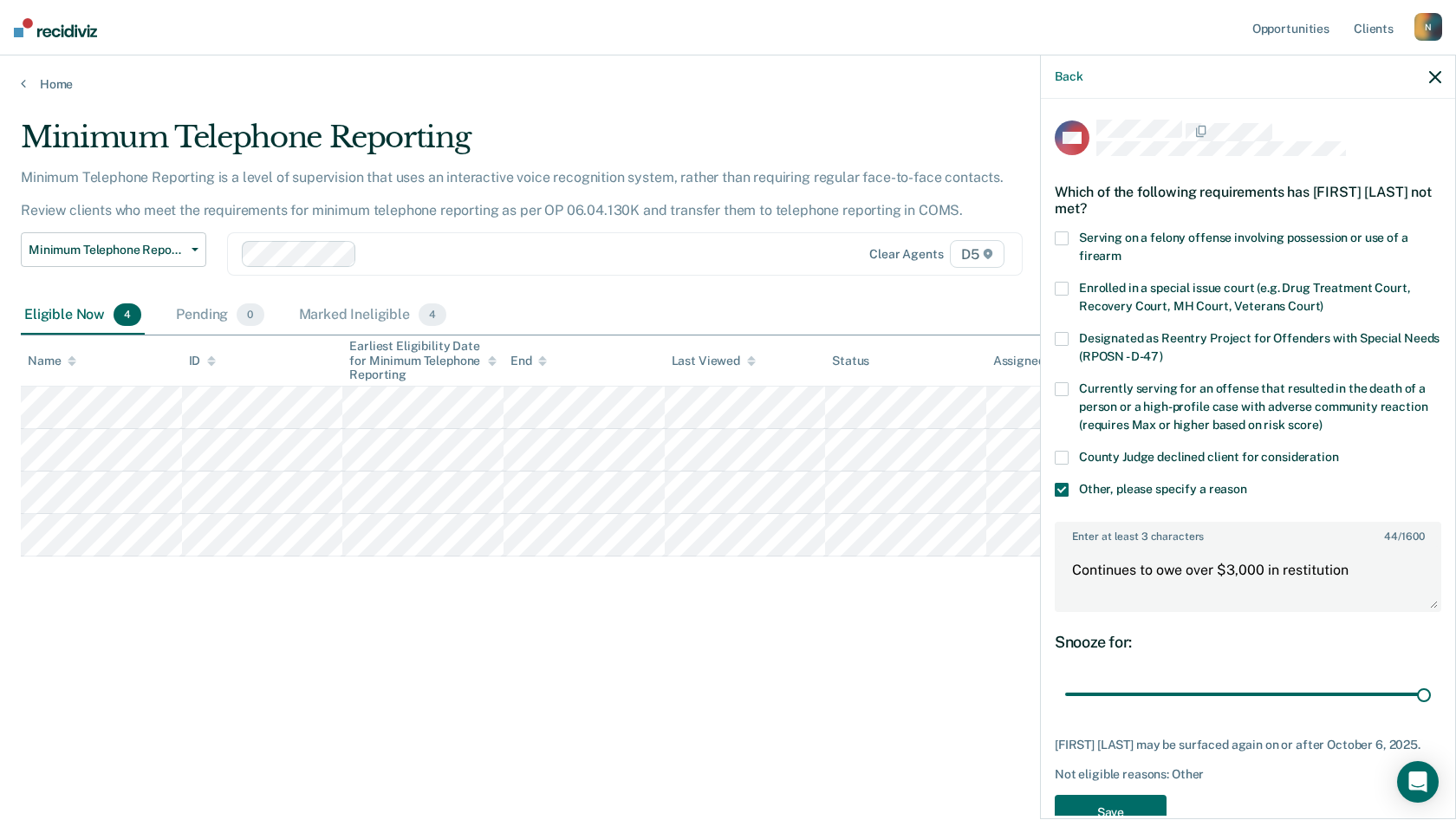 drag, startPoint x: 1184, startPoint y: 691, endPoint x: 1198, endPoint y: 708, distance: 22.022716 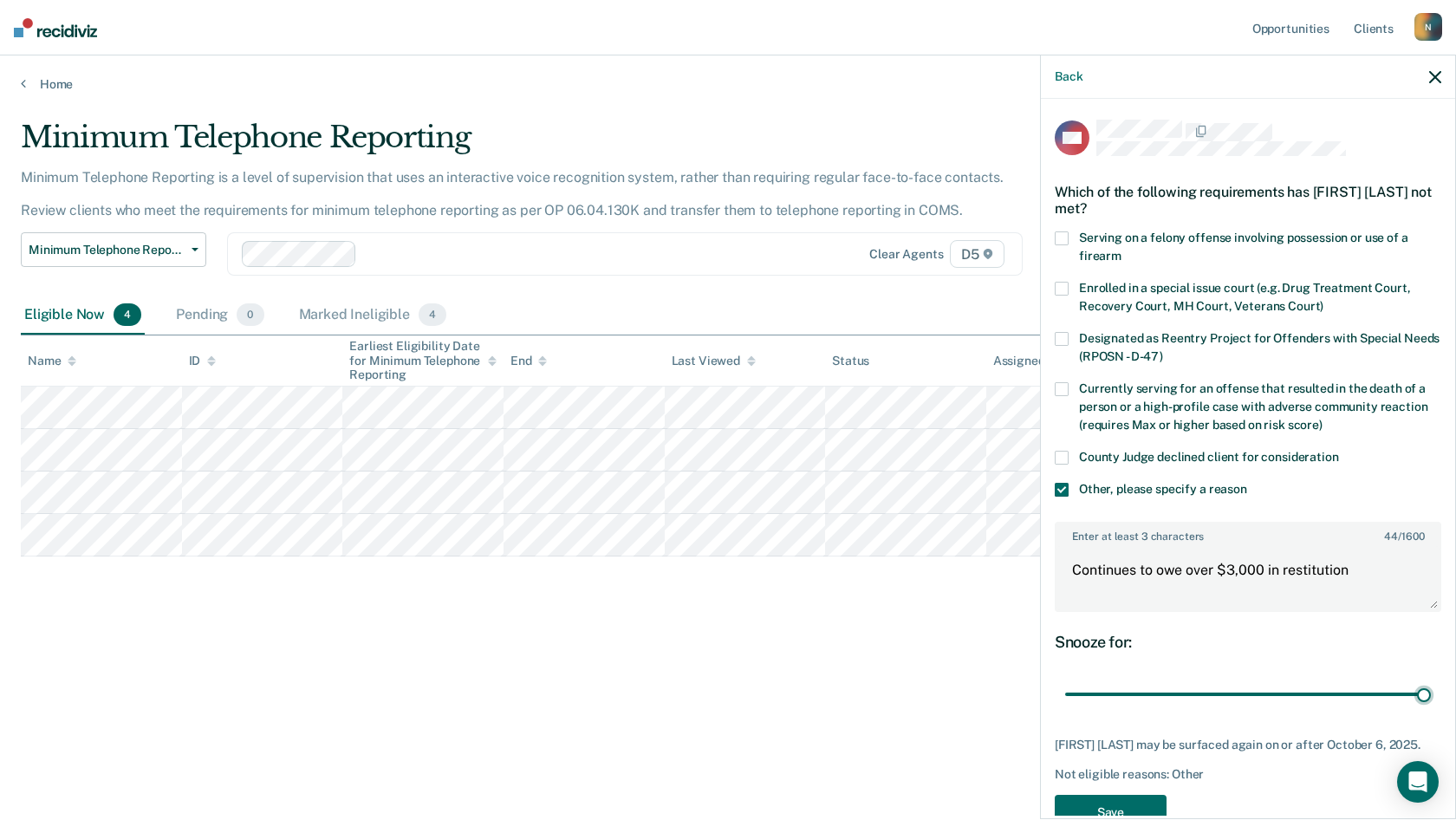 type on "90" 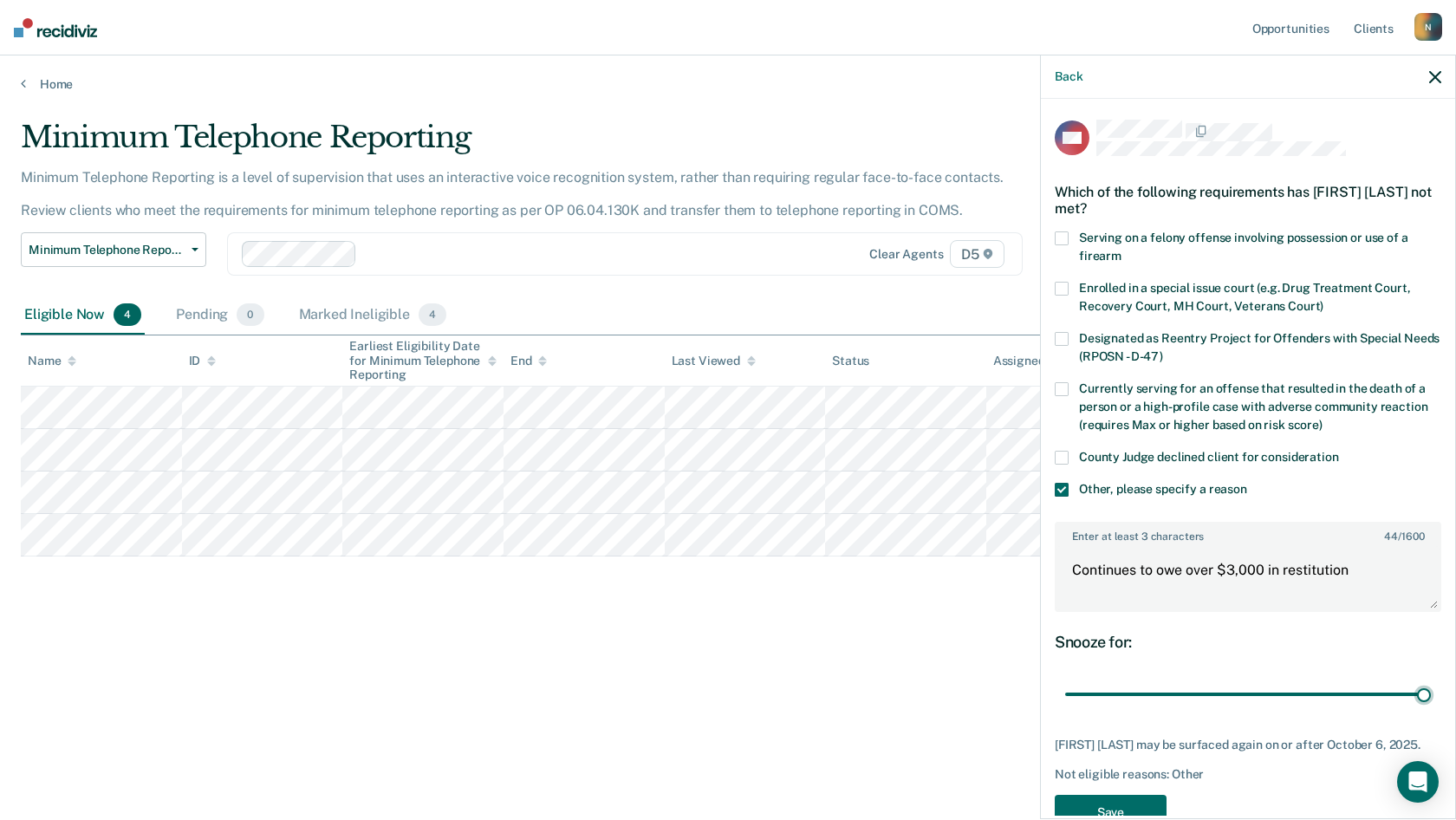click at bounding box center [1248, 694] 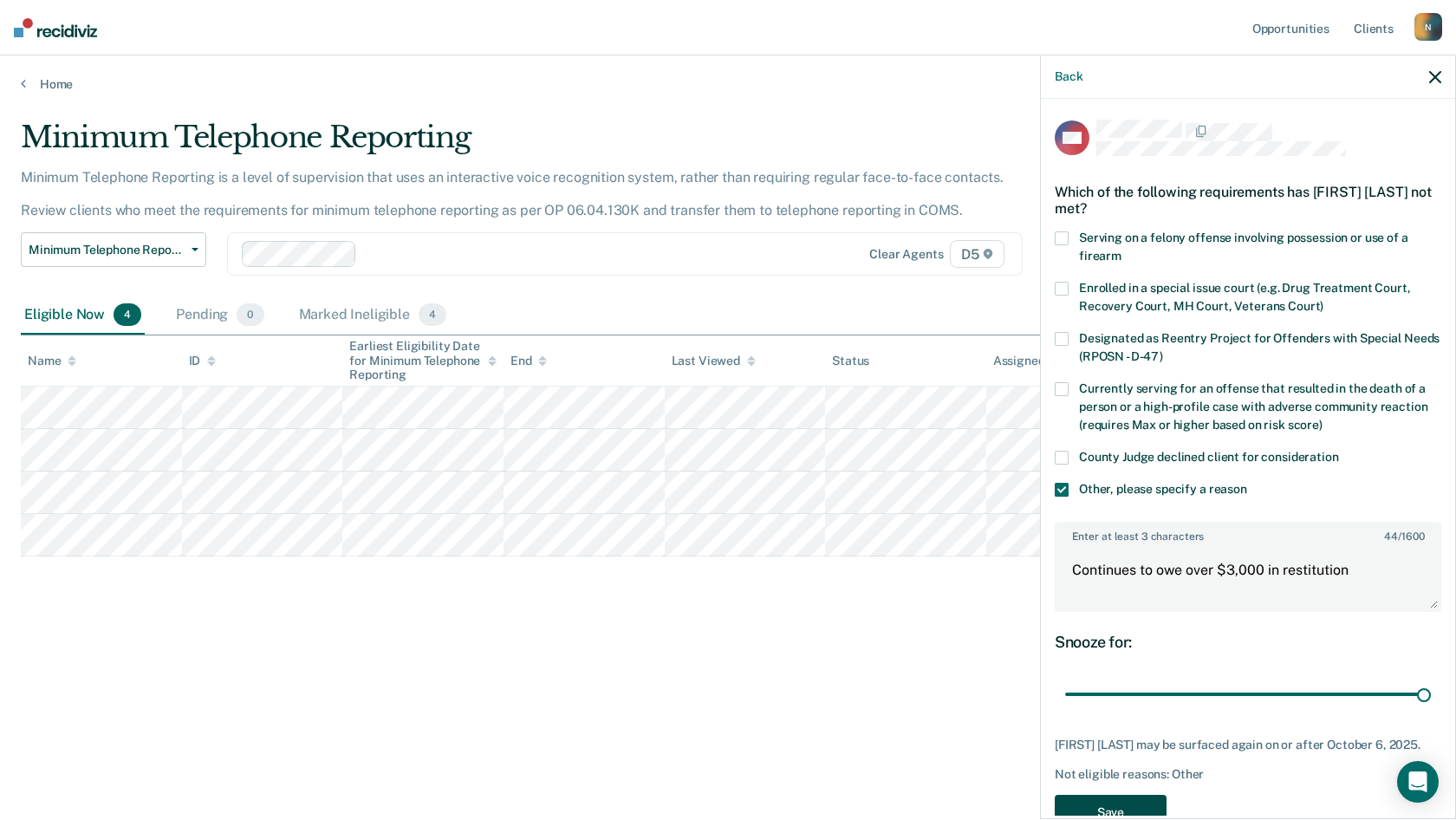 click on "Save" at bounding box center [1110, 812] 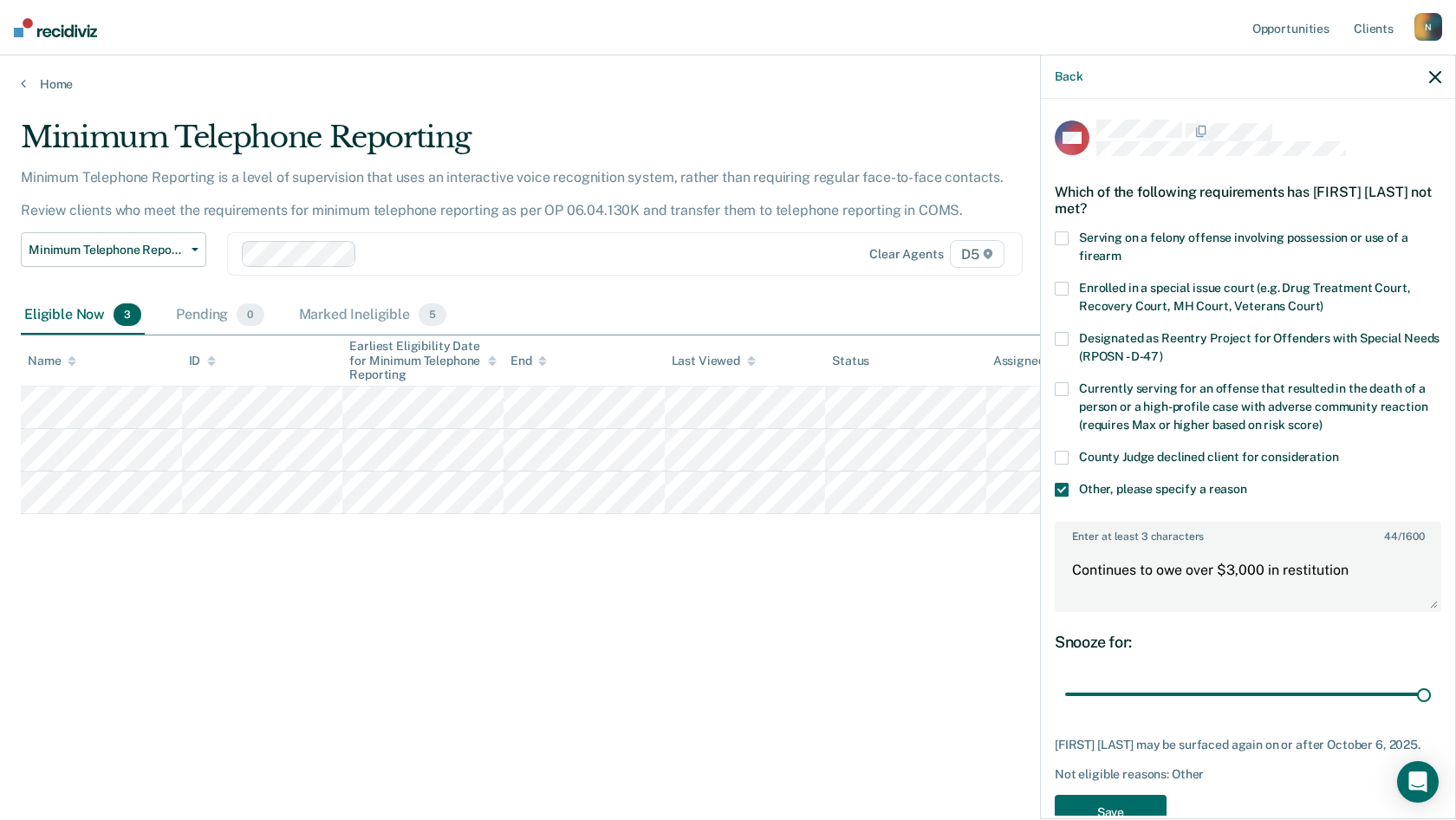 click on "Minimum Telephone Reporting   Minimum Telephone Reporting is a level of supervision that uses an interactive voice recognition system, rather than requiring regular face-to-face contacts. Review clients who meet the requirements for minimum telephone reporting as per OP 06.04.130K and transfer them to telephone reporting in COMS. Minimum Telephone Reporting Classification Review Early Discharge Minimum Telephone Reporting Overdue for Discharge Supervision Level Mismatch Clear   agents D5   Eligible Now 3 Pending 0 Marked Ineligible 5
To pick up a draggable item, press the space bar.
While dragging, use the arrow keys to move the item.
Press space again to drop the item in its new position, or press escape to cancel.
Name ID Earliest Eligibility Date for Minimum Telephone Reporting End Last Viewed Status Assigned to" at bounding box center (728, 405) 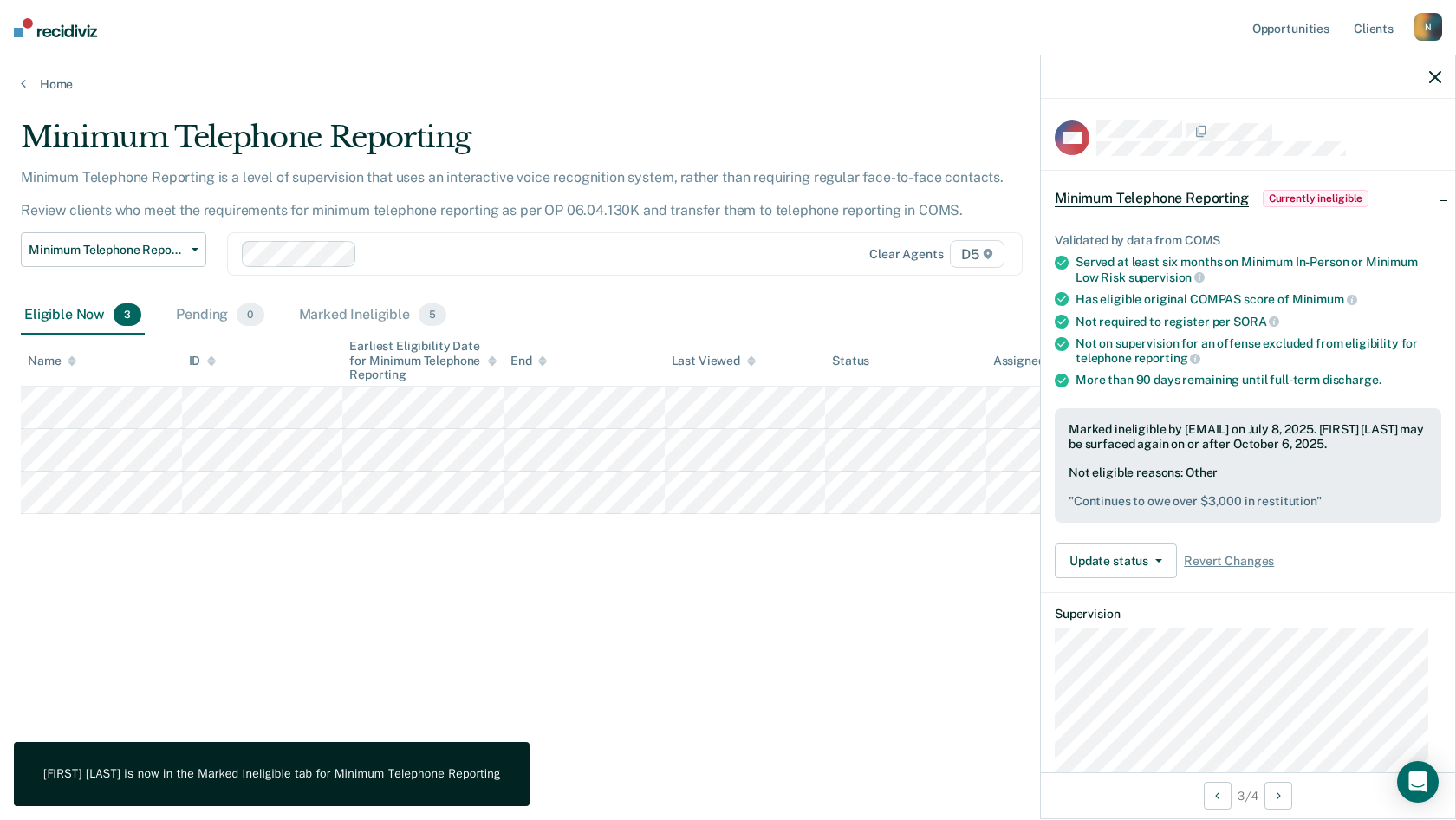 click at bounding box center [1435, 77] 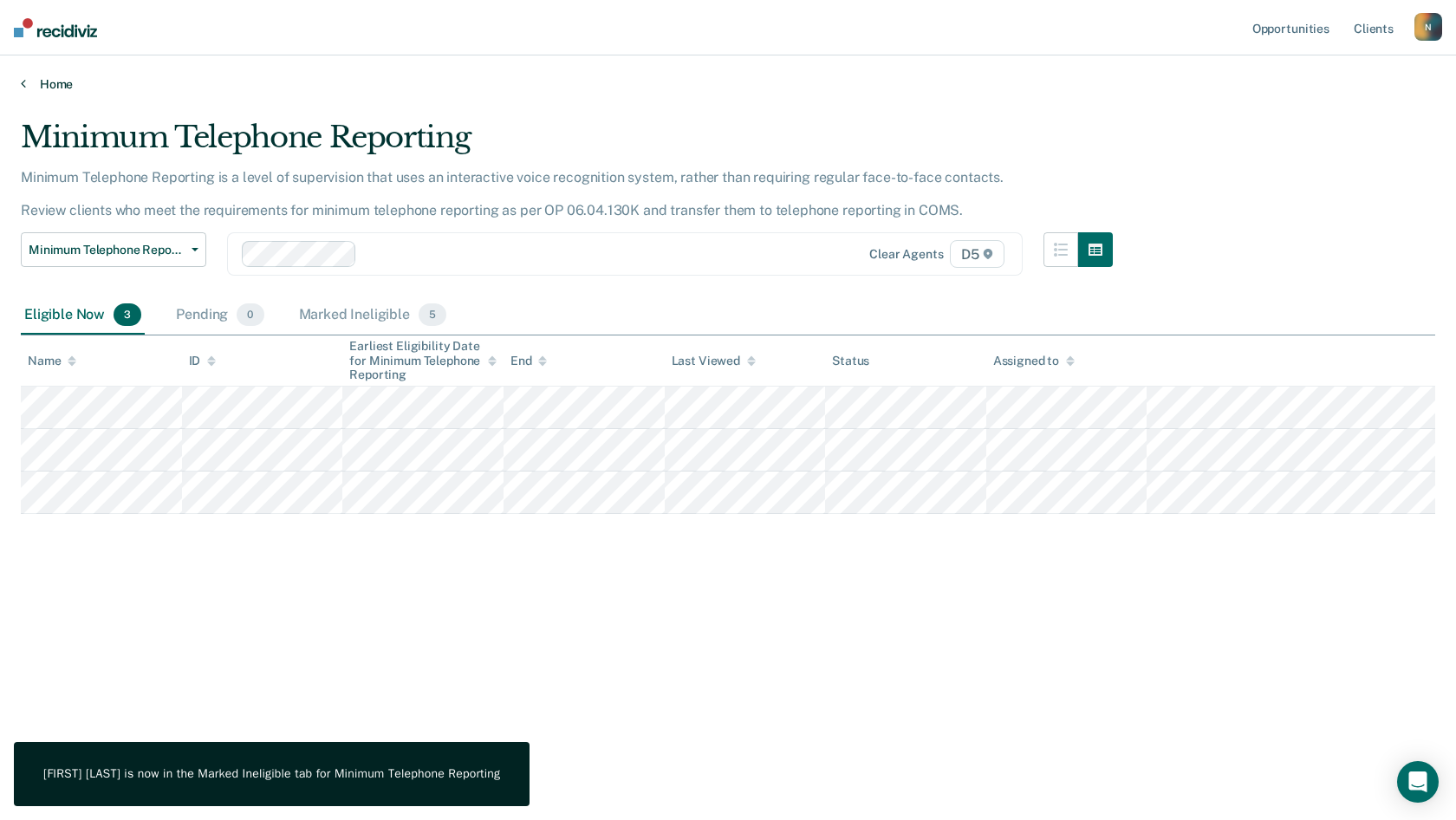 click at bounding box center (23, 83) 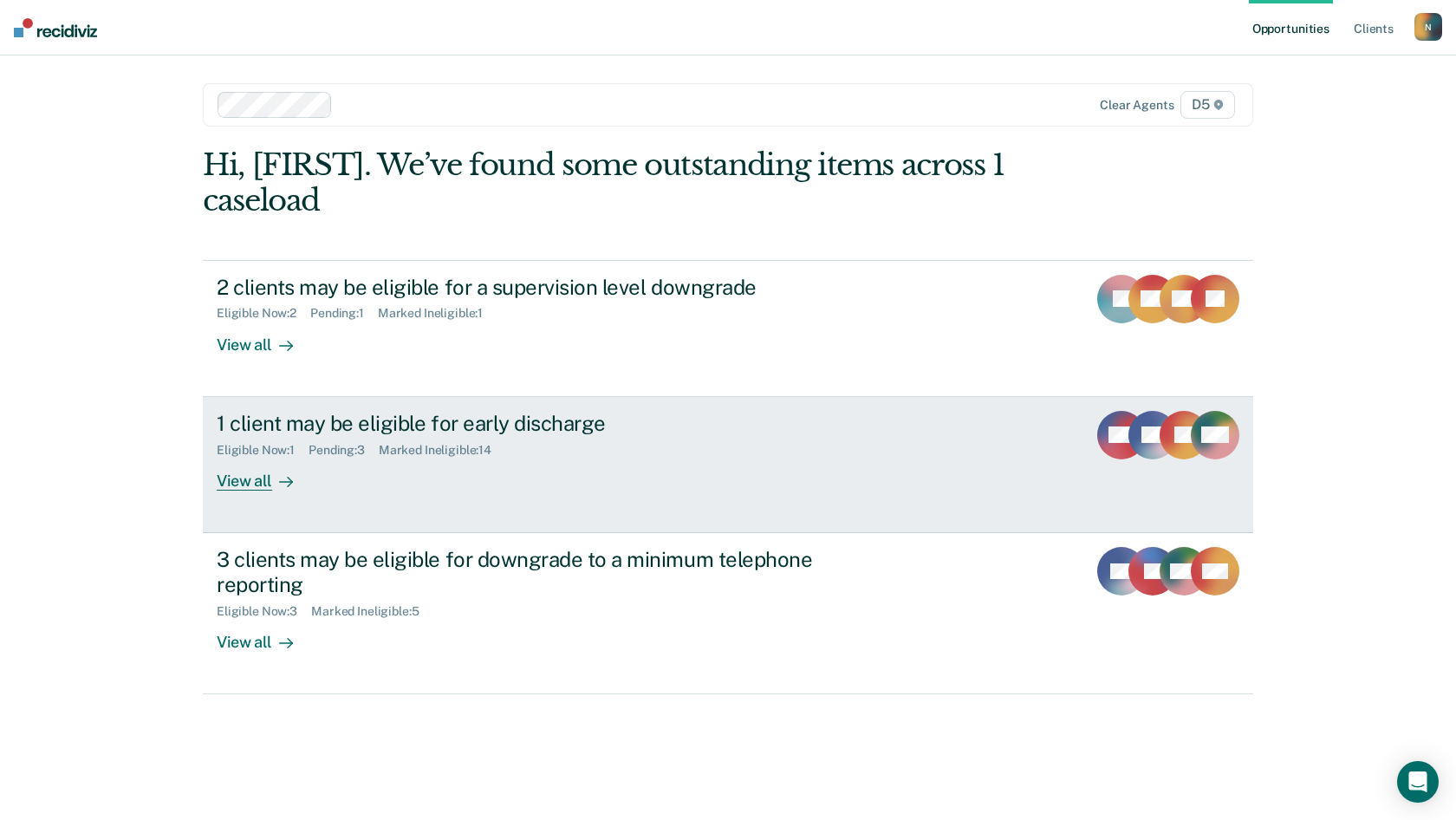 click on "View all" at bounding box center [265, 473] 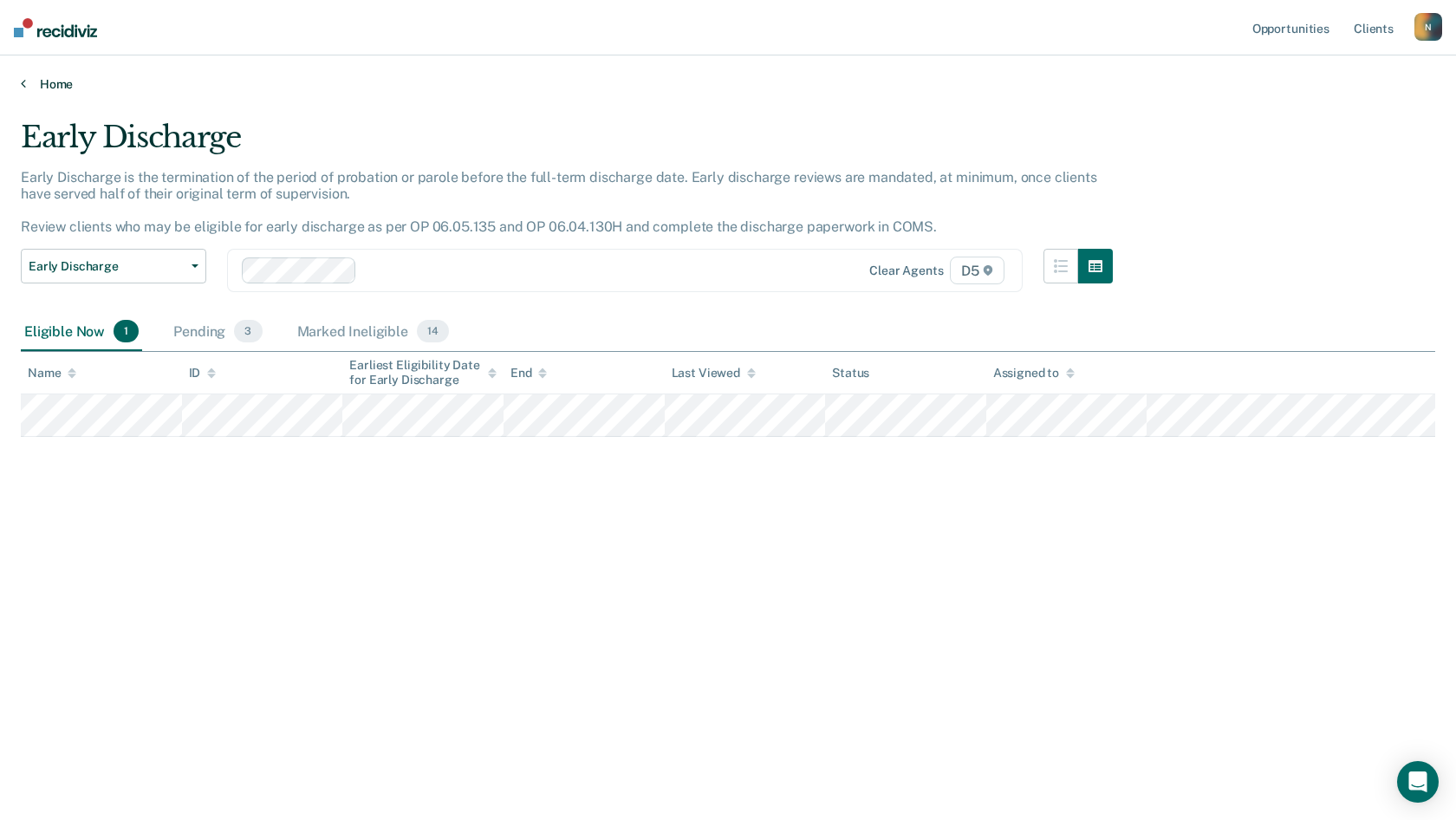 click on "Home" at bounding box center (728, 84) 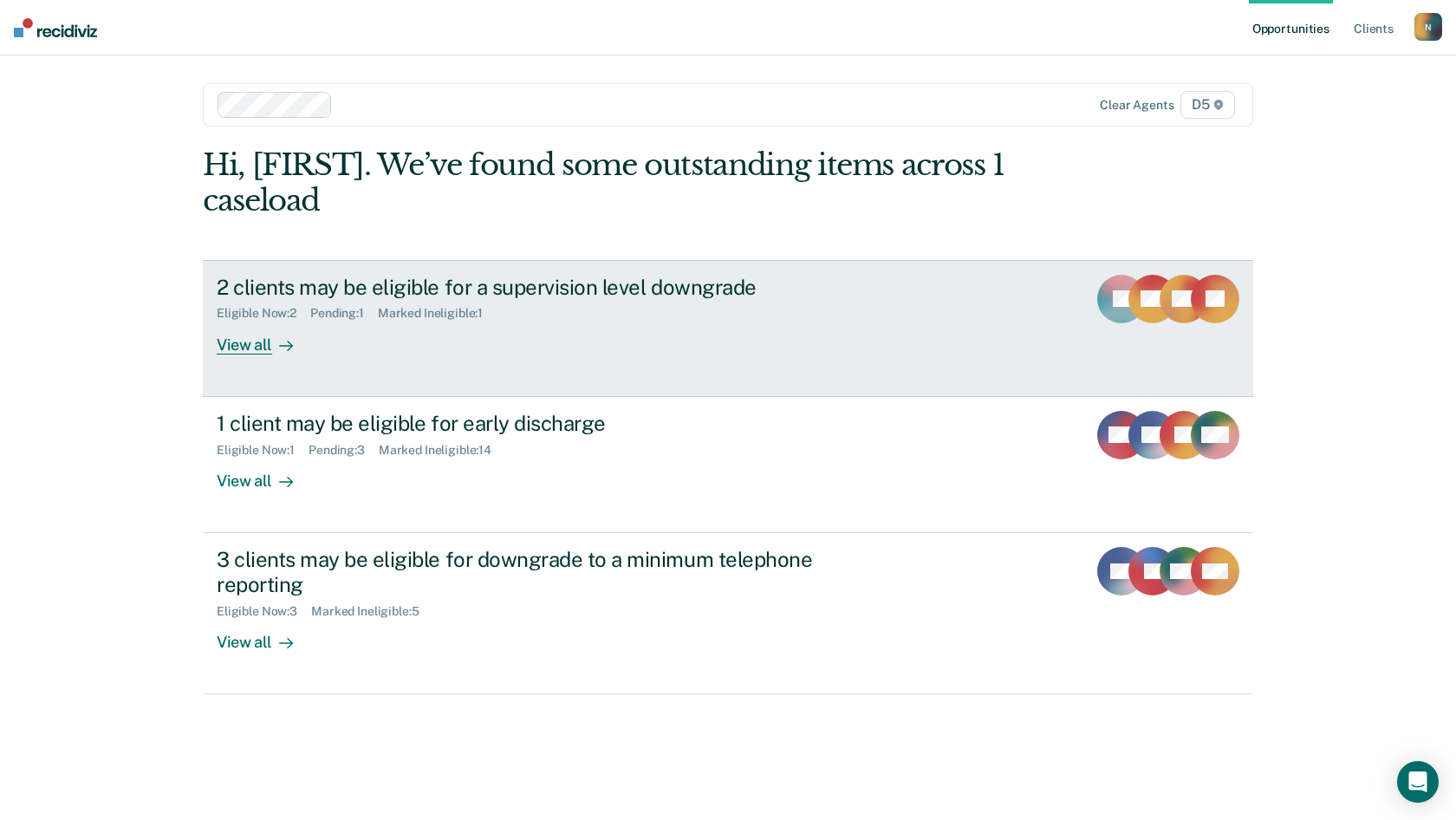 click on "View all" at bounding box center (265, 337) 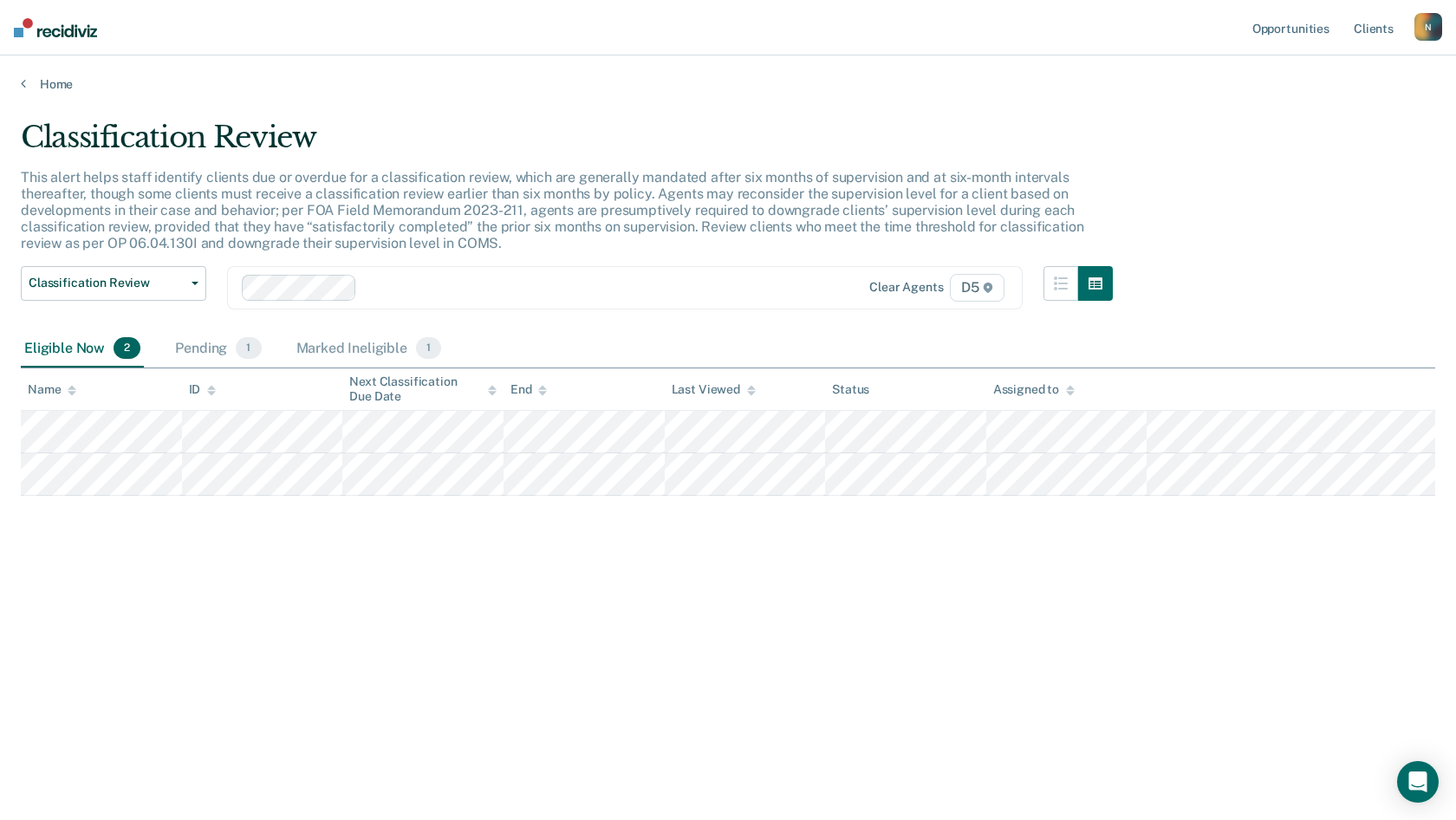 click on "Classification Review   This alert helps staff identify clients due or overdue for a classification review, which are generally mandated after six months of supervision and at six-month intervals thereafter, though some clients must receive a classification review earlier than six months by policy. Agents may reconsider the supervision level for a client based on developments in their case and behavior; per FOA Field Memorandum 2023-211, agents are presumptively required to downgrade clients’ supervision level during each classification review, provided that they have “satisfactorily completed” the prior six months on supervision. Review clients who meet the time threshold for classification review as per OP 06.04.130I and downgrade their supervision level in COMS. Classification Review Classification Review Early Discharge Minimum Telephone Reporting Overdue for Discharge Supervision Level Mismatch Clear   agents D5   Eligible Now 2 Pending 1 Marked Ineligible 1 Name ID Next Classification Due Date" at bounding box center [728, 405] 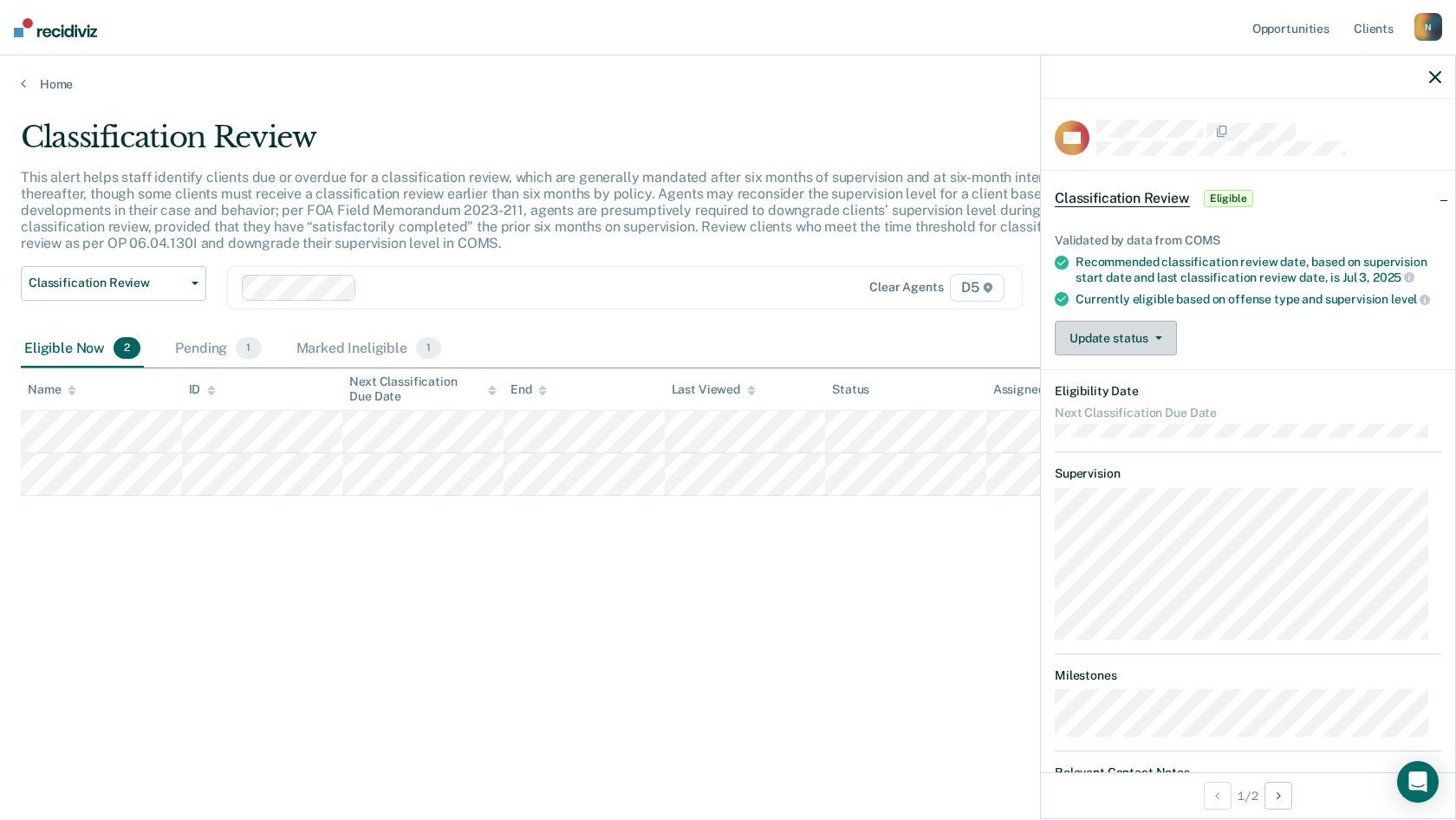 click on "Update status" at bounding box center (1115, 338) 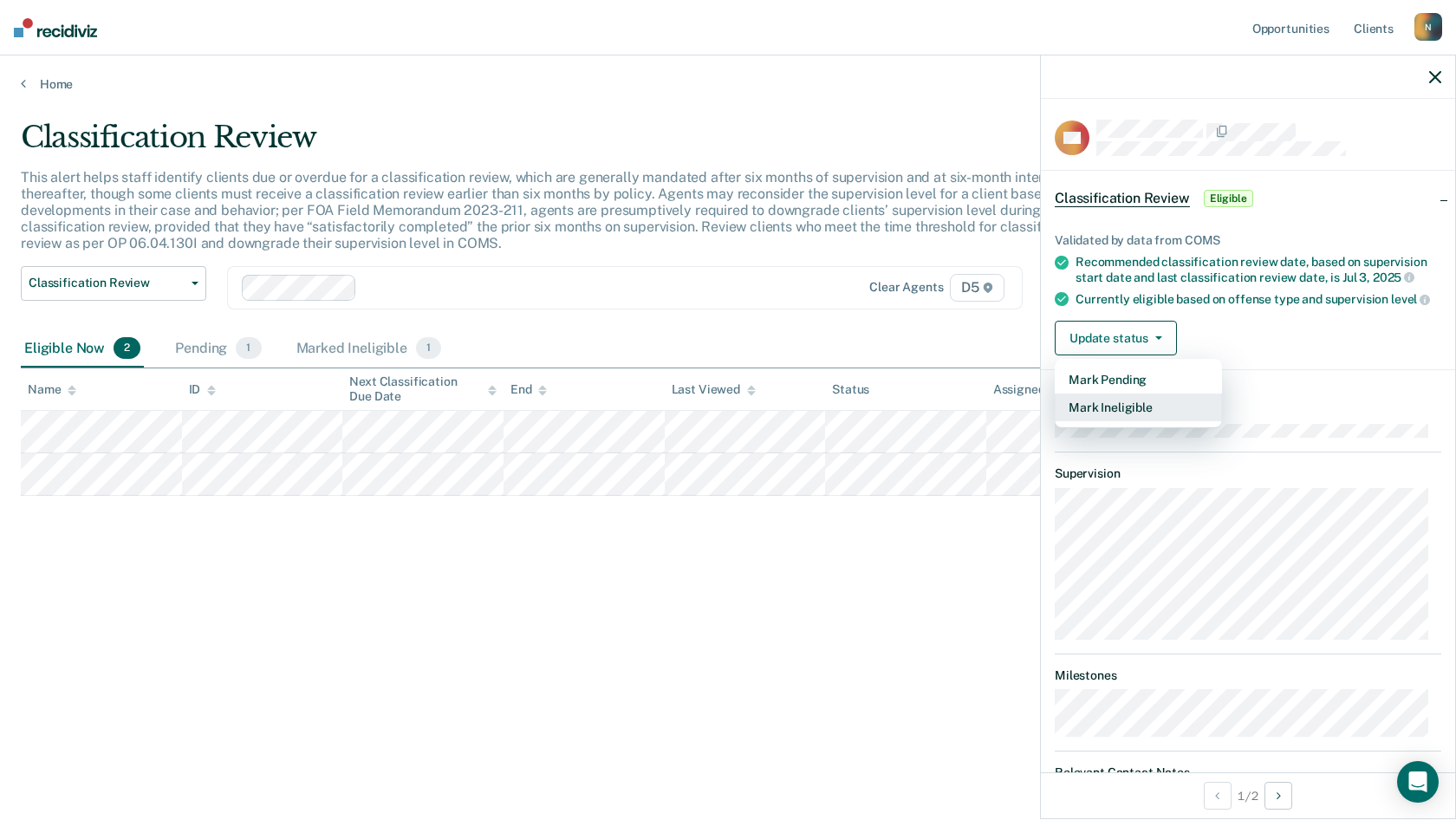 click on "Mark Ineligible" at bounding box center [1138, 407] 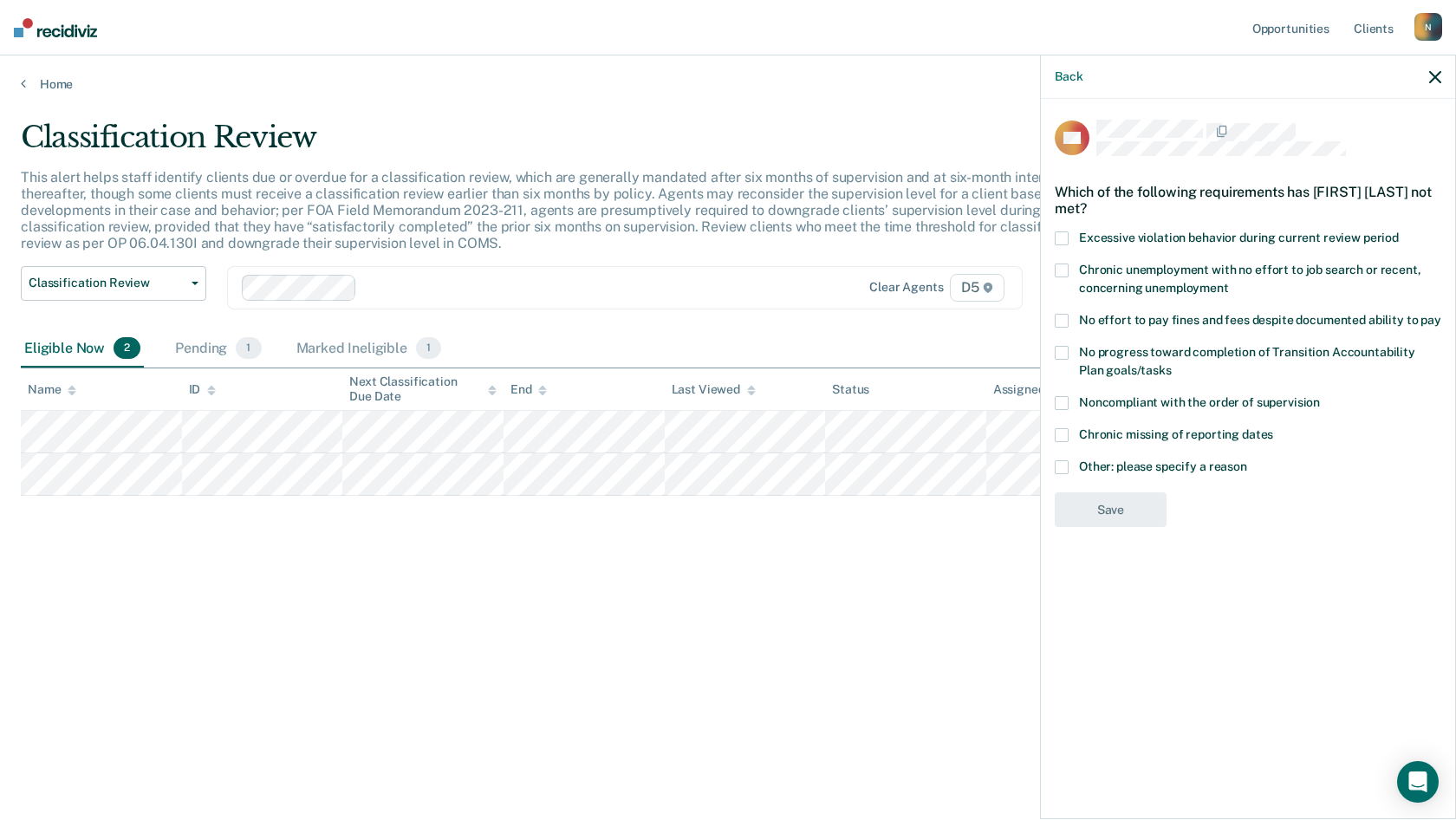 click on "Classification Review   This alert helps staff identify clients due or overdue for a classification review, which are generally mandated after six months of supervision and at six-month intervals thereafter, though some clients must receive a classification review earlier than six months by policy. Agents may reconsider the supervision level for a client based on developments in their case and behavior; per FOA Field Memorandum 2023-211, agents are presumptively required to downgrade clients’ supervision level during each classification review, provided that they have “satisfactorily completed” the prior six months on supervision. Review clients who meet the time threshold for classification review as per OP 06.04.130I and downgrade their supervision level in COMS. Classification Review Classification Review Early Discharge Minimum Telephone Reporting Overdue for Discharge Supervision Level Mismatch Clear   agents D5   Eligible Now 2 Pending 1 Marked Ineligible 1 Name ID Next Classification Due Date" at bounding box center [728, 405] 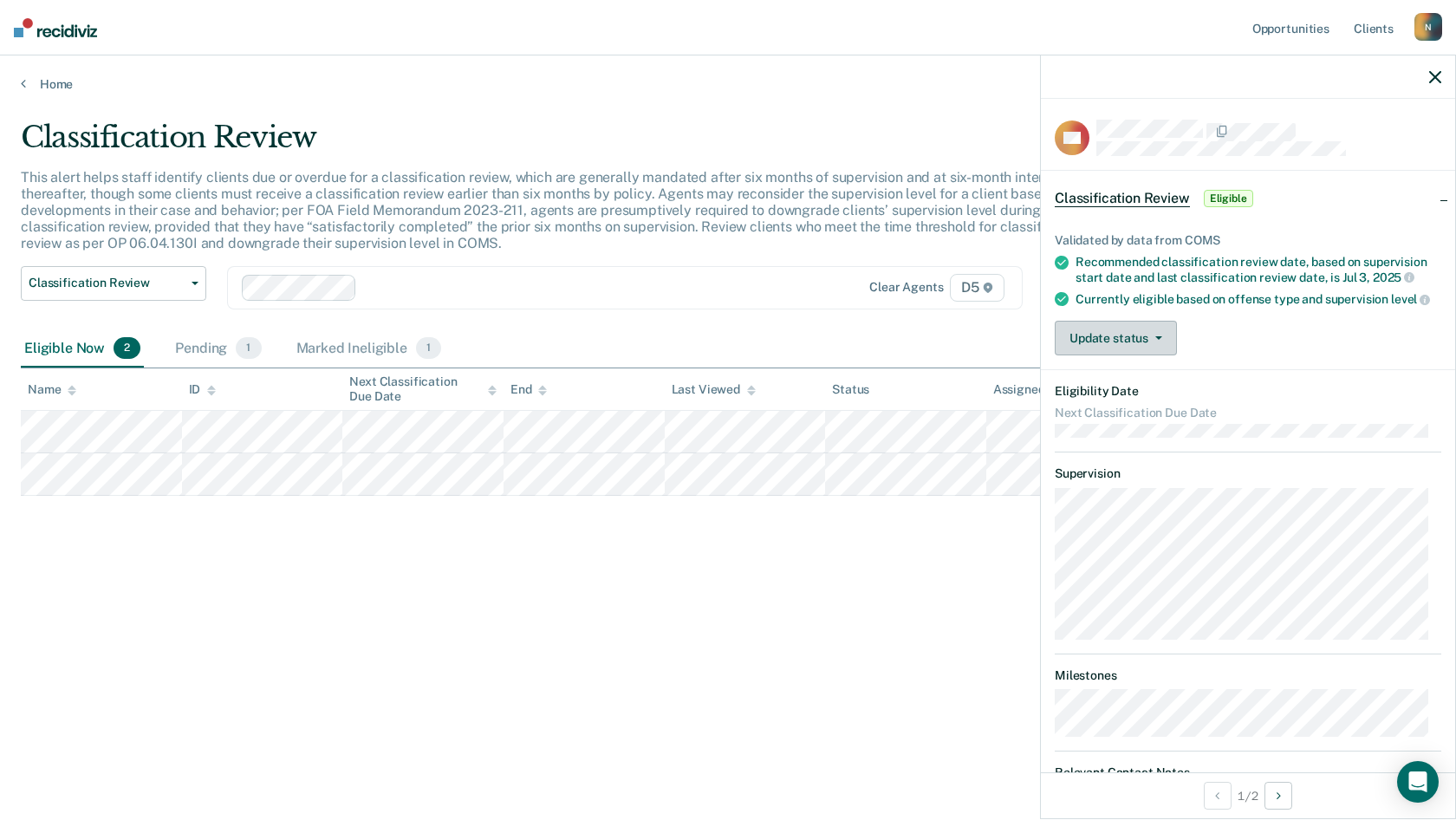 click on "Update status" at bounding box center [1115, 338] 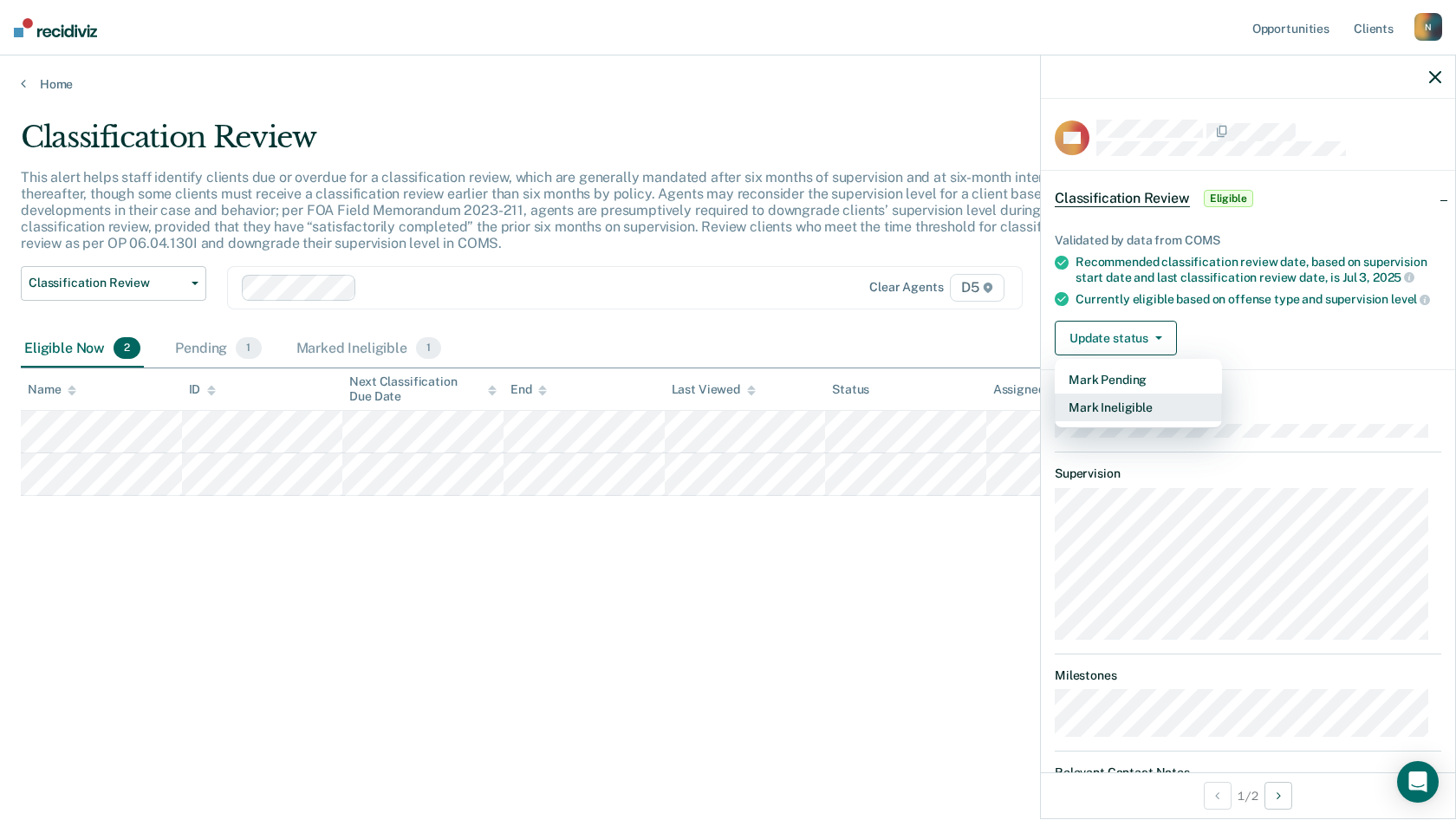 click on "Mark Ineligible" at bounding box center (1138, 407) 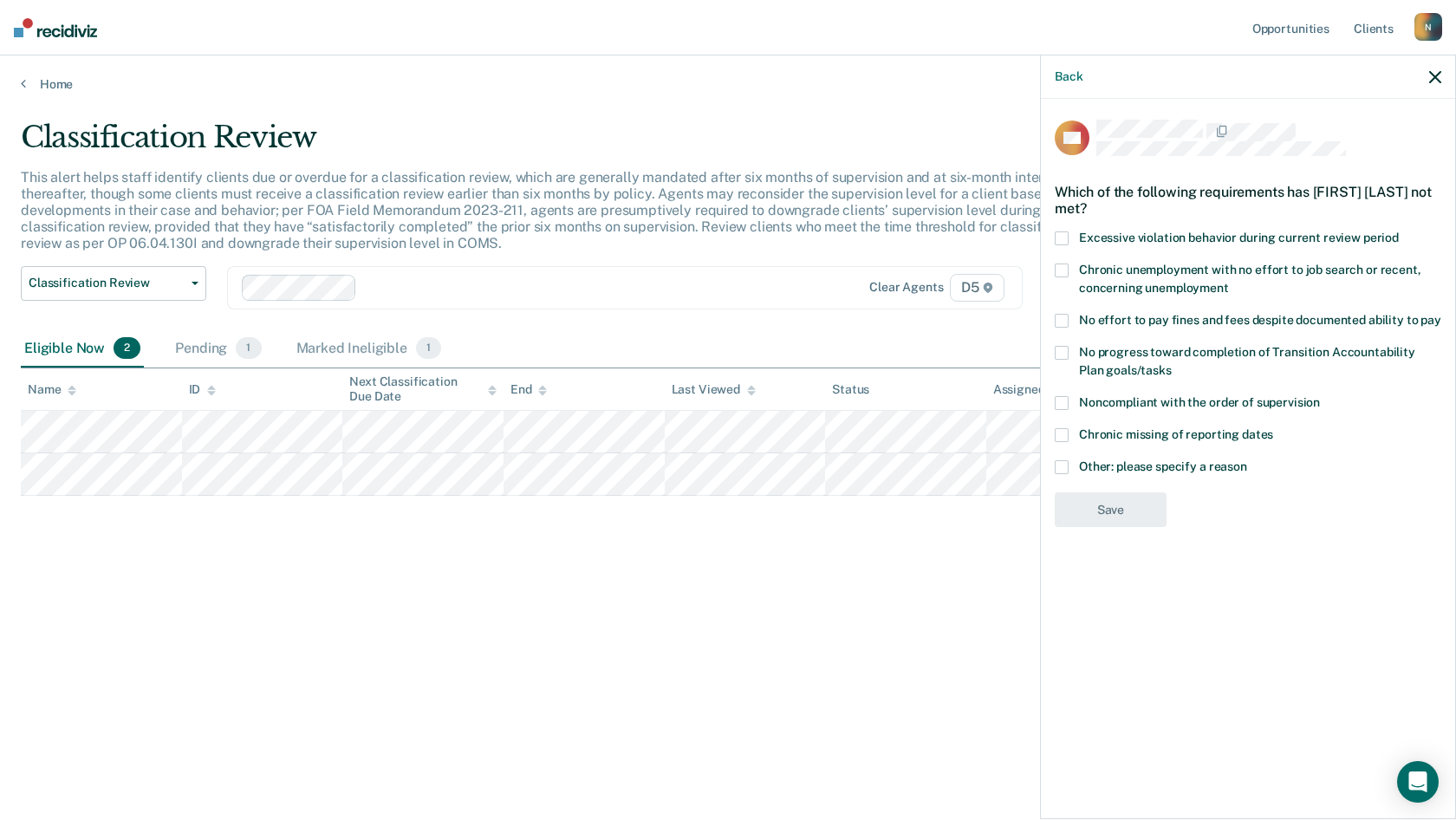 click on "CN   Which of the following requirements has [FIRST] [LAST] not met? Excessive violation behavior during current review period Chronic unemployment with no effort to job search or recent, concerning unemployment No effort to pay fines and fees despite documented ability to pay No progress toward completion of Transition Accountability Plan goals/tasks Noncompliant with the order of supervision Chronic missing of reporting dates Other: please specify a reason Save" at bounding box center [1248, 457] 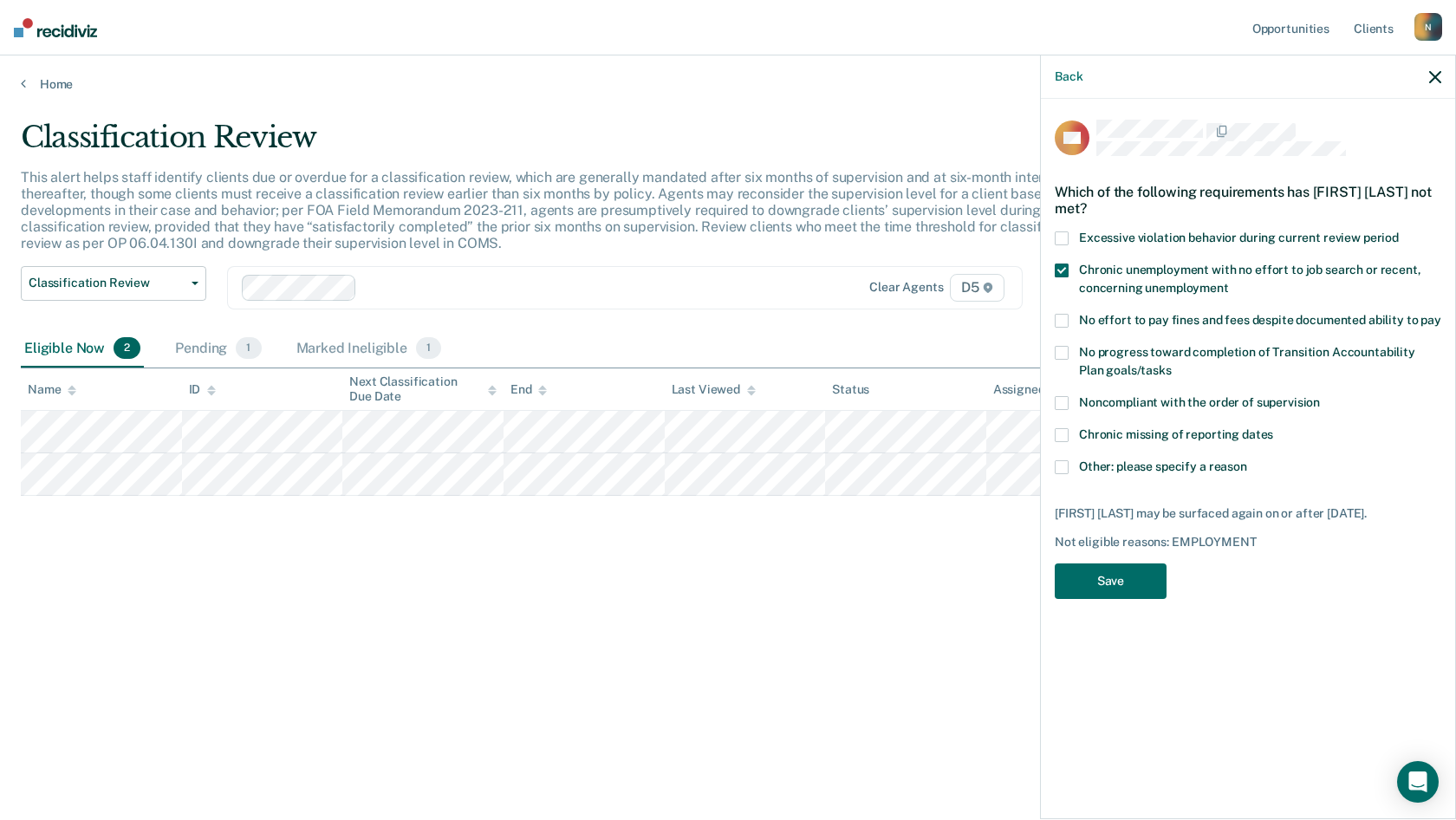 click on "No effort to pay fines and fees despite documented ability to pay" at bounding box center [1248, 322] 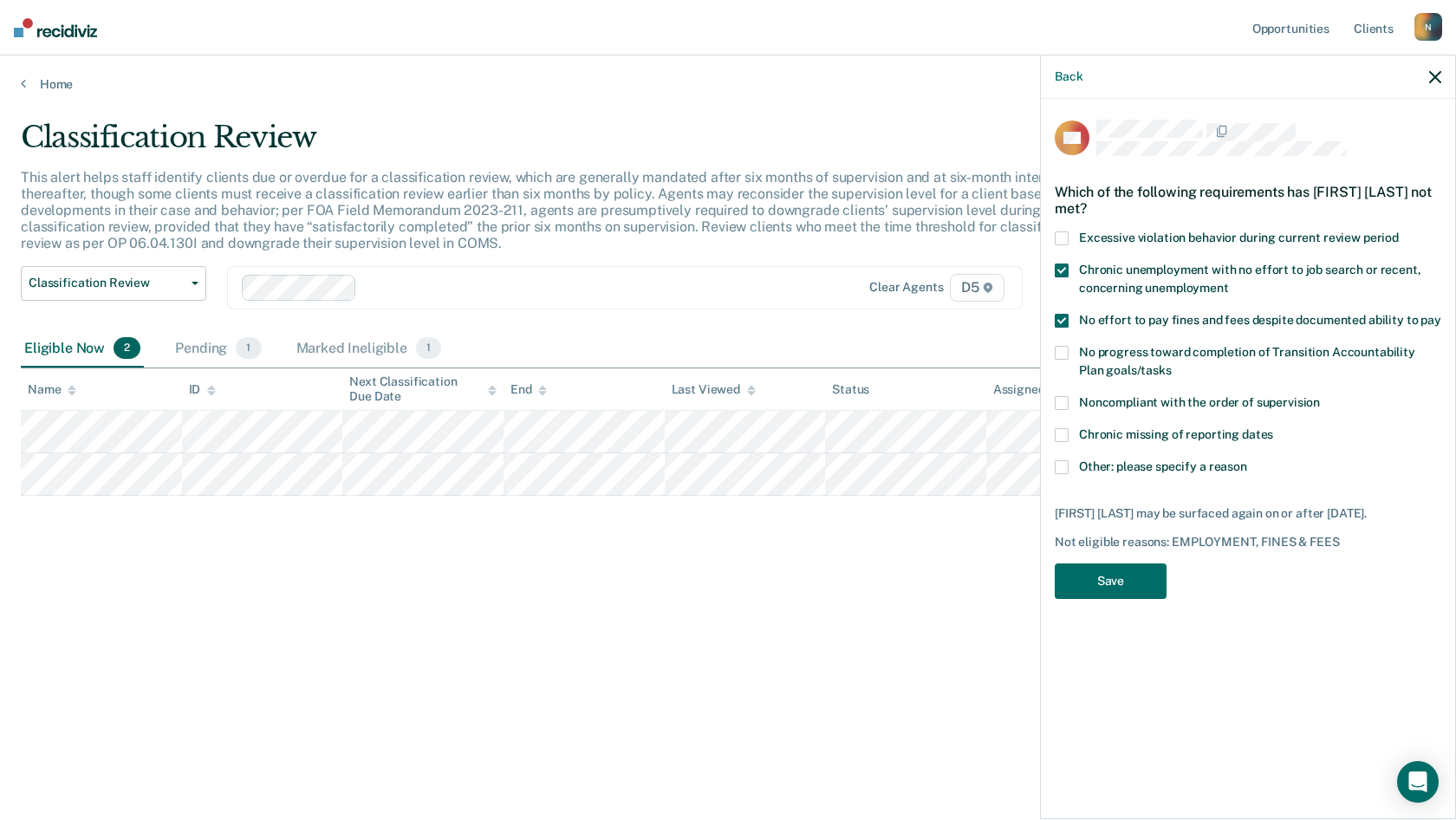 click on "No effort to pay fines and fees despite documented ability to pay" at bounding box center [1248, 322] 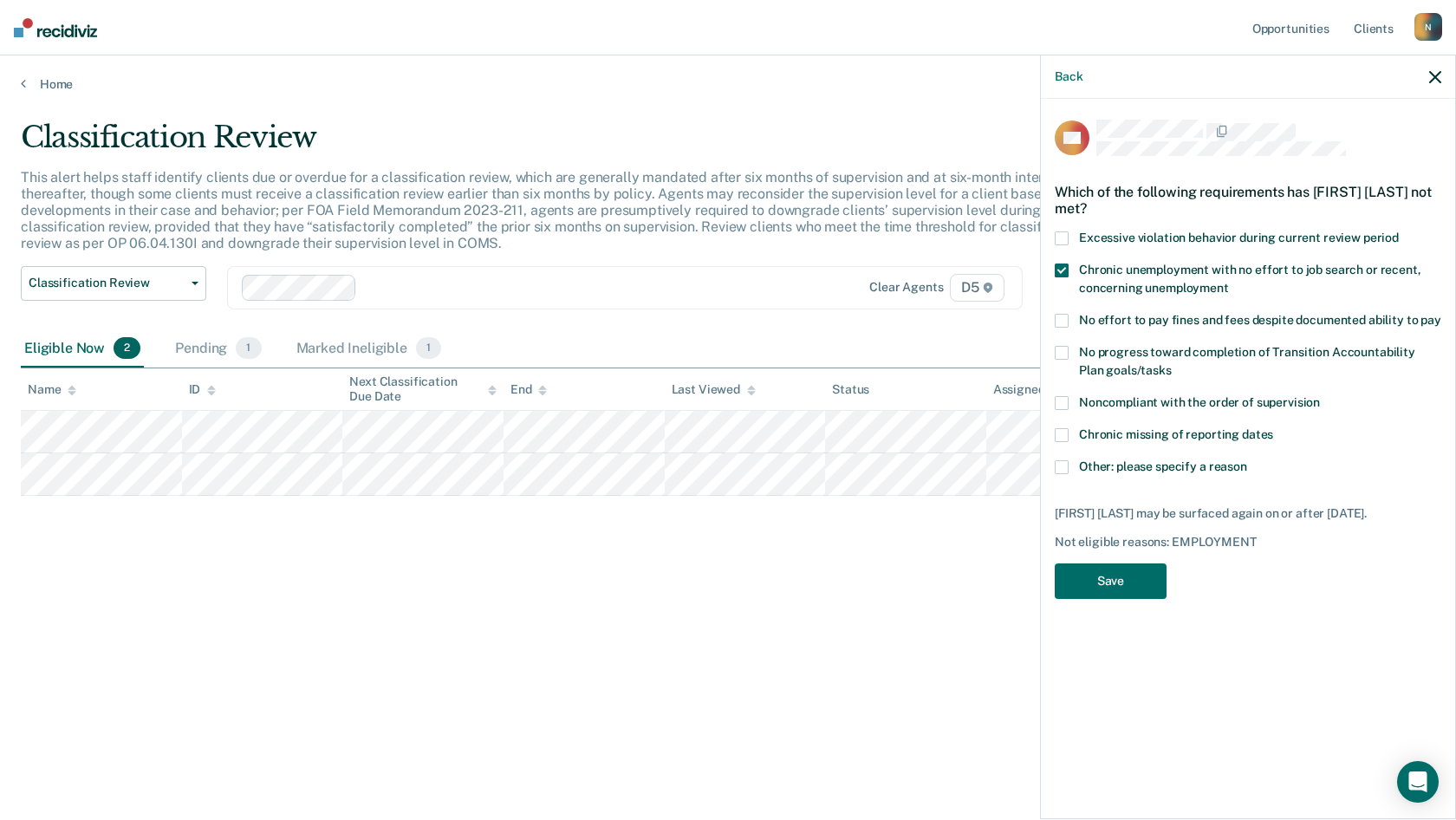 click at bounding box center [1062, 270] 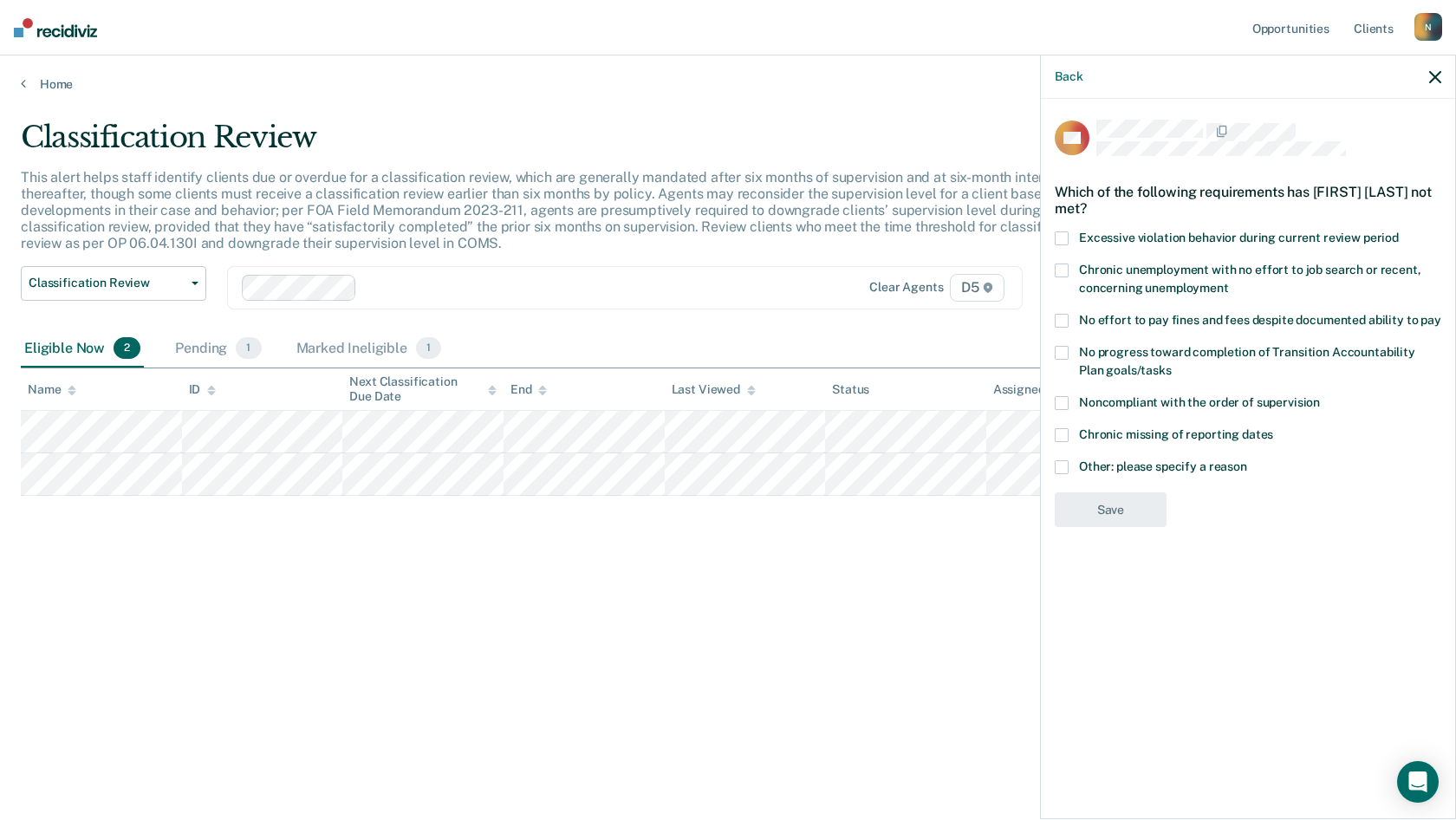 click at bounding box center [1062, 403] 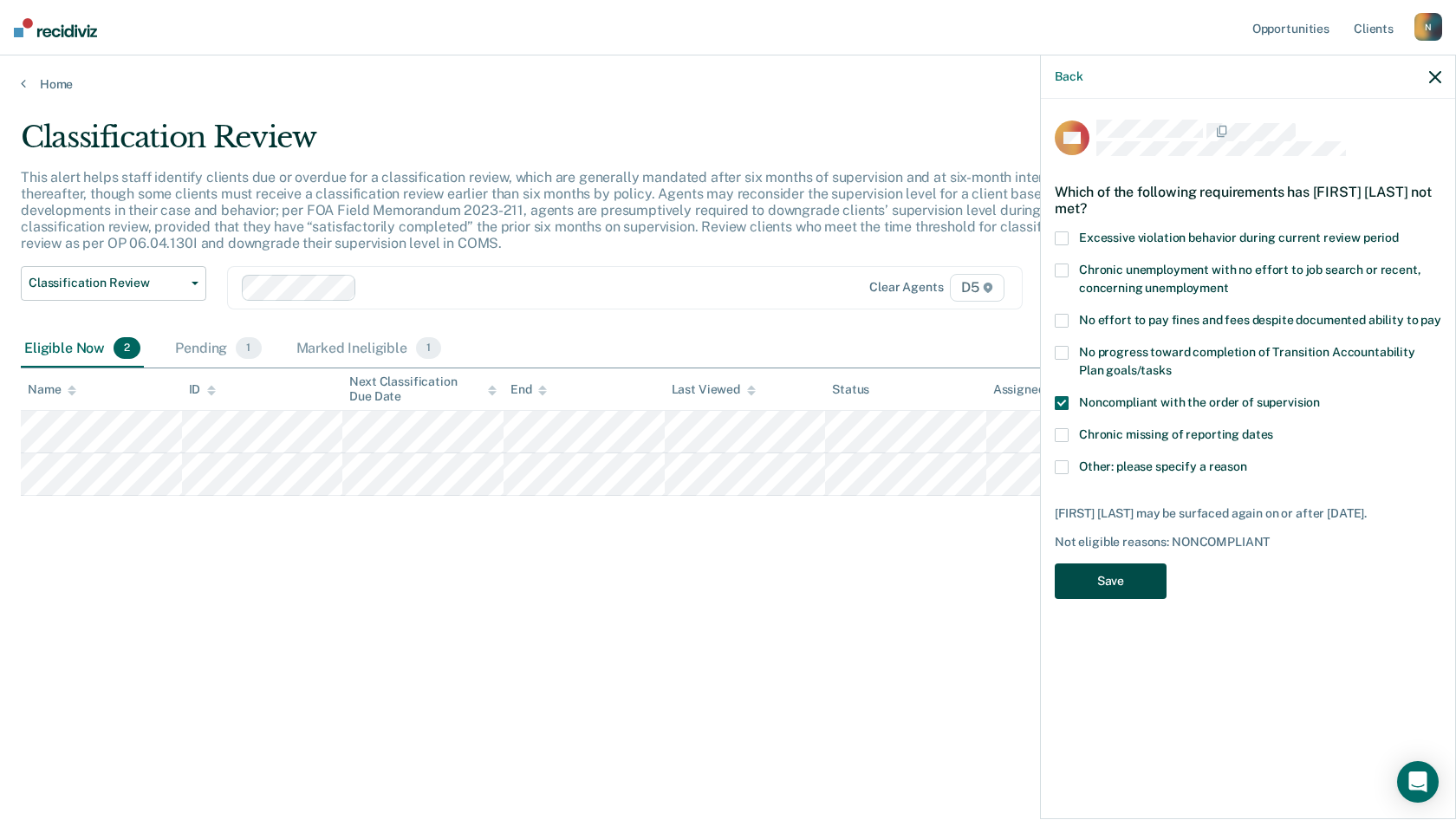 click on "Save" at bounding box center [1110, 581] 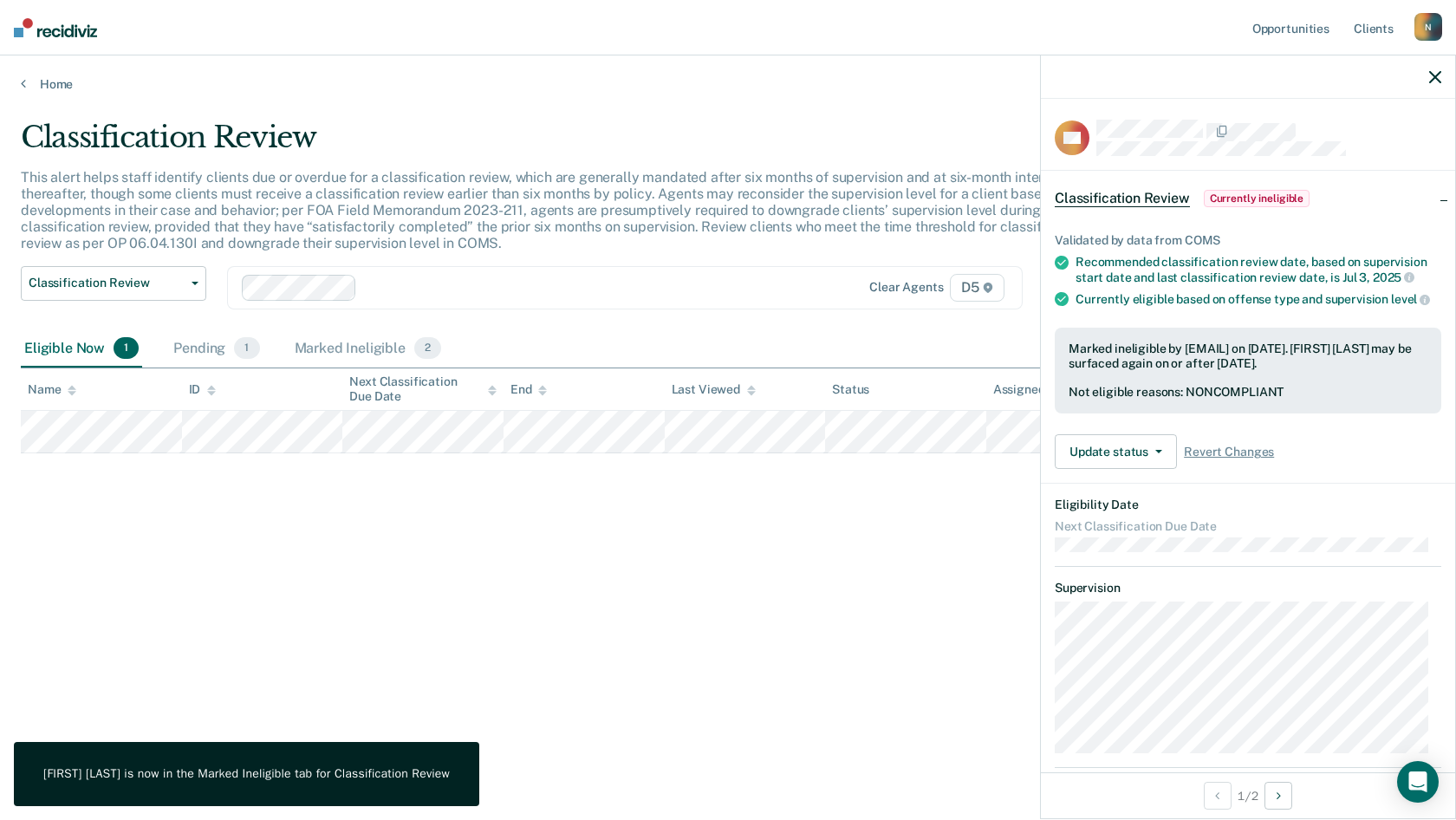 click on "Classification Review   This alert helps staff identify clients due or overdue for a classification review, which are generally mandated after six months of supervision and at six-month intervals thereafter, though some clients must receive a classification review earlier than six months by policy. Agents may reconsider the supervision level for a client based on developments in their case and behavior; per FOA Field Memorandum 2023-211, agents are presumptively required to downgrade clients’ supervision level during each classification review, provided that they have “satisfactorily completed” the prior six months on supervision. Review clients who meet the time threshold for classification review as per OP 06.04.130I and downgrade their supervision level in COMS. Classification Review Classification Review Early Discharge Minimum Telephone Reporting Overdue for Discharge Supervision Level Mismatch Clear   agents D5   Eligible Now 1 Pending 1 Marked Ineligible 2 Name ID Next Classification Due Date" at bounding box center [728, 405] 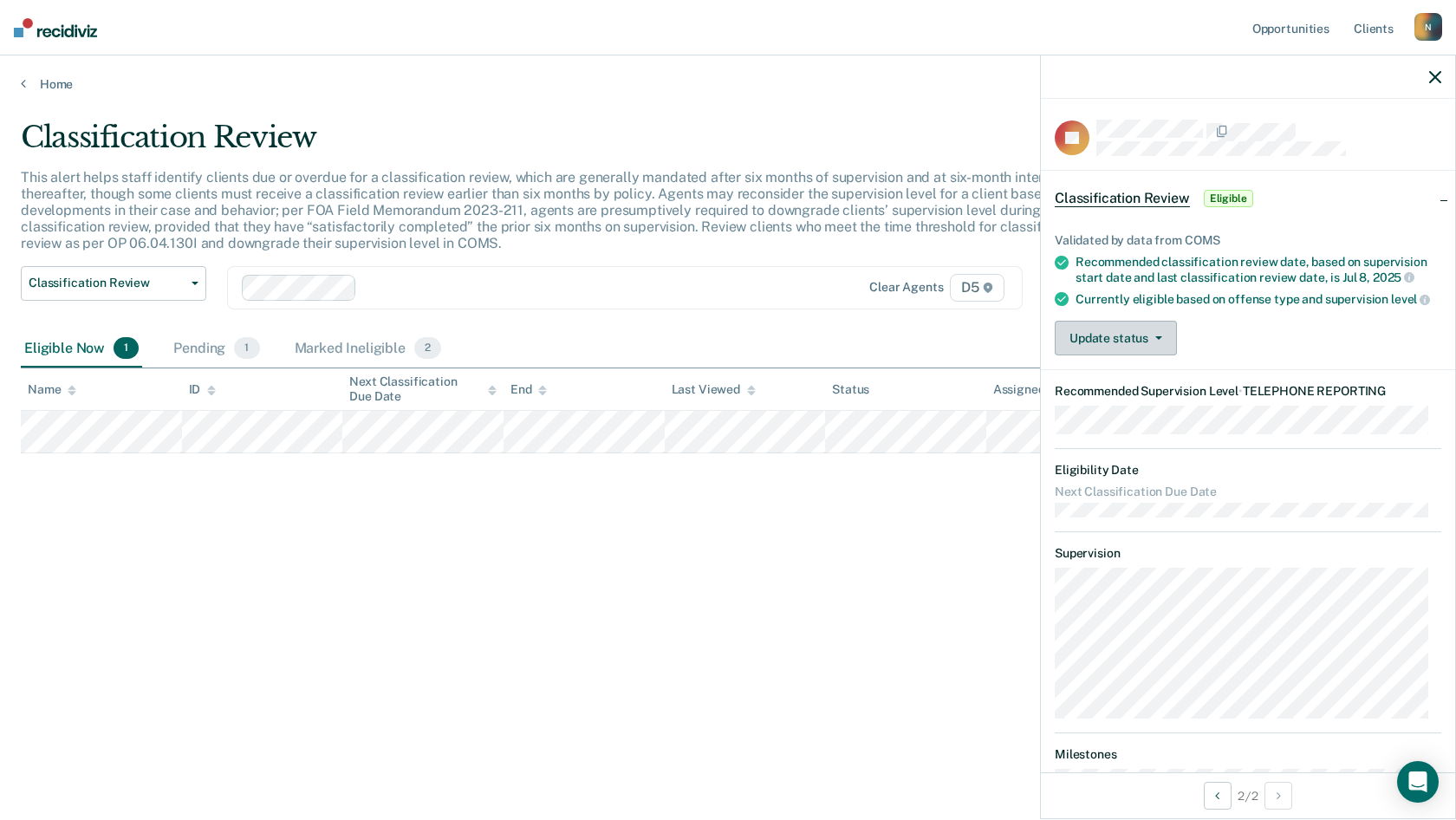 click on "Update status" at bounding box center [1115, 338] 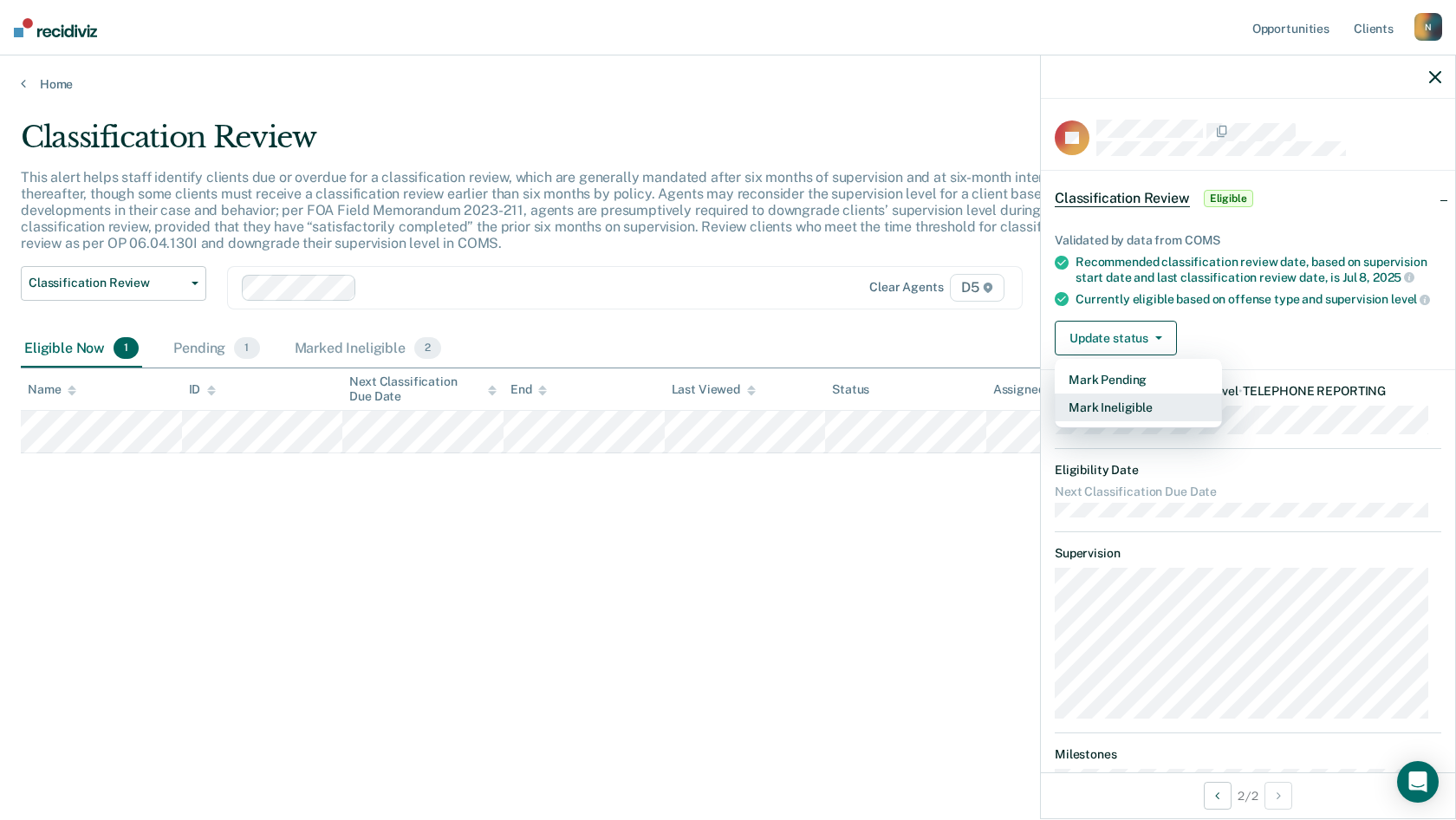 click on "Mark Ineligible" at bounding box center [1138, 407] 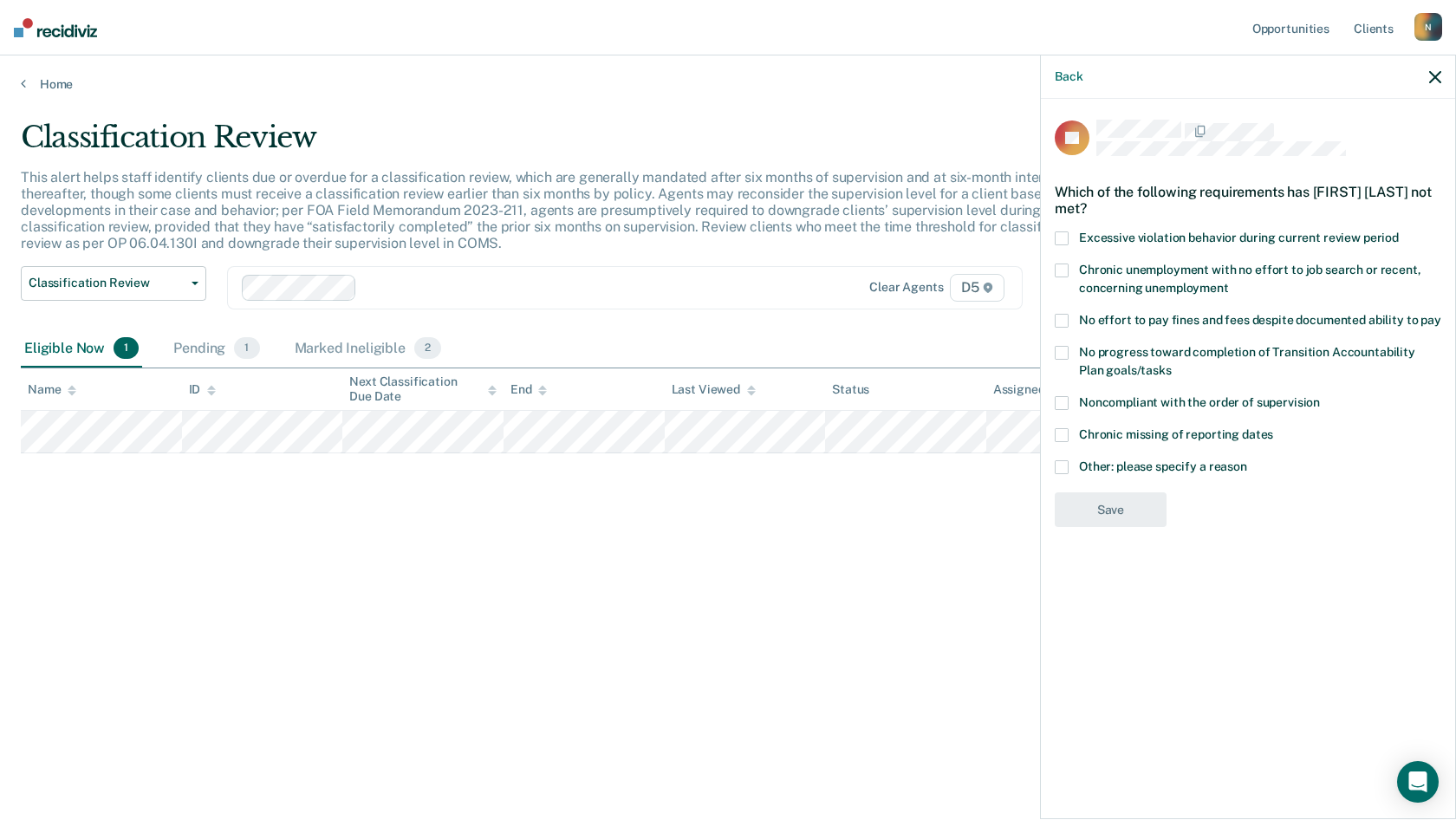click on "Other: please specify a reason" at bounding box center [1163, 466] 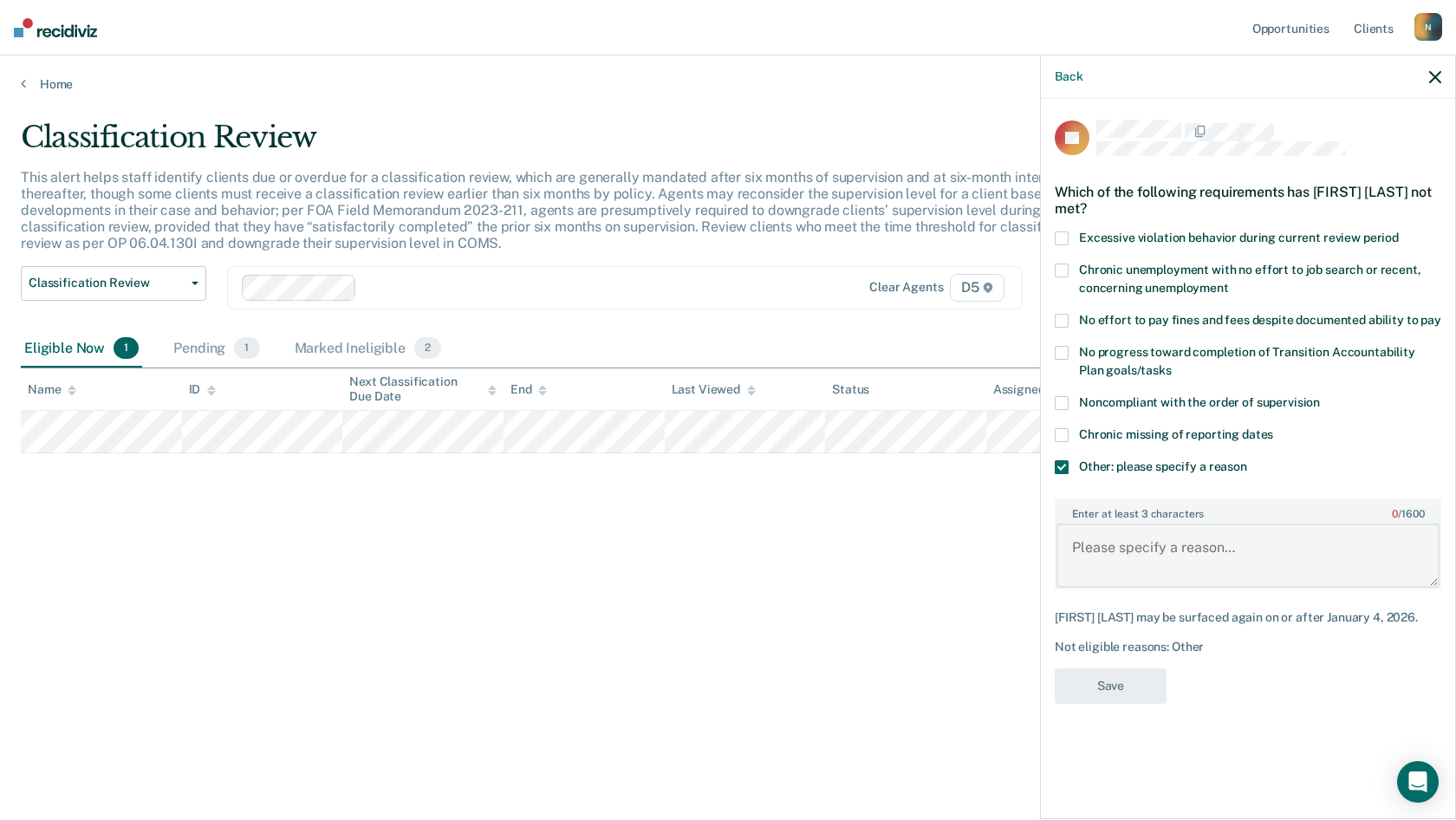 click on "Enter at least 3 characters 0  /  1600" at bounding box center (1248, 556) 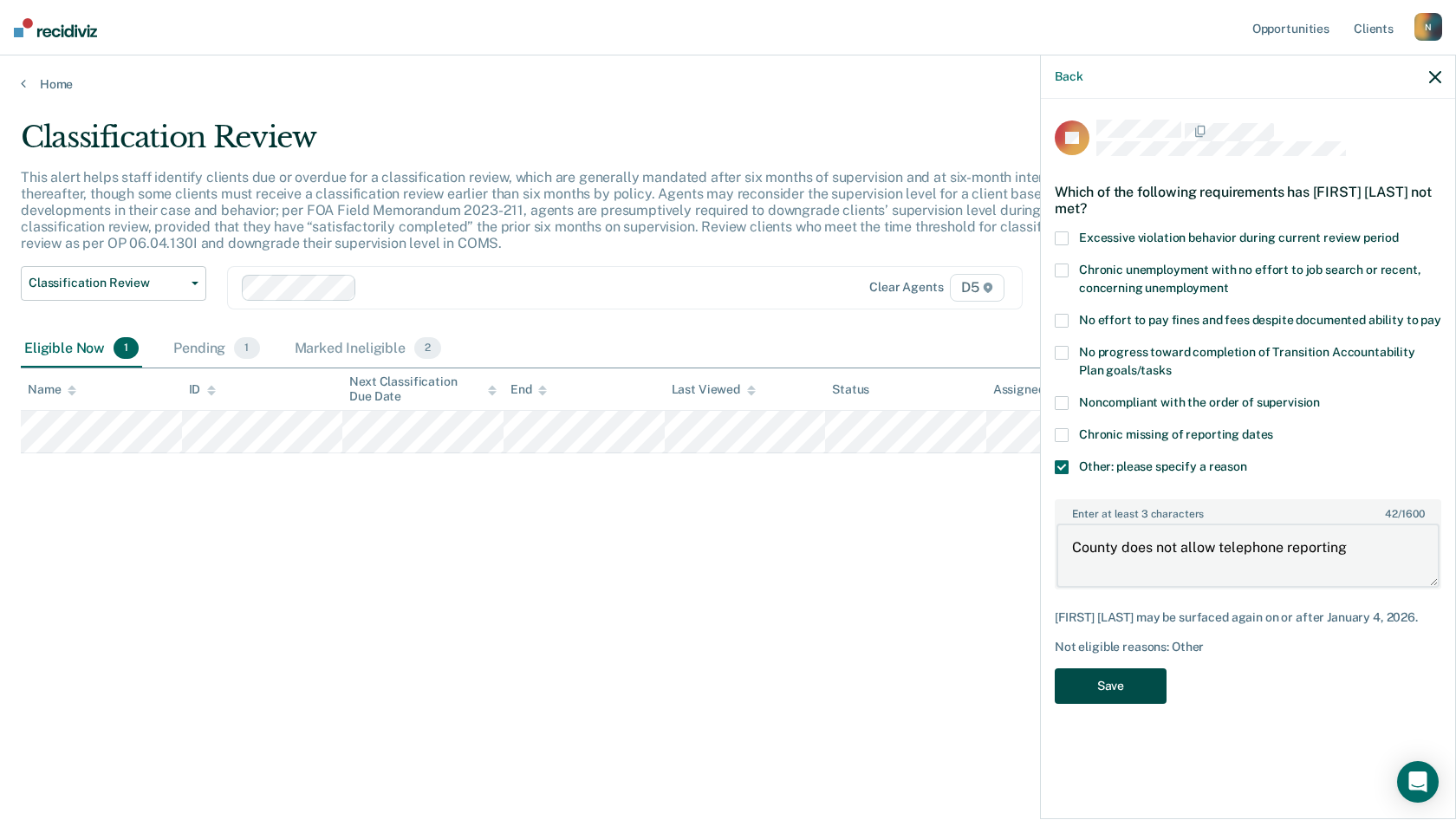 type on "County does not allow telephone reporting" 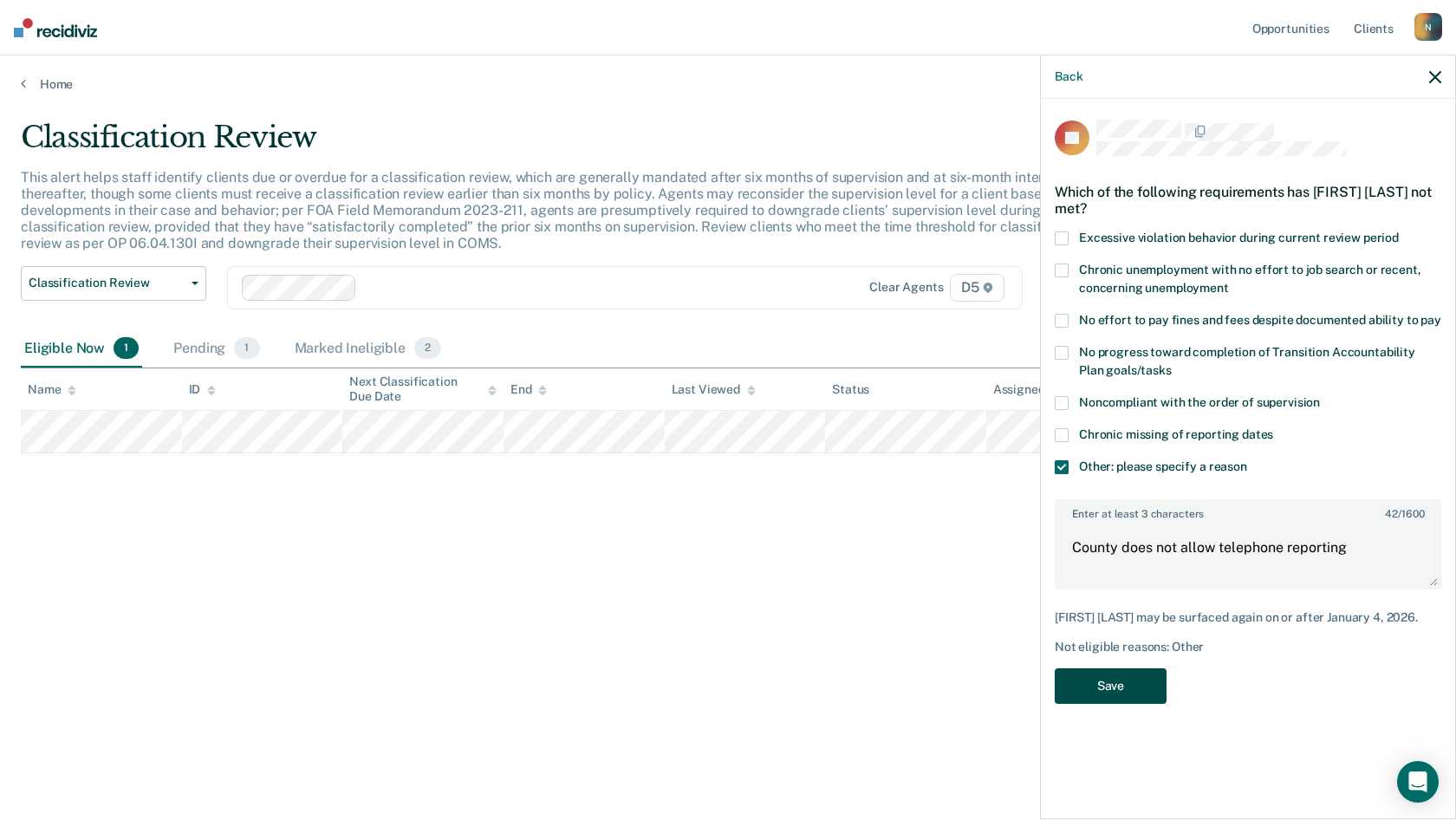 click on "Save" at bounding box center [1110, 686] 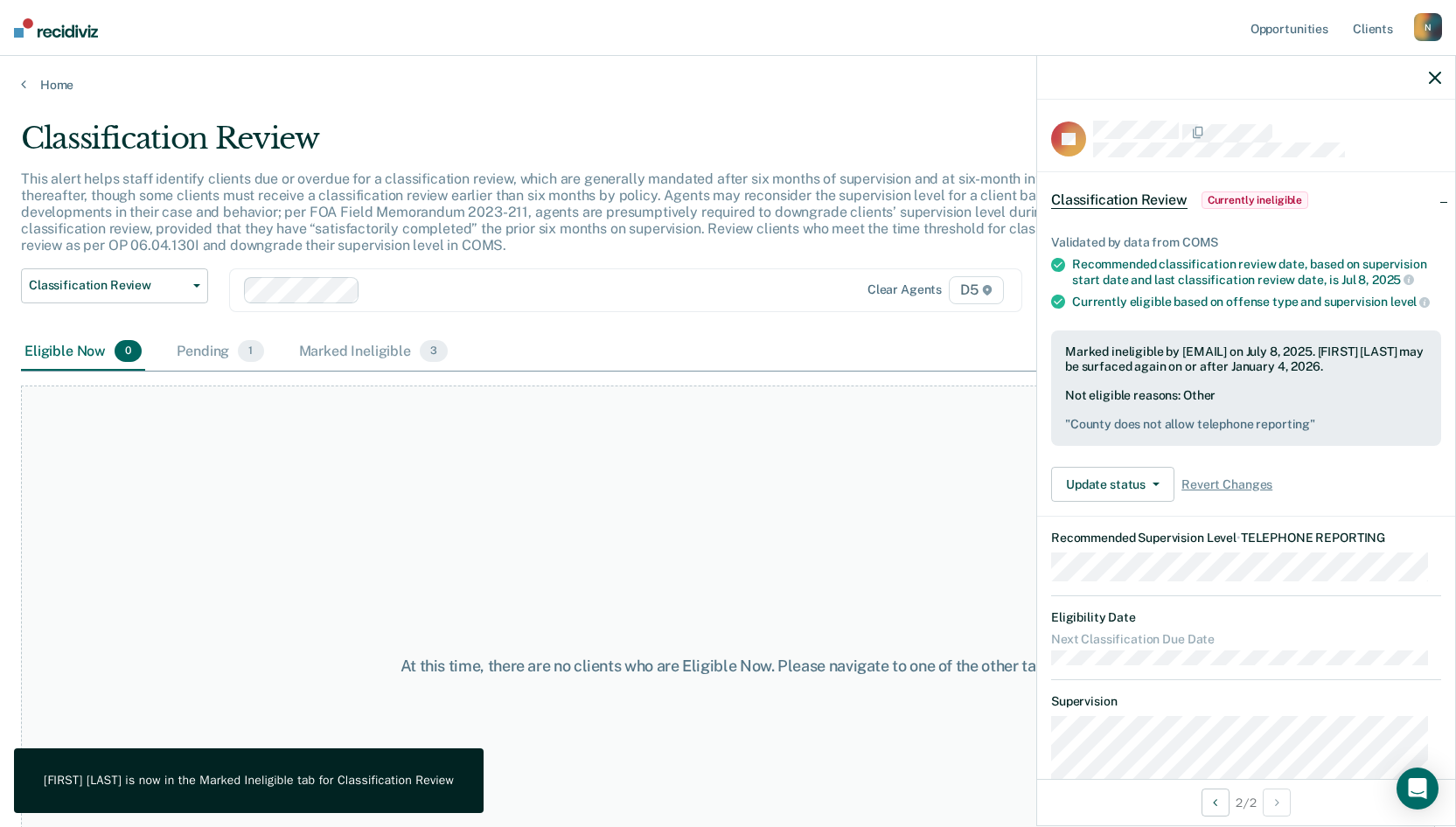 click on "At this time, there are no clients who are Eligible Now. Please navigate to one of the other tabs." at bounding box center [728, 666] 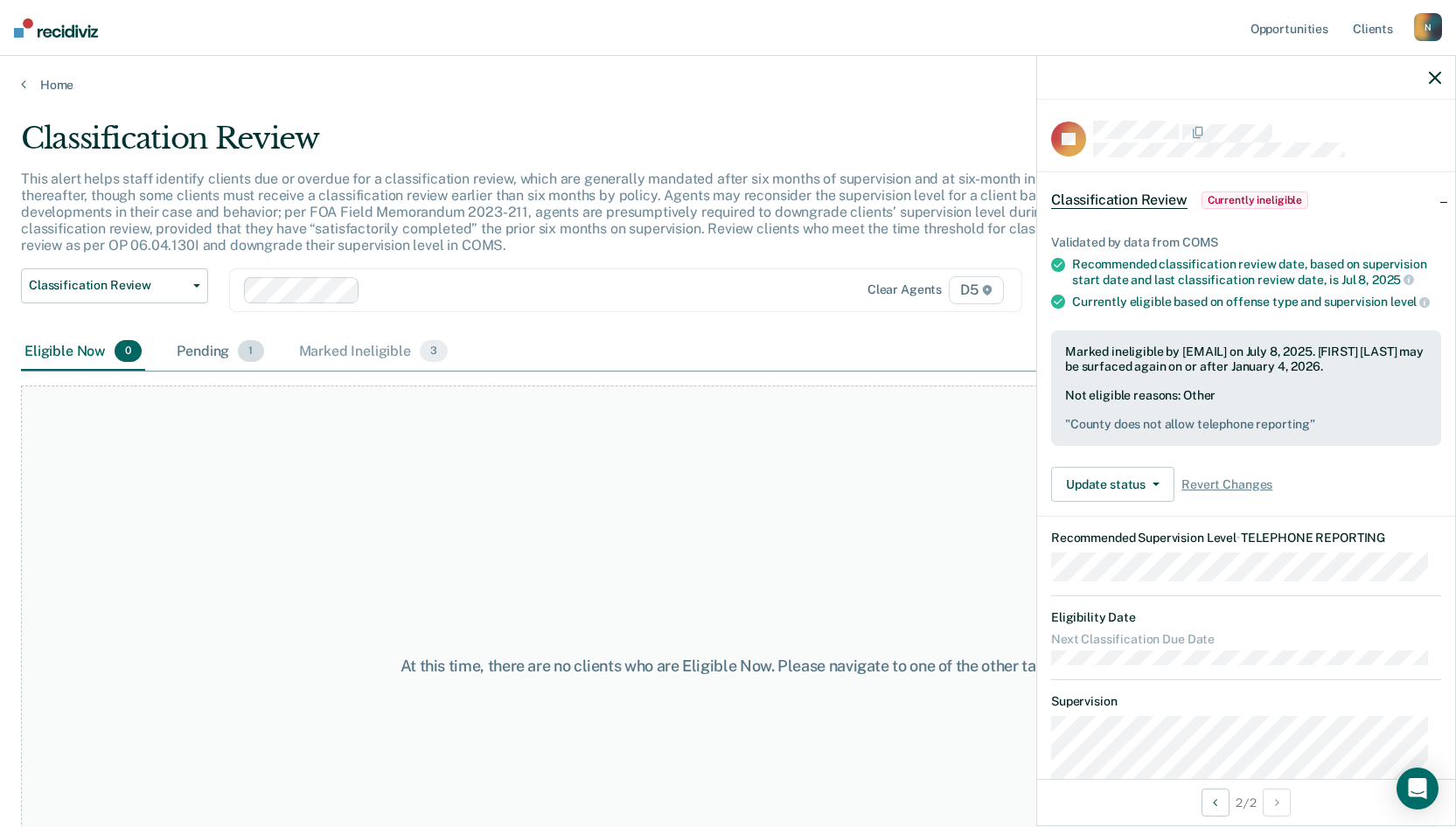 click on "Pending 1" at bounding box center [219, 352] 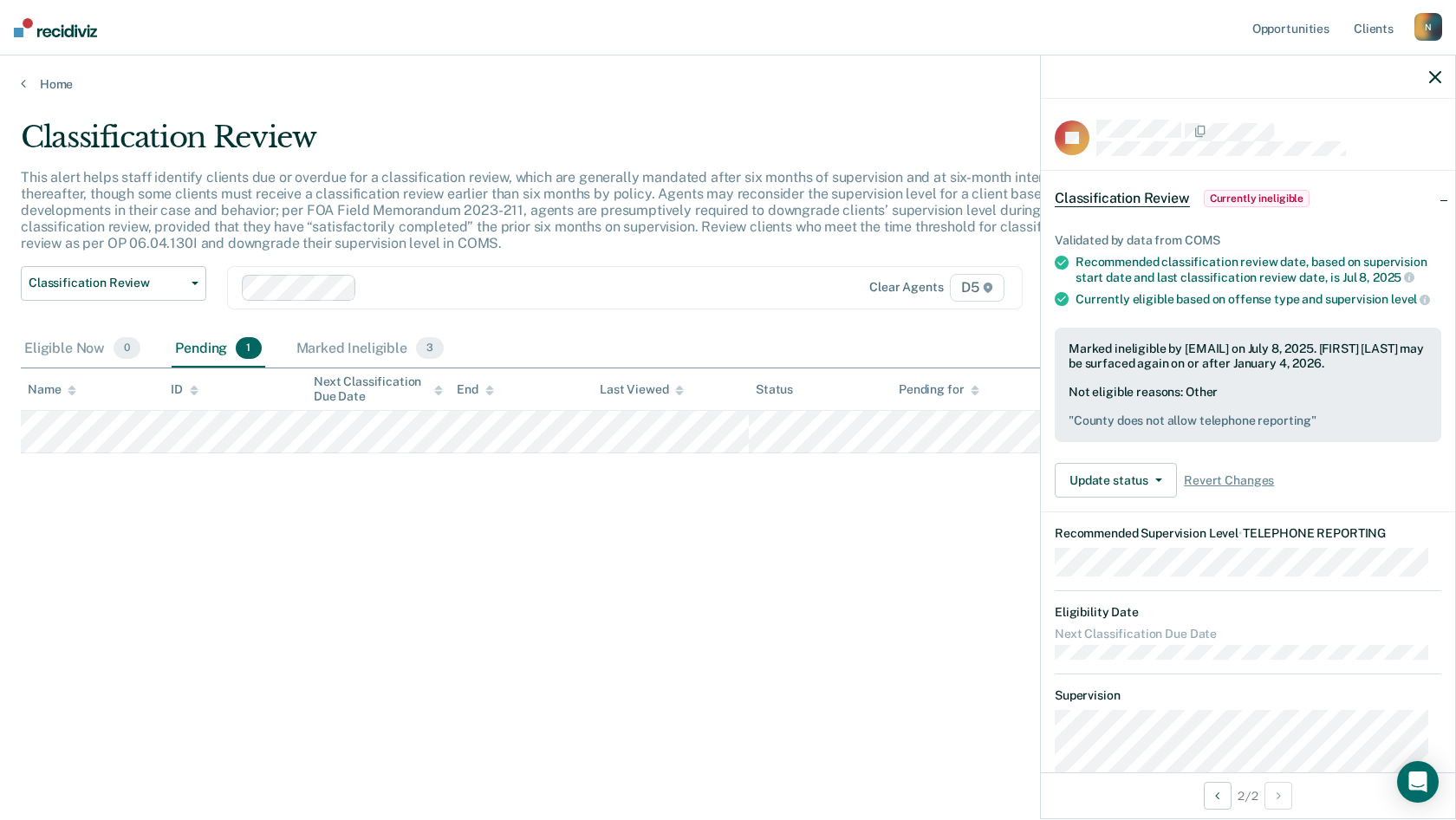 click on "Classification Review   This alert helps staff identify clients due or overdue for a classification review, which are generally mandated after six months of supervision and at six-month intervals thereafter, though some clients must receive a classification review earlier than six months by policy. Agents may reconsider the supervision level for a client based on developments in their case and behavior; per FOA Field Memorandum 2023-211, agents are presumptively required to downgrade clients’ supervision level during each classification review, provided that they have “satisfactorily completed” the prior six months on supervision. Review clients who meet the time threshold for classification review as per OP 06.04.130I and downgrade their supervision level in COMS. Classification Review Classification Review Early Discharge Minimum Telephone Reporting Overdue for Discharge Supervision Level Mismatch Clear   agents D5   Eligible Now 0 Pending 1 Marked Ineligible 3 Name ID Next Classification Due Date" at bounding box center (728, 405) 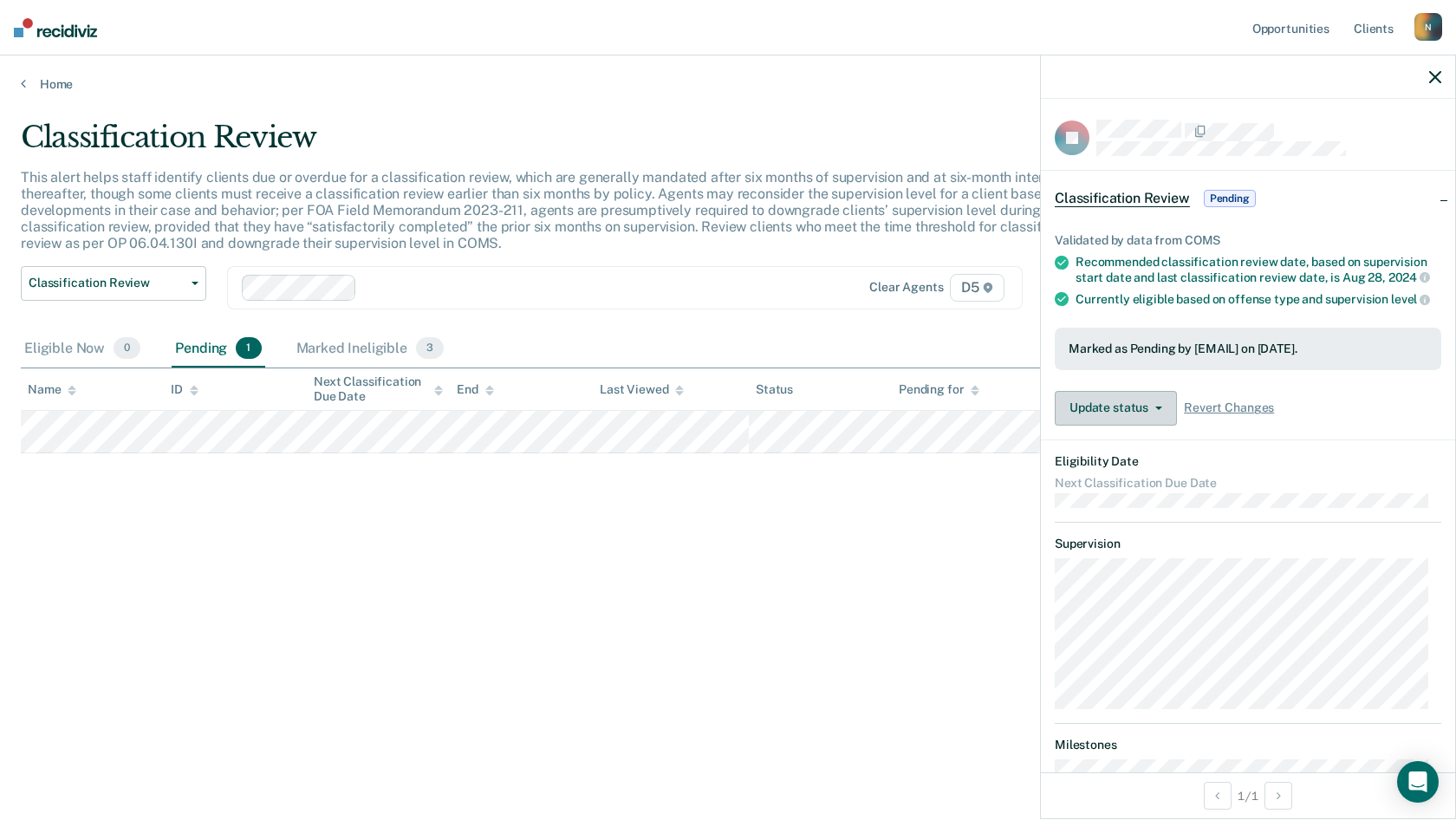 click on "Update status" at bounding box center [1115, 408] 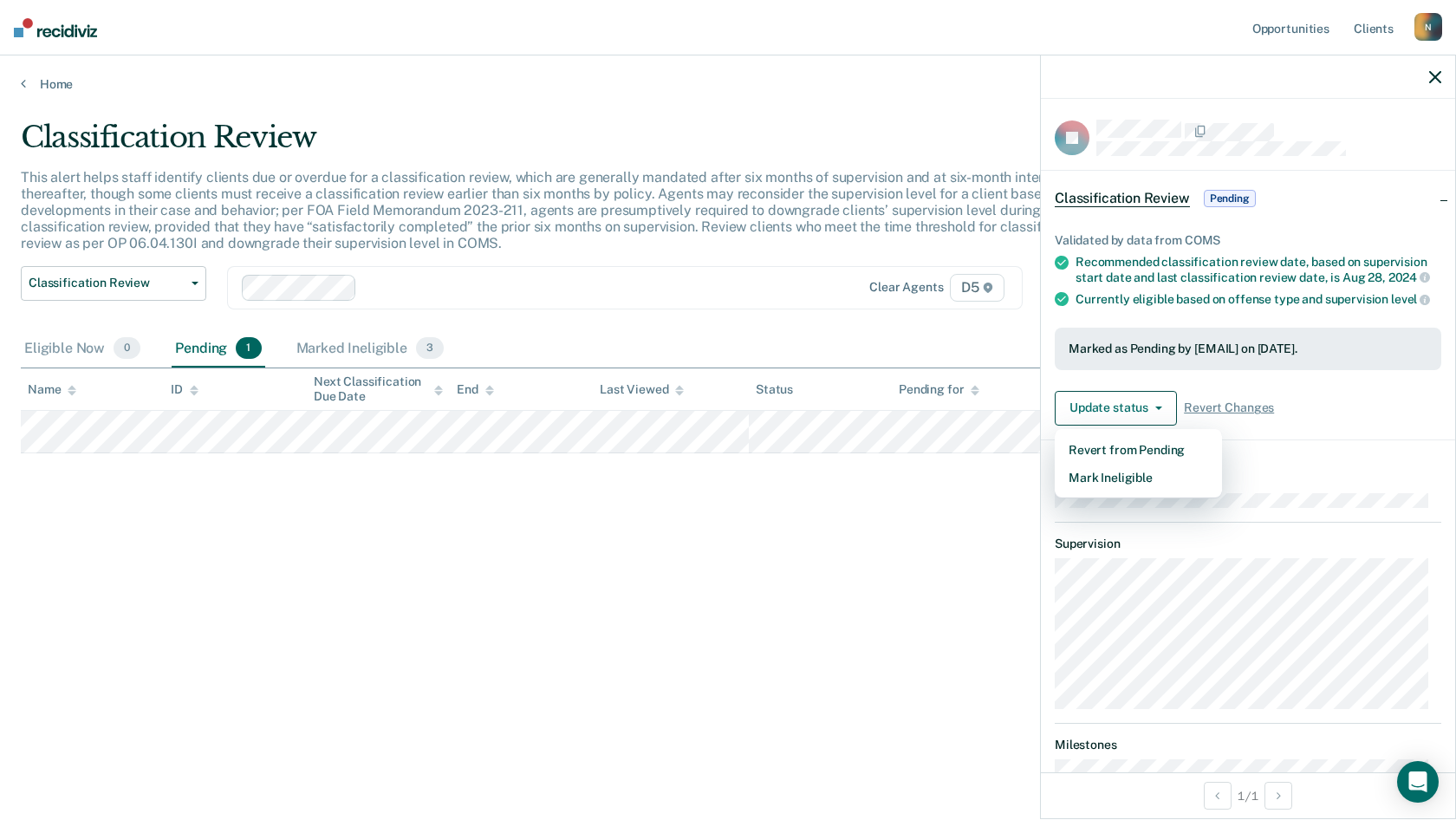 click on "Classification Review   This alert helps staff identify clients due or overdue for a classification review, which are generally mandated after six months of supervision and at six-month intervals thereafter, though some clients must receive a classification review earlier than six months by policy. Agents may reconsider the supervision level for a client based on developments in their case and behavior; per FOA Field Memorandum 2023-211, agents are presumptively required to downgrade clients’ supervision level during each classification review, provided that they have “satisfactorily completed” the prior six months on supervision. Review clients who meet the time threshold for classification review as per OP 06.04.130I and downgrade their supervision level in COMS. Classification Review Classification Review Early Discharge Minimum Telephone Reporting Overdue for Discharge Supervision Level Mismatch Clear   agents D5   Eligible Now 0 Pending 1 Marked Ineligible 3 Name ID Next Classification Due Date" at bounding box center [728, 405] 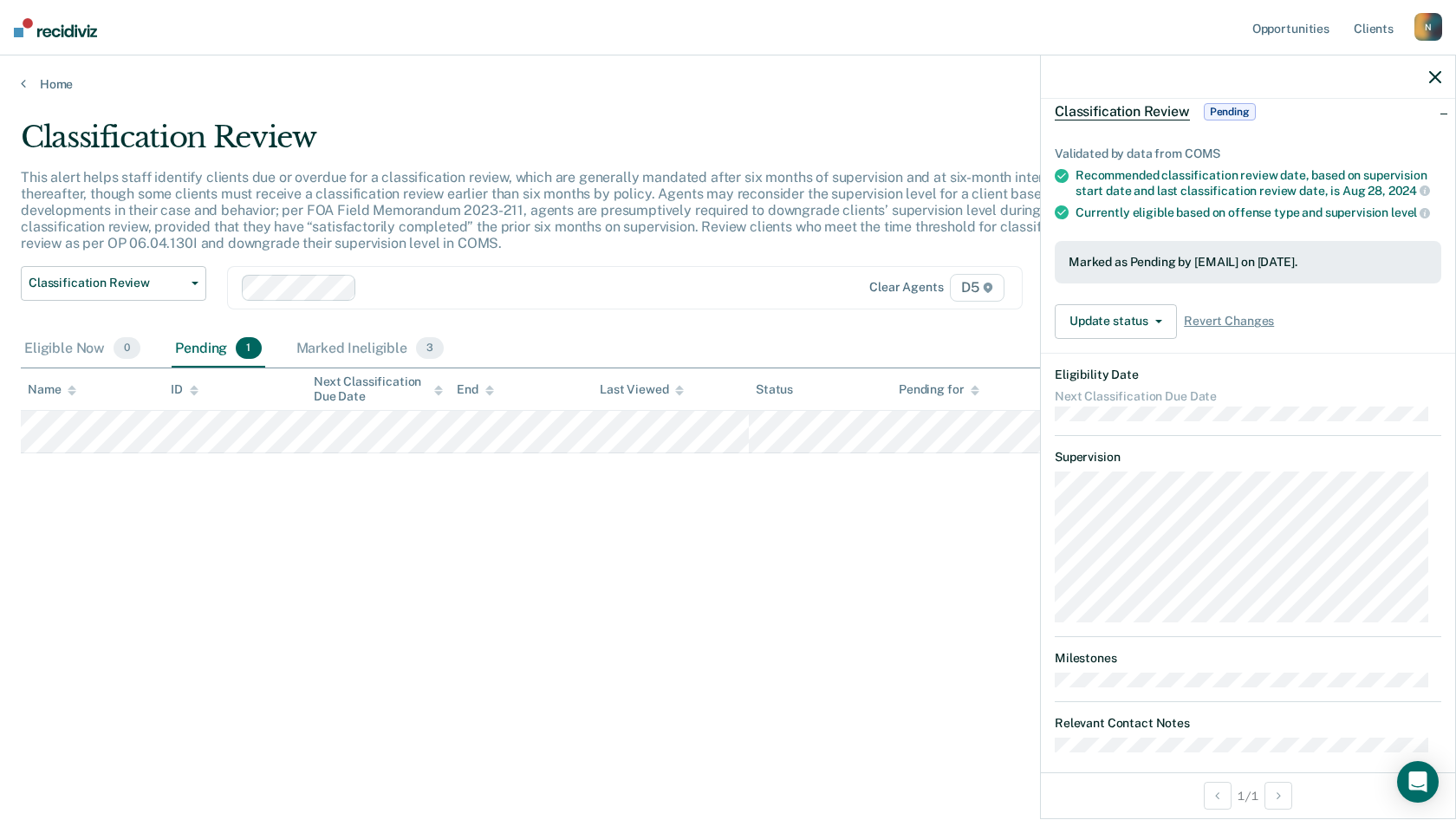 scroll, scrollTop: 128, scrollLeft: 0, axis: vertical 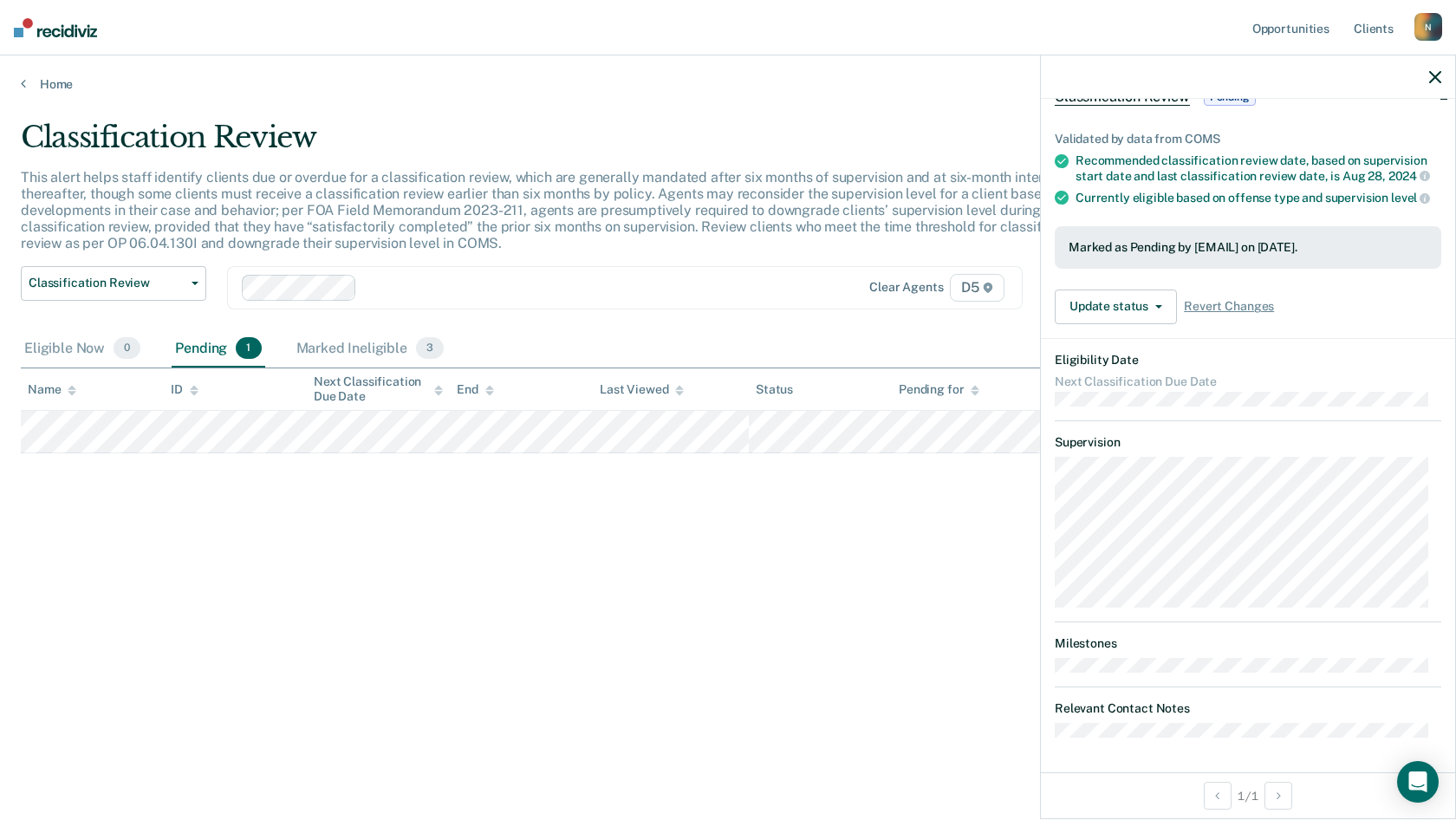 click on "Classification Review   This alert helps staff identify clients due or overdue for a classification review, which are generally mandated after six months of supervision and at six-month intervals thereafter, though some clients must receive a classification review earlier than six months by policy. Agents may reconsider the supervision level for a client based on developments in their case and behavior; per FOA Field Memorandum 2023-211, agents are presumptively required to downgrade clients’ supervision level during each classification review, provided that they have “satisfactorily completed” the prior six months on supervision. Review clients who meet the time threshold for classification review as per OP 06.04.130I and downgrade their supervision level in COMS. Classification Review Classification Review Early Discharge Minimum Telephone Reporting Overdue for Discharge Supervision Level Mismatch Clear   agents D5   Eligible Now 0 Pending 1 Marked Ineligible 3 Name ID Next Classification Due Date" at bounding box center [728, 405] 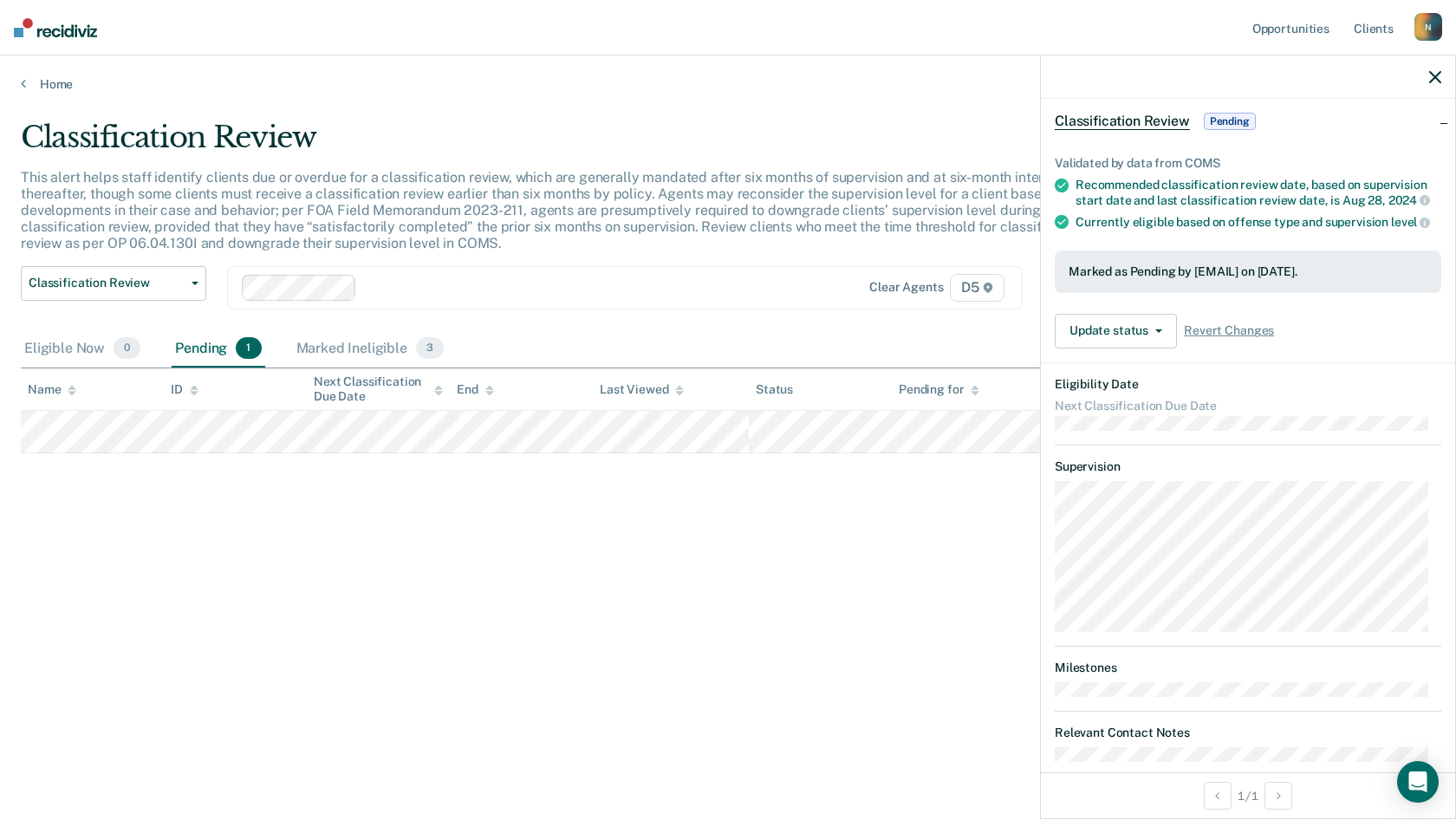 scroll, scrollTop: 0, scrollLeft: 0, axis: both 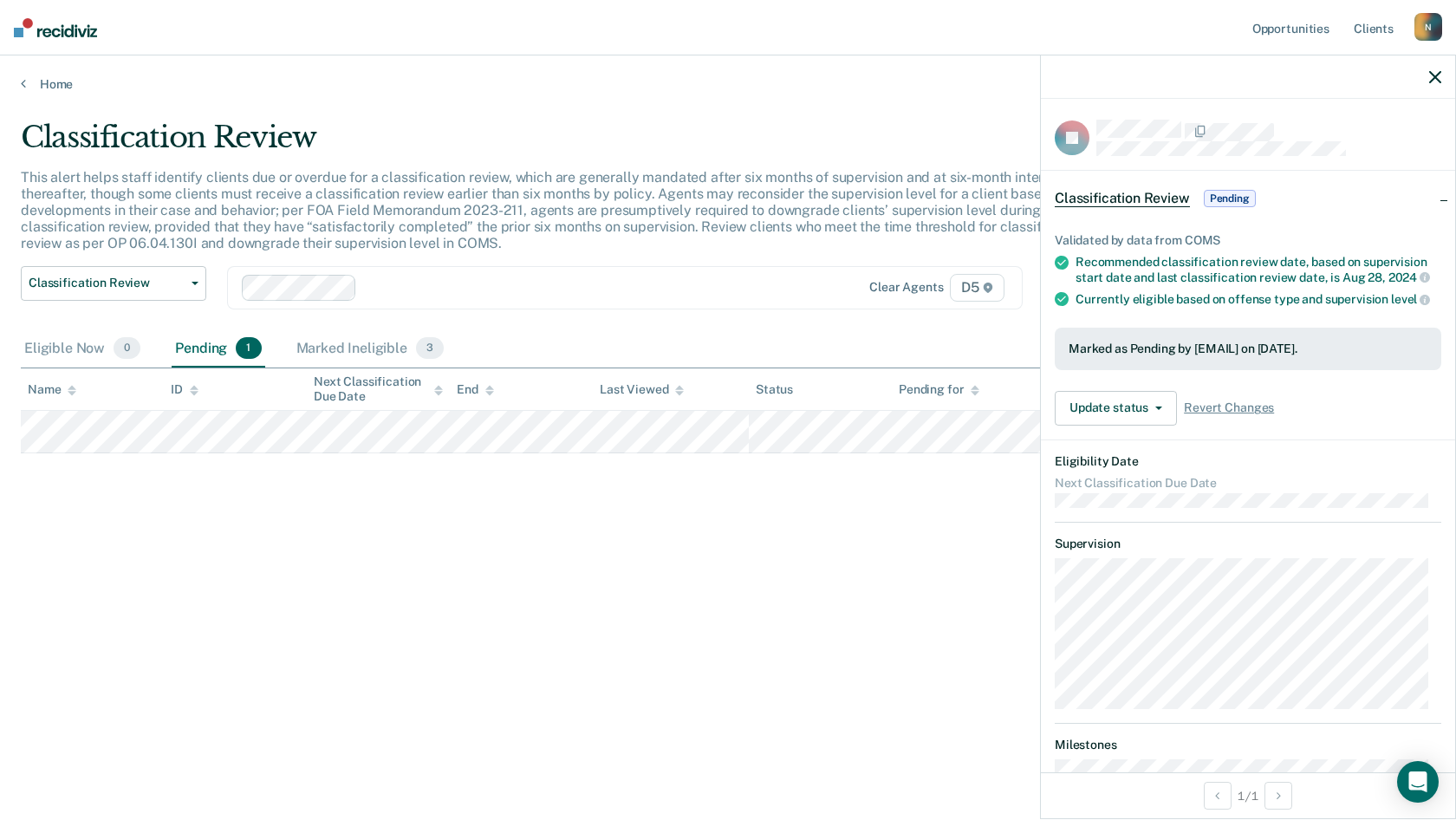 click at bounding box center (1435, 77) 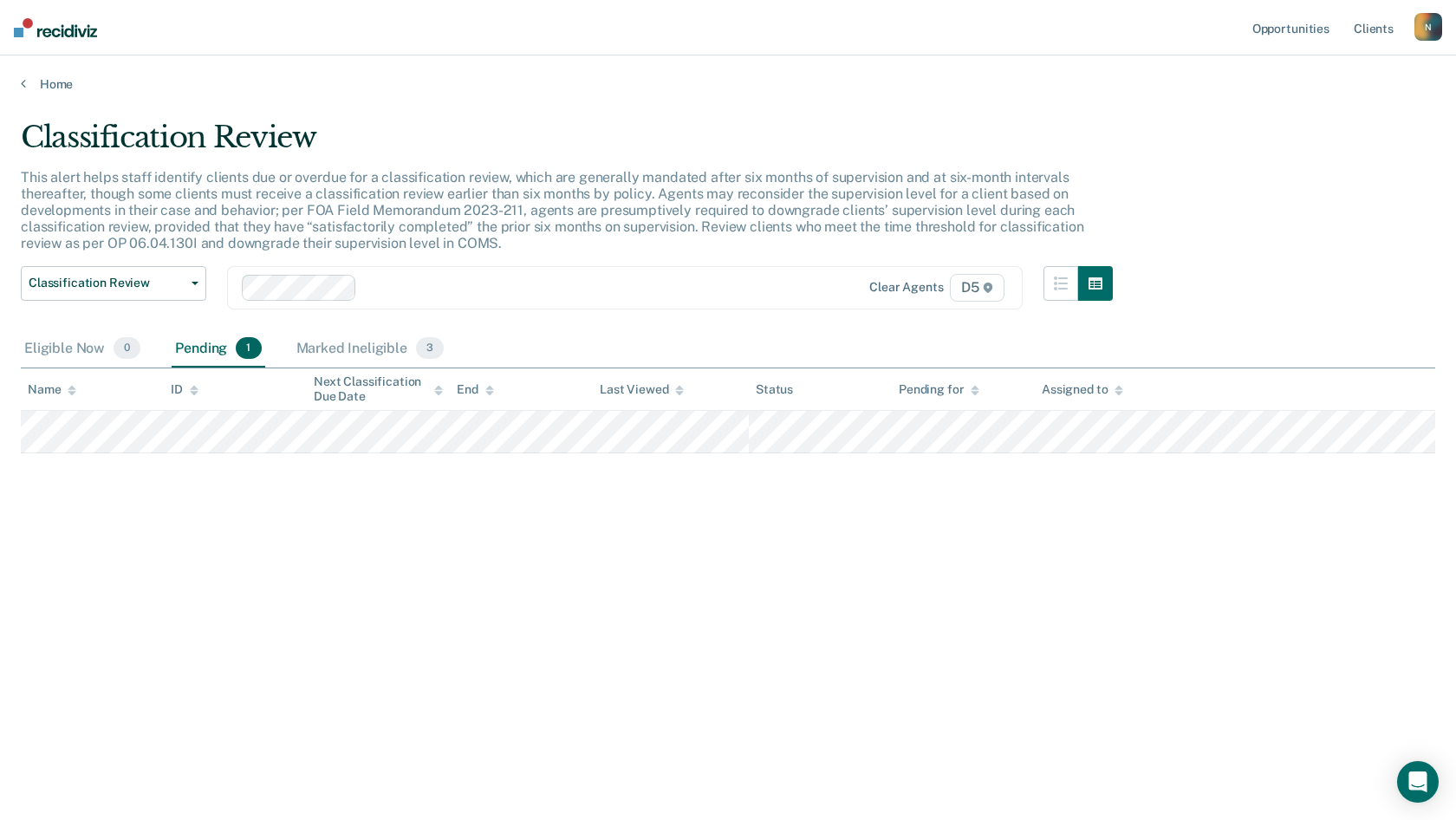 click on "Classification Review   This alert helps staff identify clients due or overdue for a classification review, which are generally mandated after six months of supervision and at six-month intervals thereafter, though some clients must receive a classification review earlier than six months by policy. Agents may reconsider the supervision level for a client based on developments in their case and behavior; per FOA Field Memorandum 2023-211, agents are presumptively required to downgrade clients’ supervision level during each classification review, provided that they have “satisfactorily completed” the prior six months on supervision. Review clients who meet the time threshold for classification review as per OP 06.04.130I and downgrade their supervision level in COMS. Classification Review Classification Review Early Discharge Minimum Telephone Reporting Overdue for Discharge Supervision Level Mismatch Clear   agents D5   Eligible Now 0 Pending 1 Marked Ineligible 3 Name ID Next Classification Due Date" at bounding box center (728, 405) 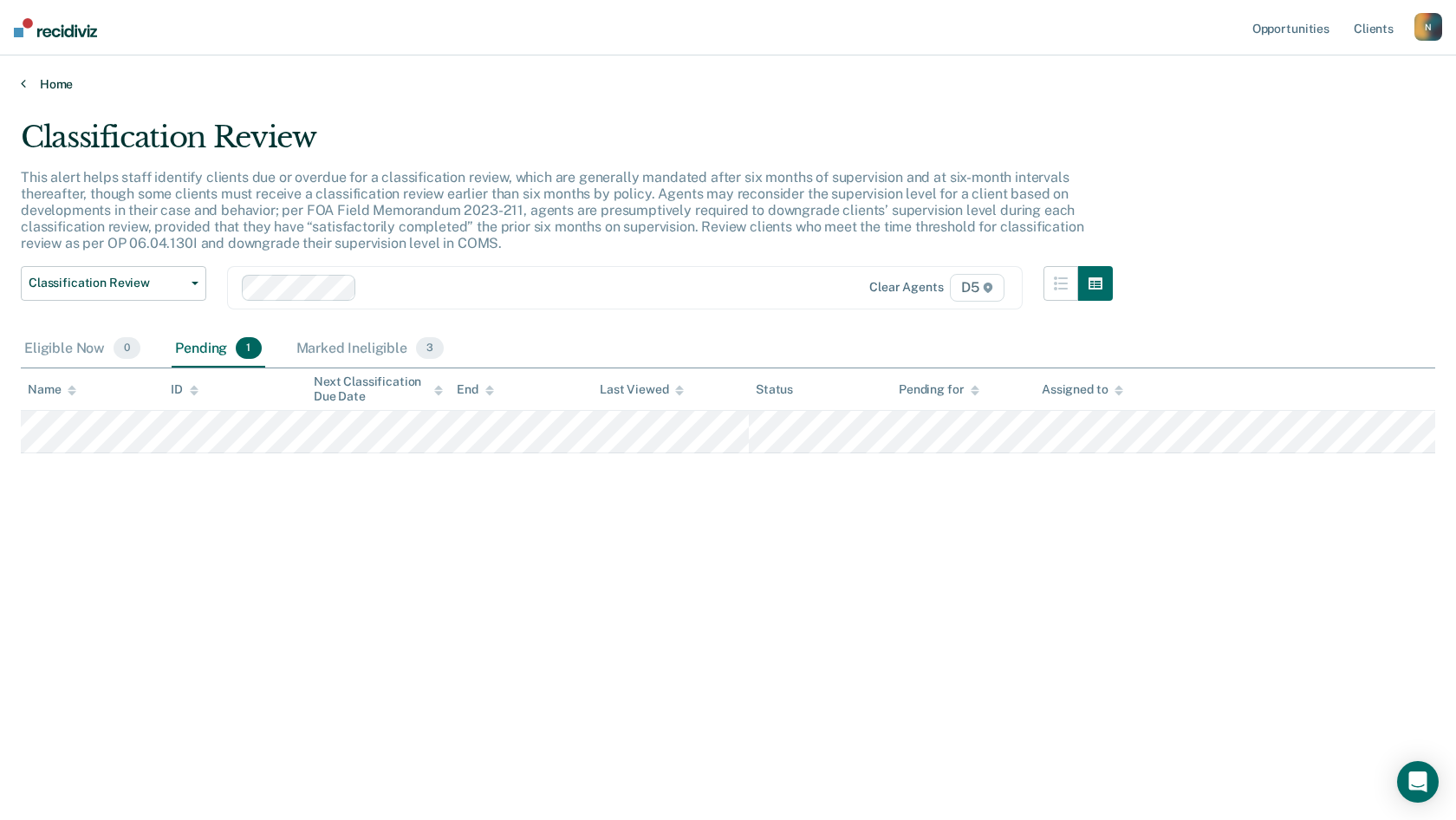 click on "Home" at bounding box center [728, 84] 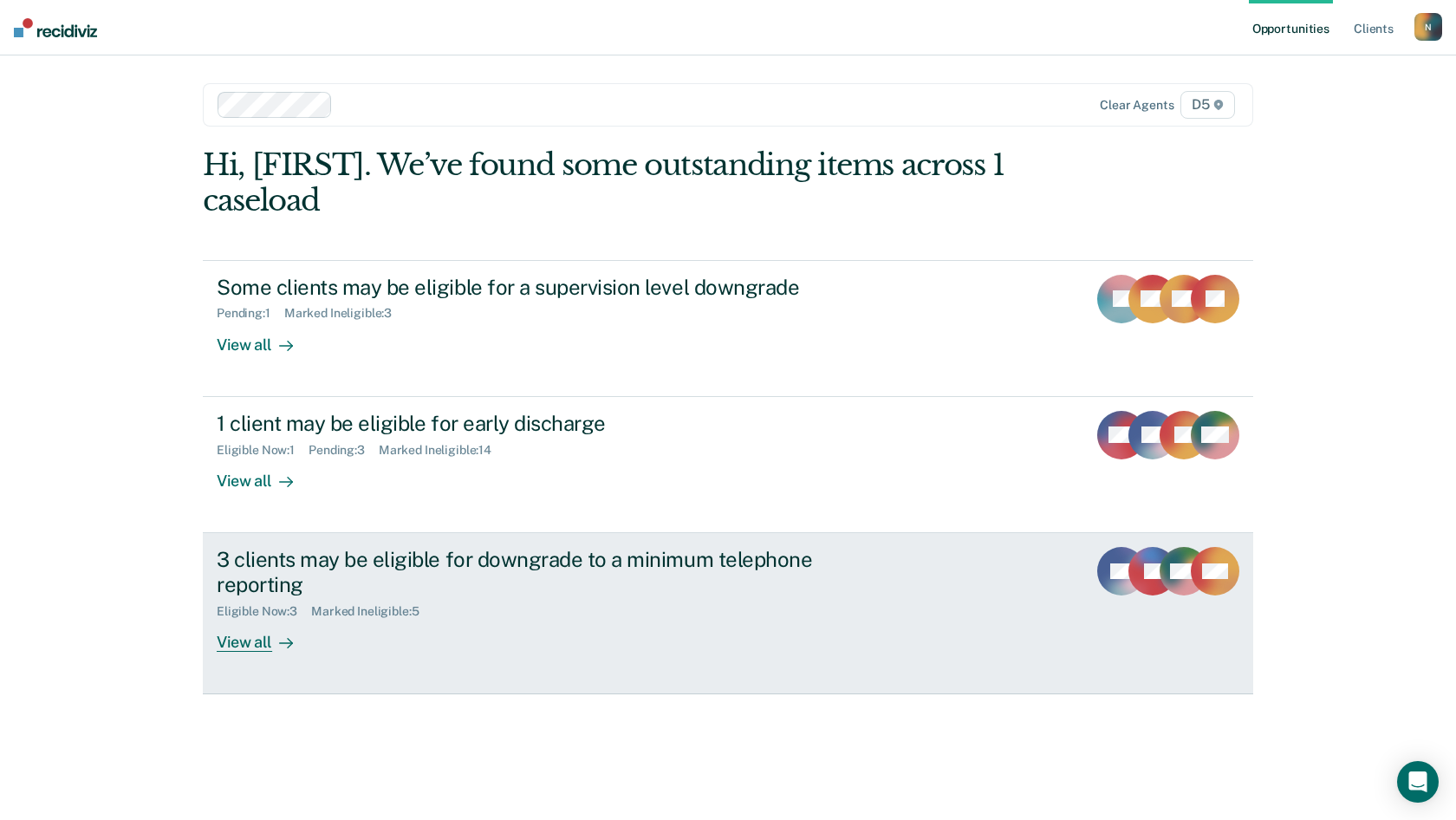 click on "View all" at bounding box center [265, 635] 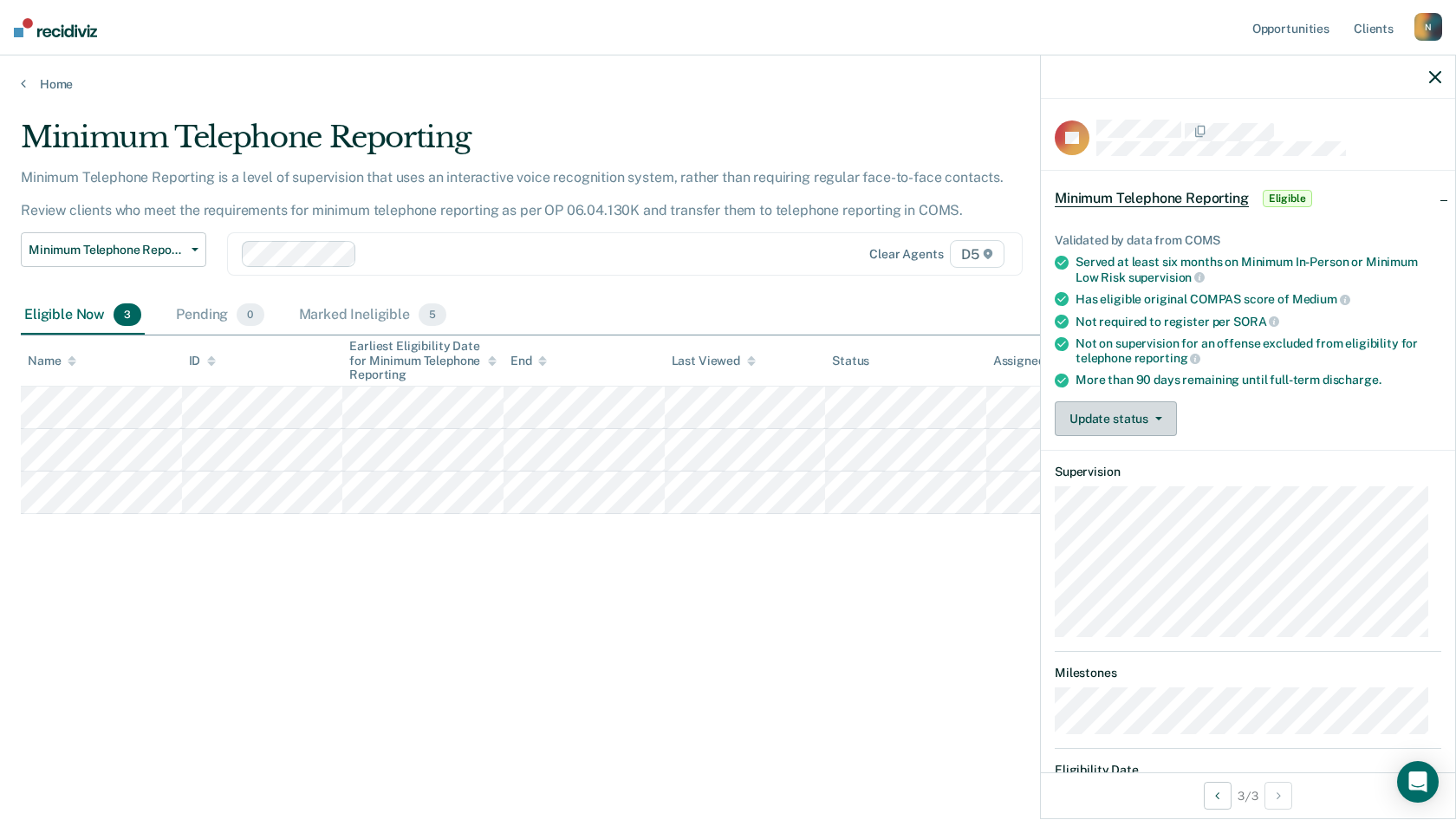 click on "Update status" at bounding box center (1115, 419) 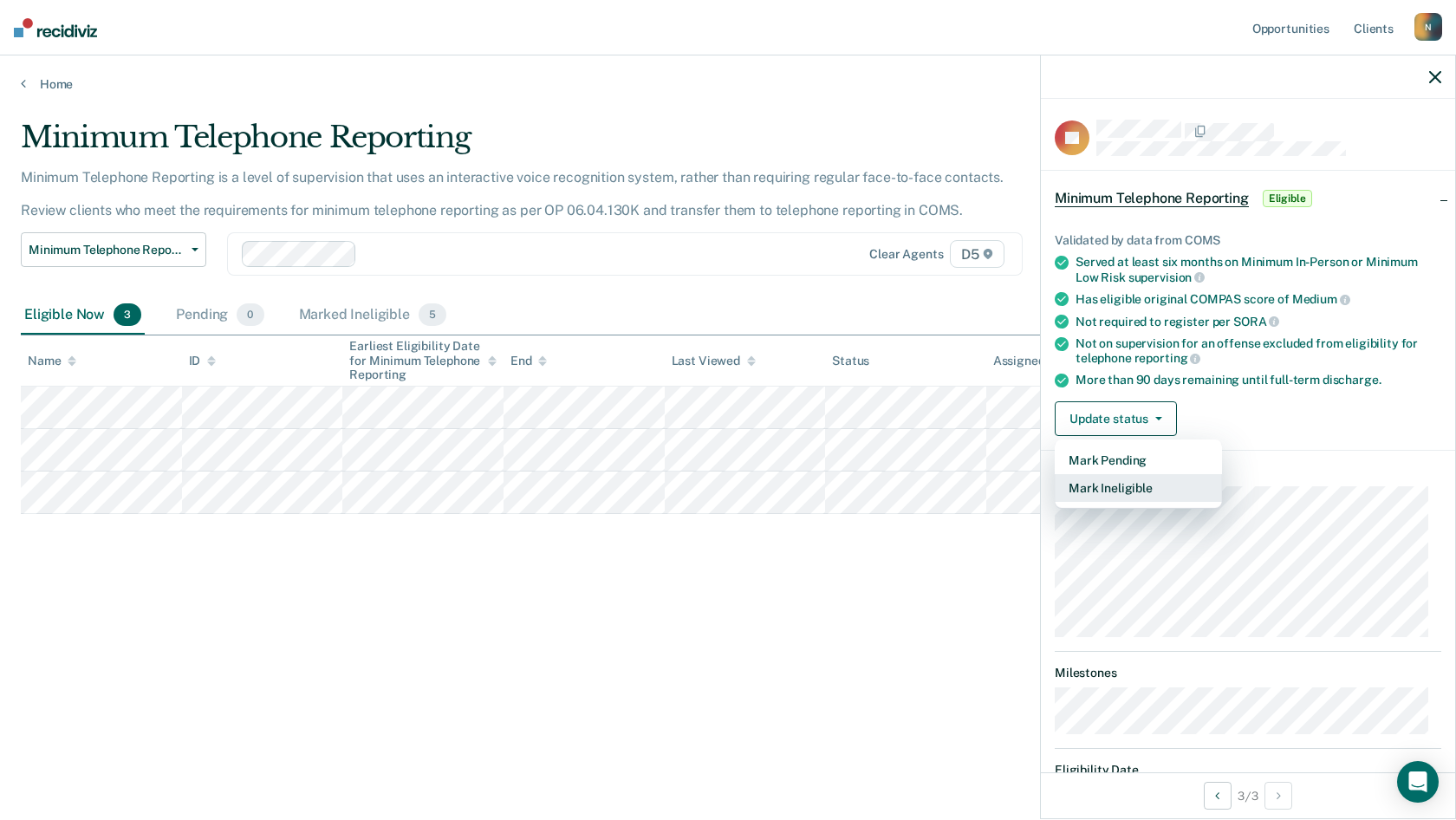 click on "Mark Ineligible" at bounding box center [1138, 488] 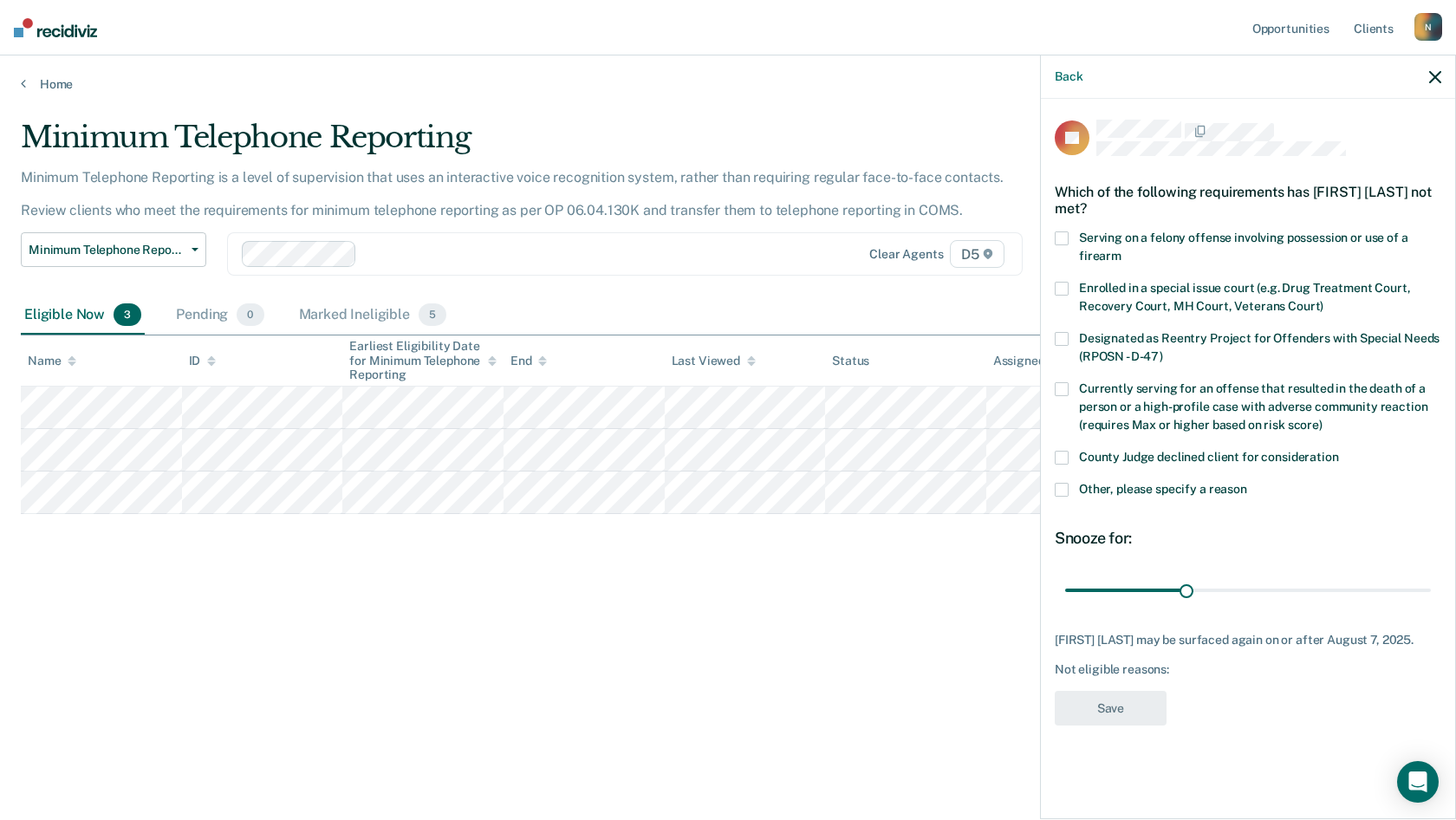 click on "County Judge declined client for consideration" at bounding box center (1248, 459) 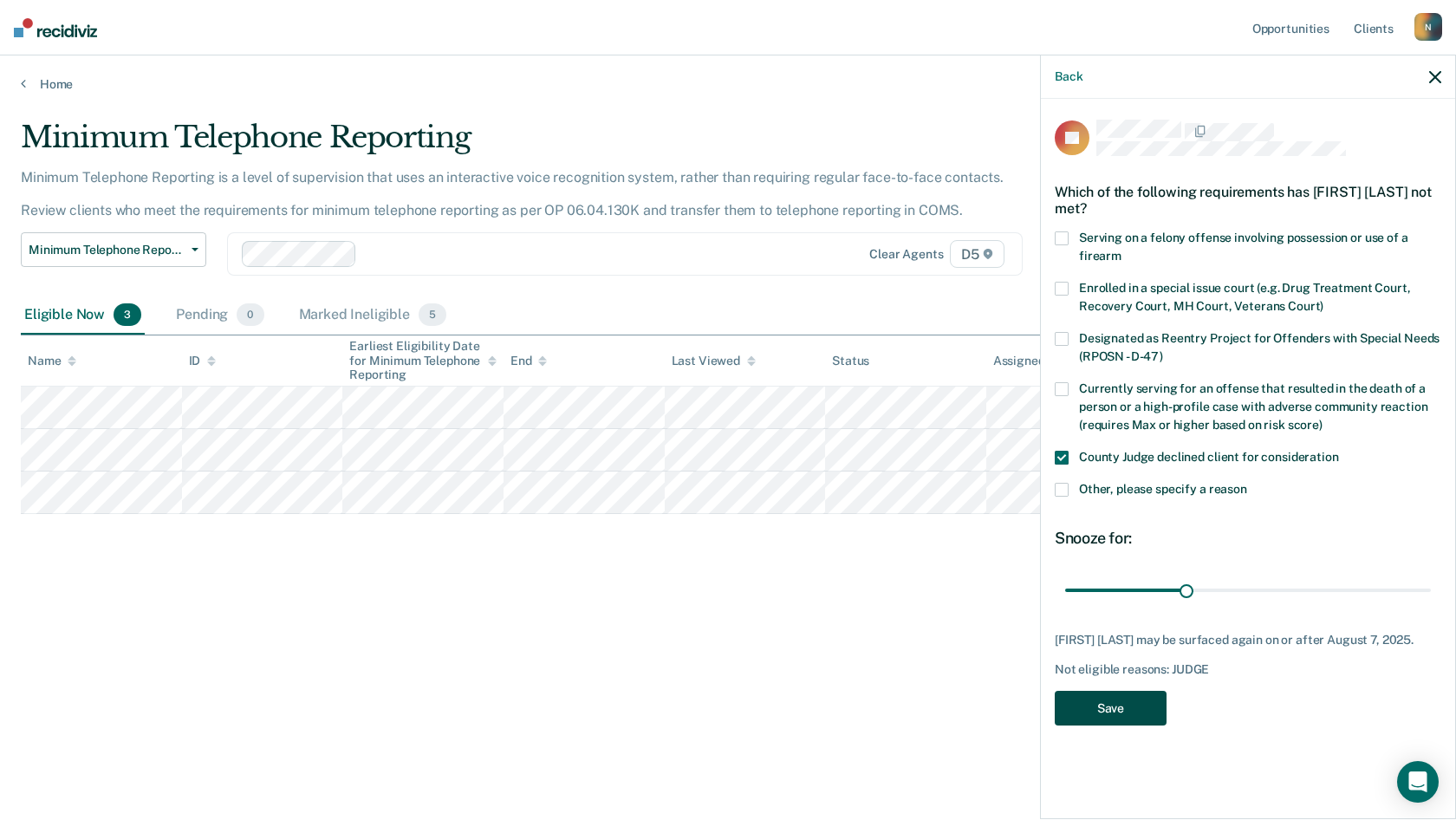 click on "Save" at bounding box center (1110, 708) 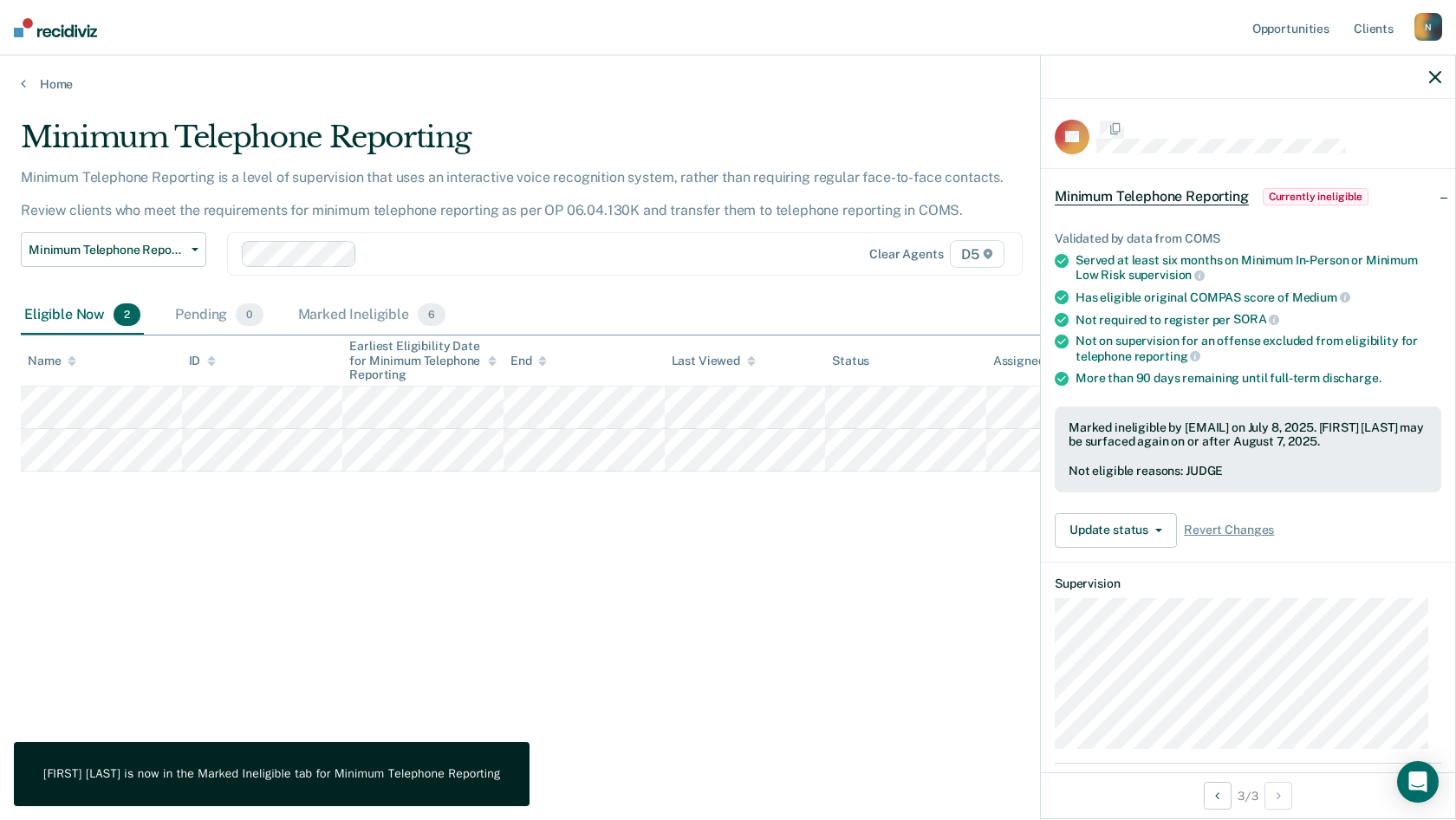 click on "Minimum Telephone Reporting   Minimum Telephone Reporting is a level of supervision that uses an interactive voice recognition system, rather than requiring regular face-to-face contacts. Review clients who meet the requirements for minimum telephone reporting as per OP 06.04.130K and transfer them to telephone reporting in COMS. Minimum Telephone Reporting Classification Review Early Discharge Minimum Telephone Reporting Overdue for Discharge Supervision Level Mismatch Clear   agents D5   Eligible Now 2 Pending 0 Marked Ineligible 6
To pick up a draggable item, press the space bar.
While dragging, use the arrow keys to move the item.
Press space again to drop the item in its new position, or press escape to cancel.
Name ID Earliest Eligibility Date for Minimum Telephone Reporting End Last Viewed Status Assigned to" at bounding box center (728, 405) 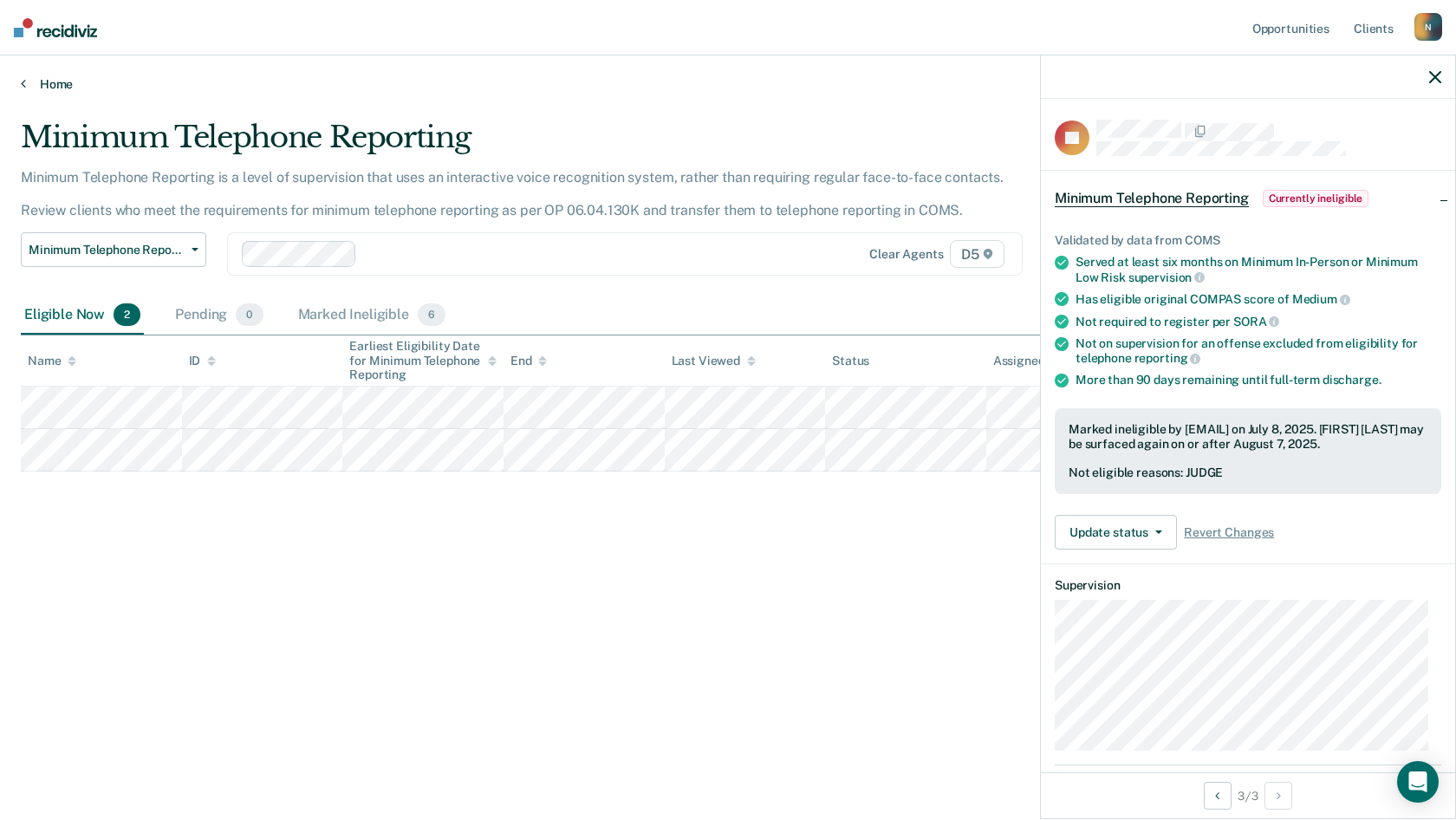 click on "Home" at bounding box center (728, 84) 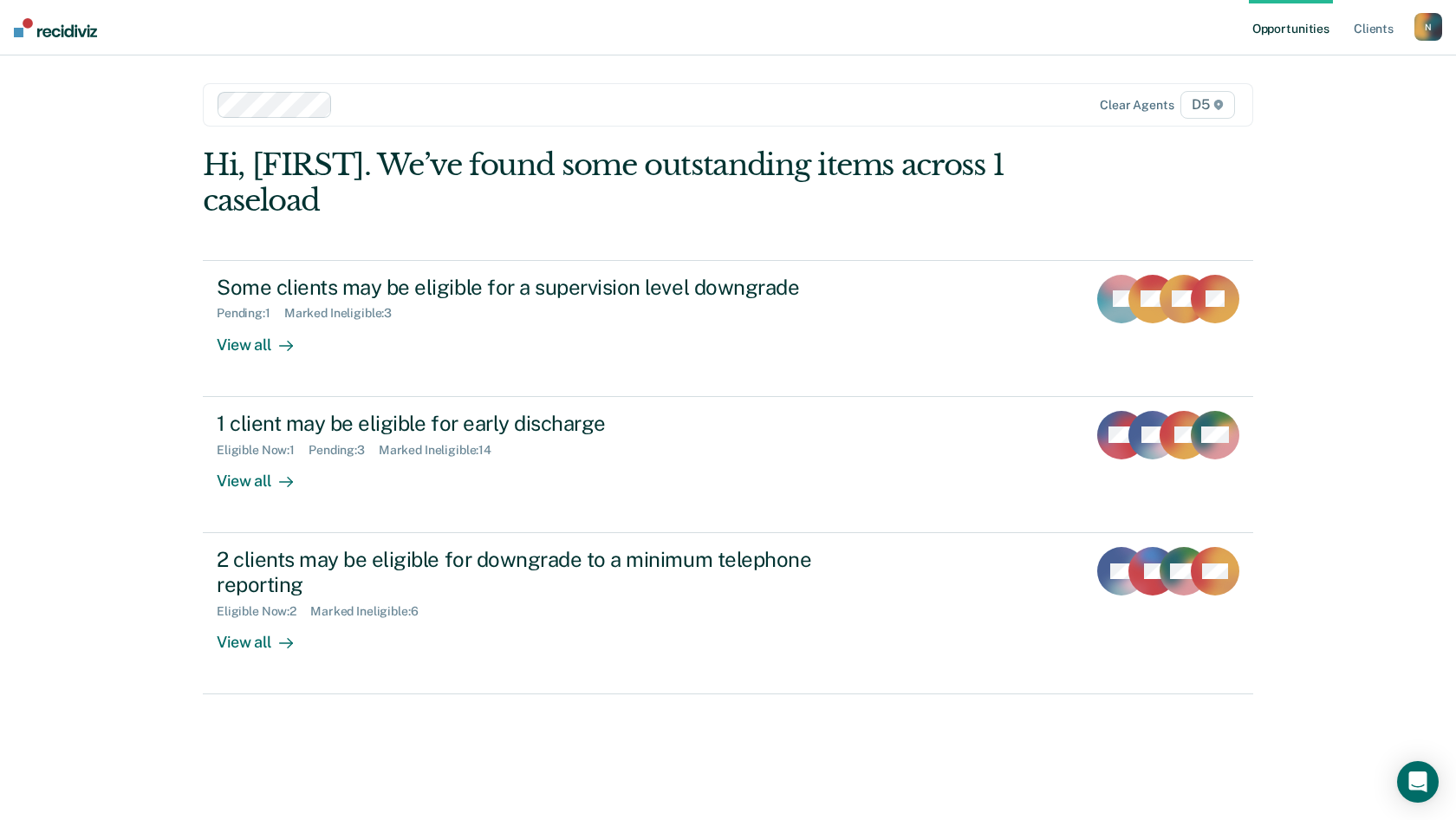 click on "Opportunities Client s [EMAIL] N Profile How it works Log Out Clear   agents D5   Hi, [FIRST]. We’ve found some outstanding items across 1 caseload Some clients may be eligible for a supervision level downgrade Pending :  1 Marked Ineligible :  3 View all   JP NC CN AJ 1 client may be eligible for early discharge Eligible Now :  1 Pending :  3 Marked Ineligible :  14 View all   KM PC AJ MH 2 clients may be eligible for downgrade to a minimum telephone reporting Eligible Now :  2 Marked Ineligible :  6 View all   PC JB MH FW" at bounding box center (728, 410) 